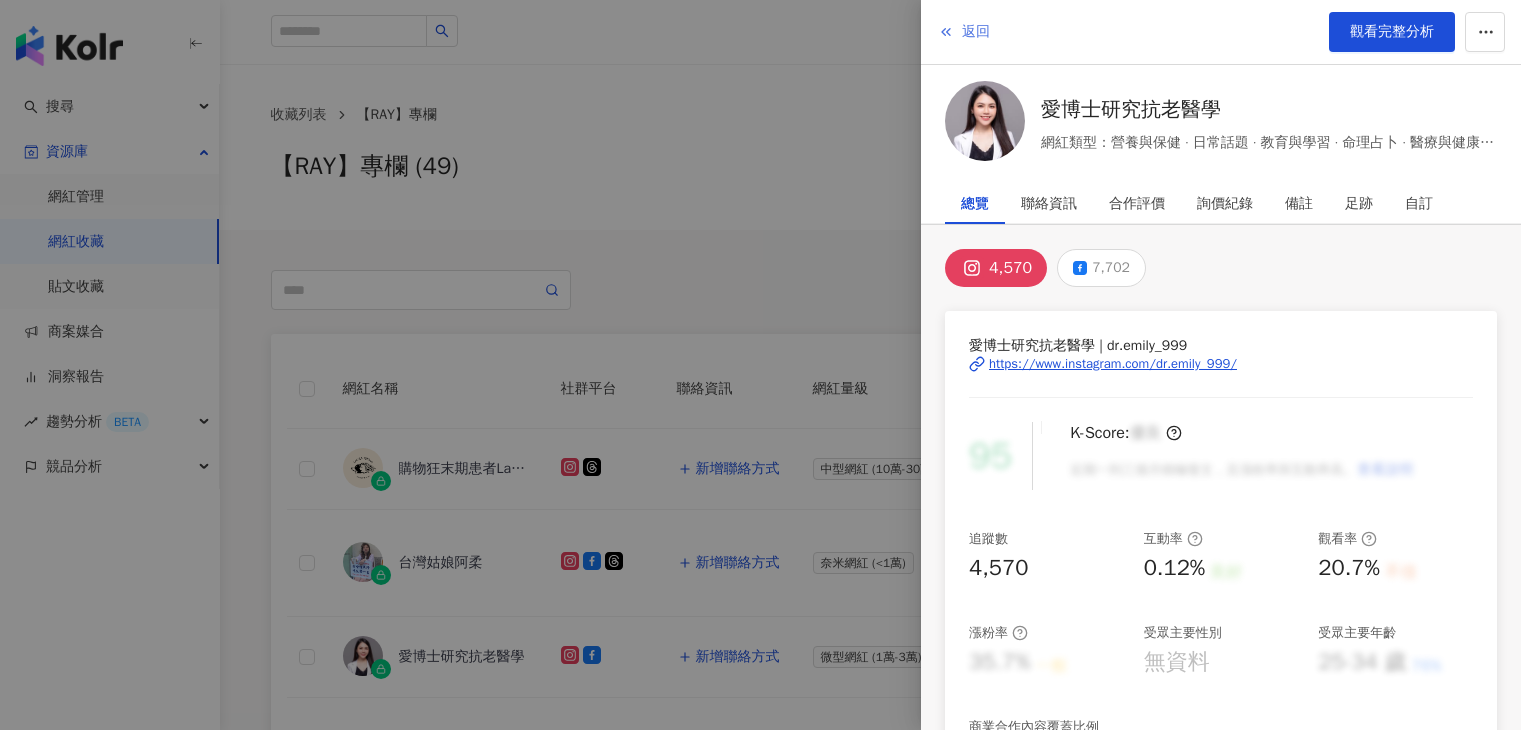 scroll, scrollTop: 300, scrollLeft: 0, axis: vertical 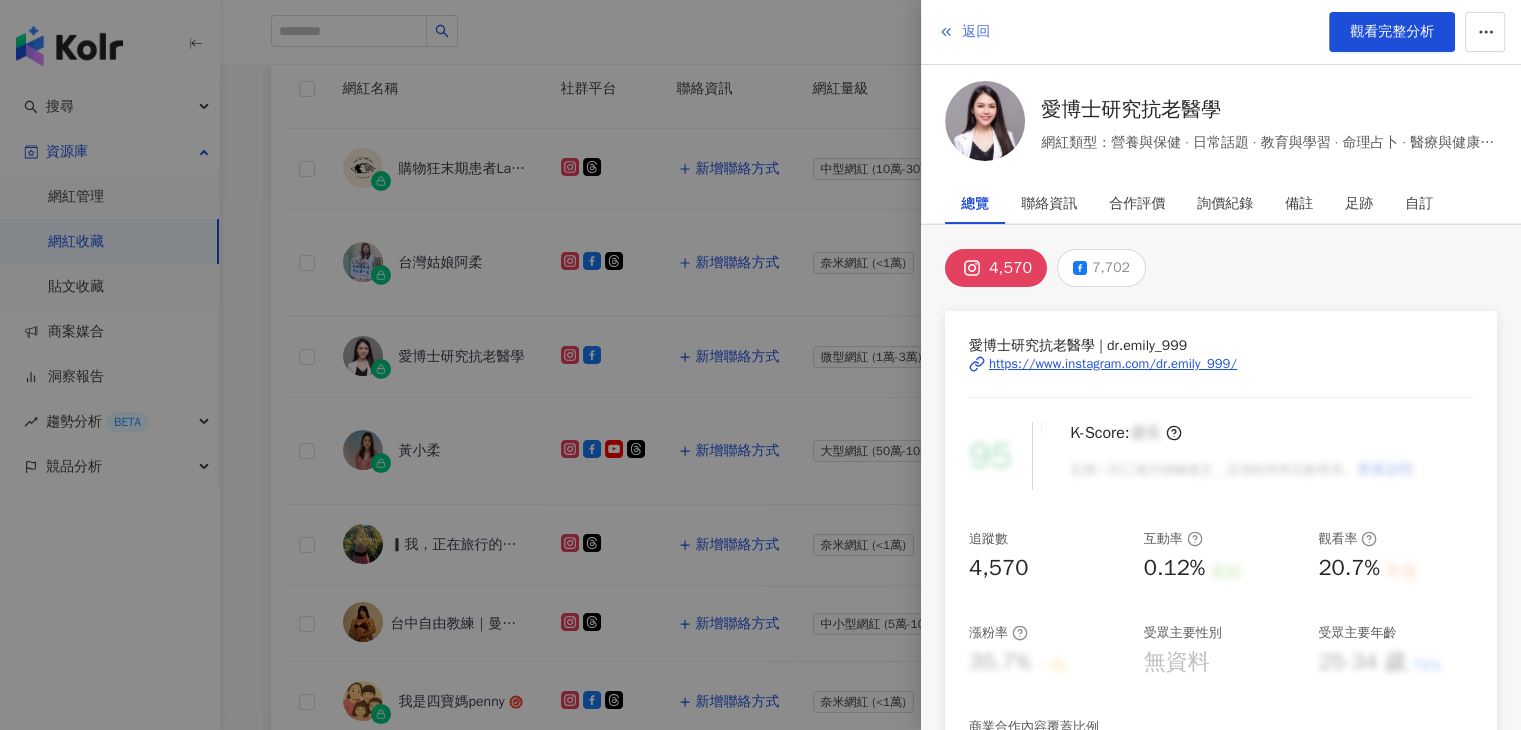 click on "返回" at bounding box center [976, 32] 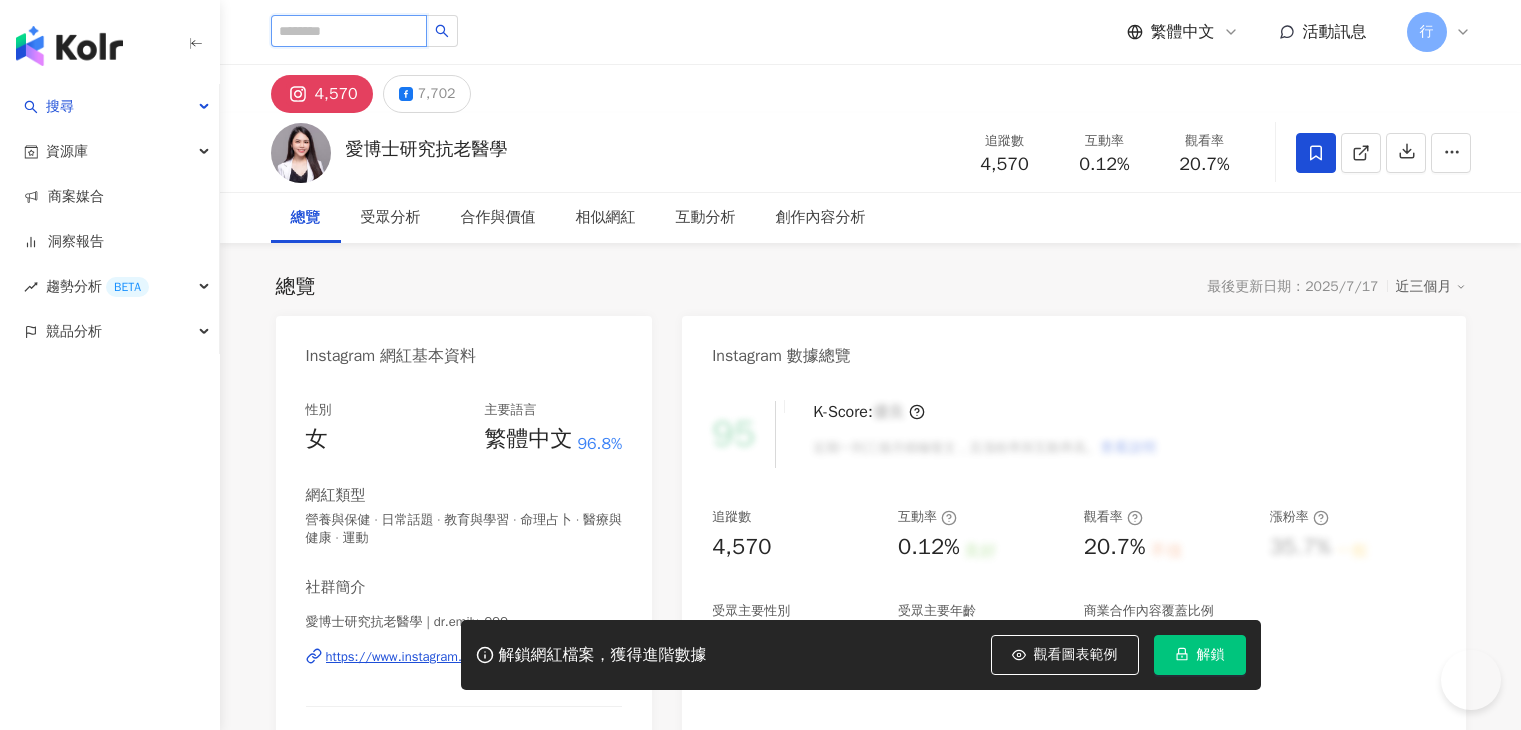 click at bounding box center (349, 31) 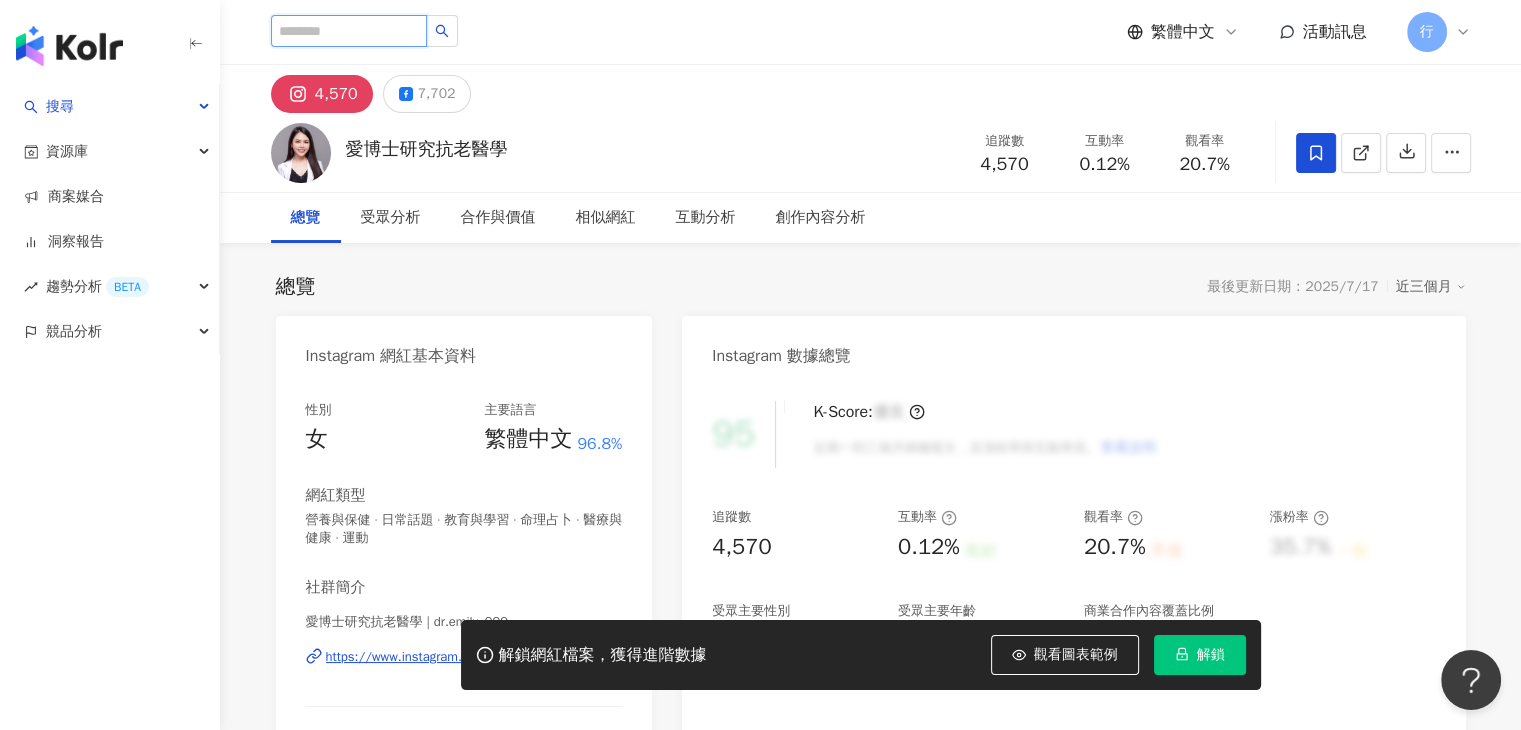 paste on "**" 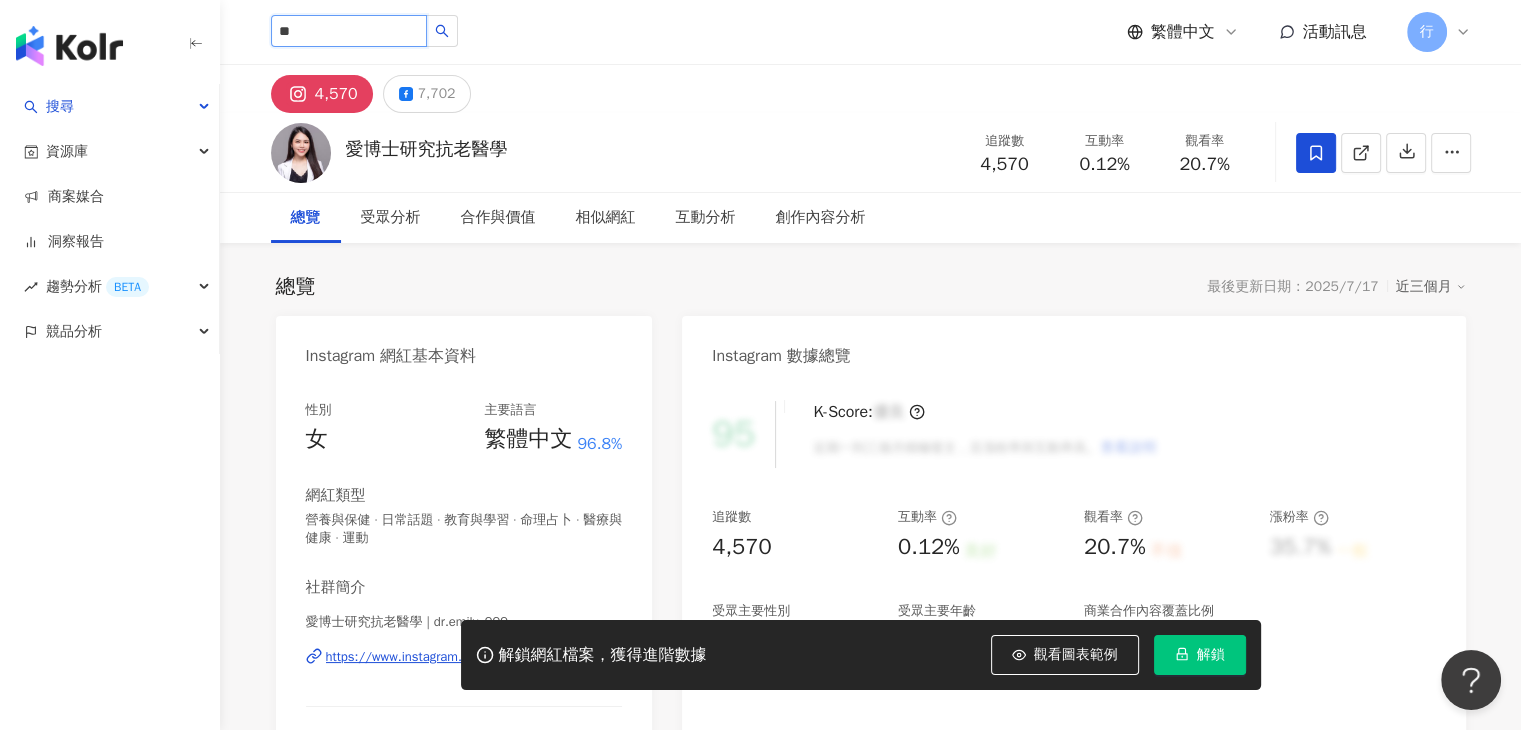 scroll, scrollTop: 0, scrollLeft: 0, axis: both 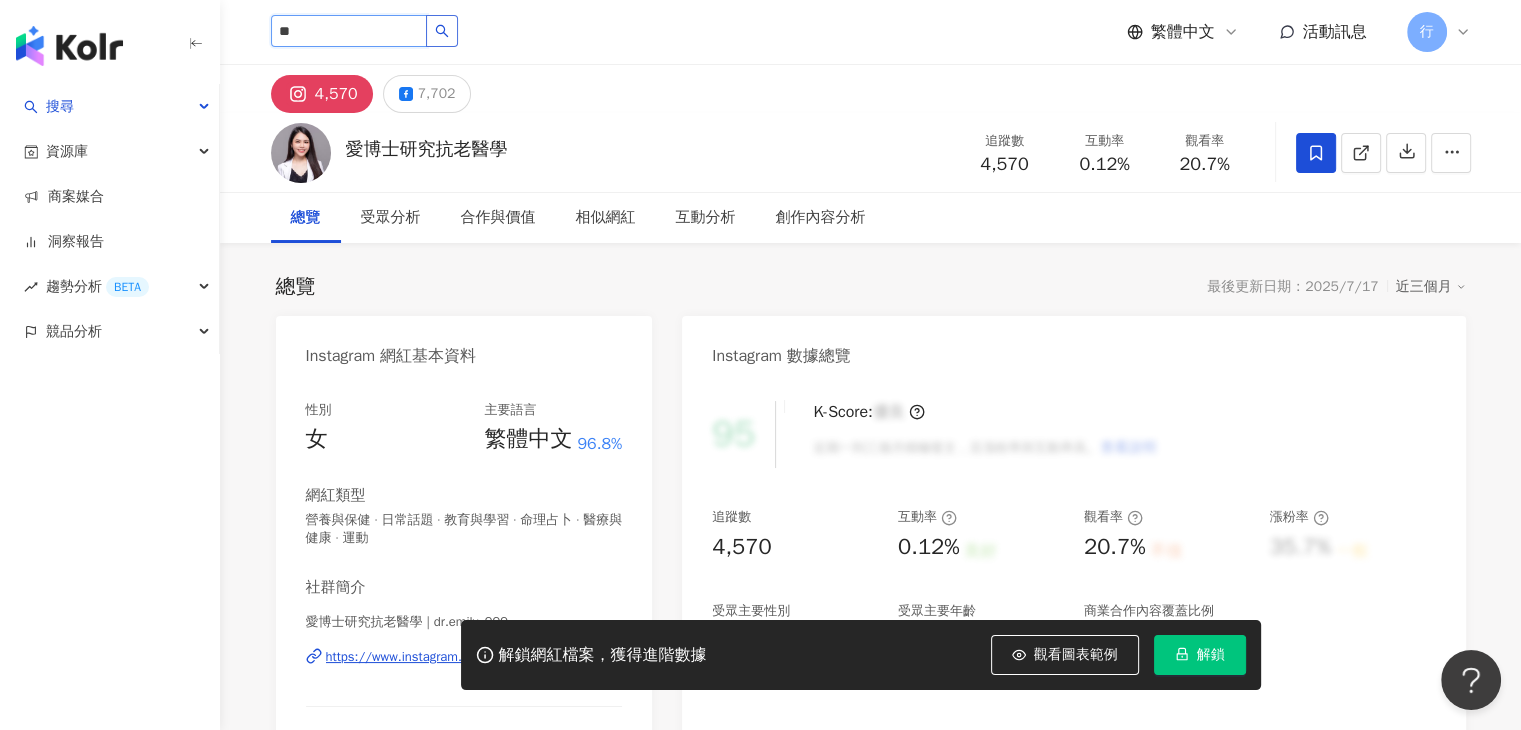 click at bounding box center [442, 31] 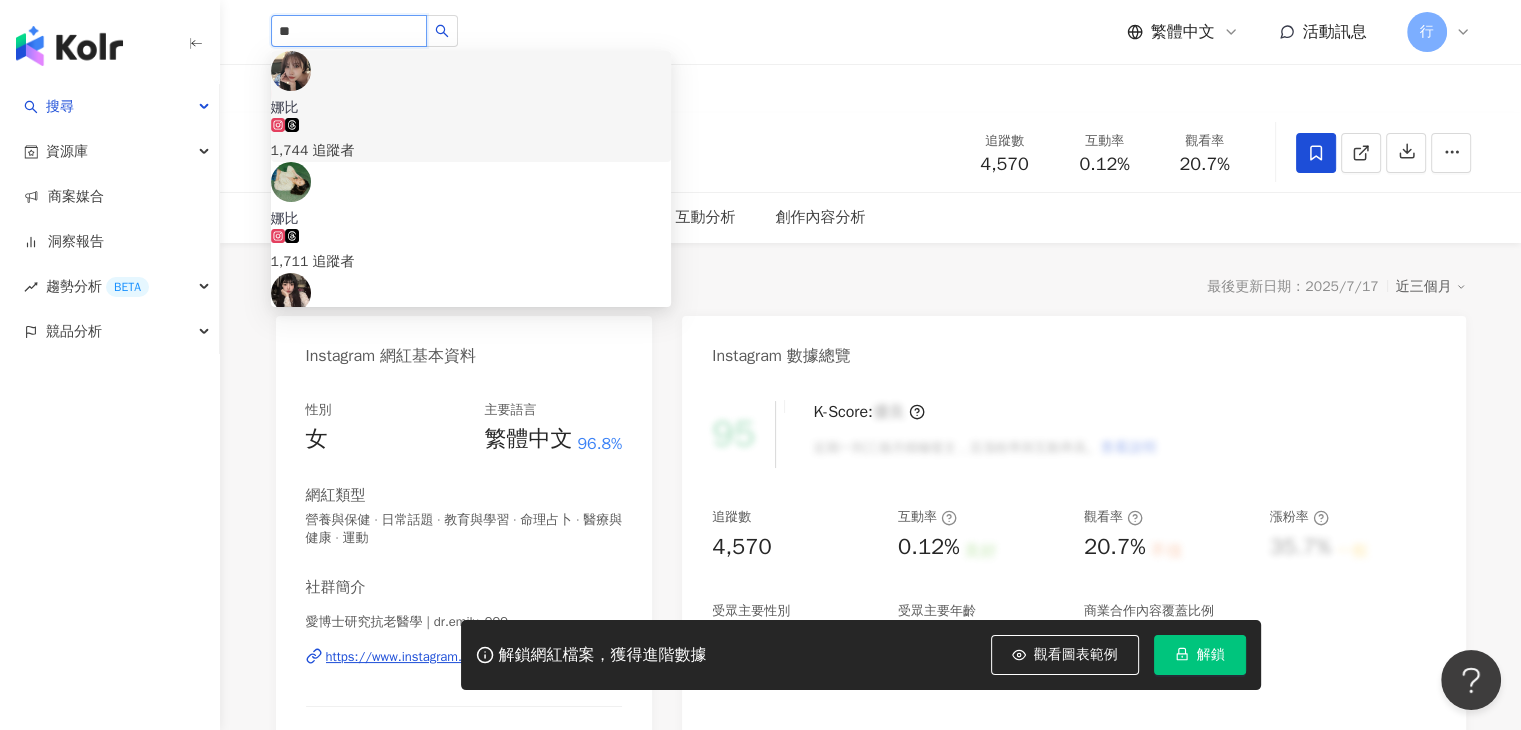 drag, startPoint x: 252, startPoint y: 15, endPoint x: 215, endPoint y: 8, distance: 37.65634 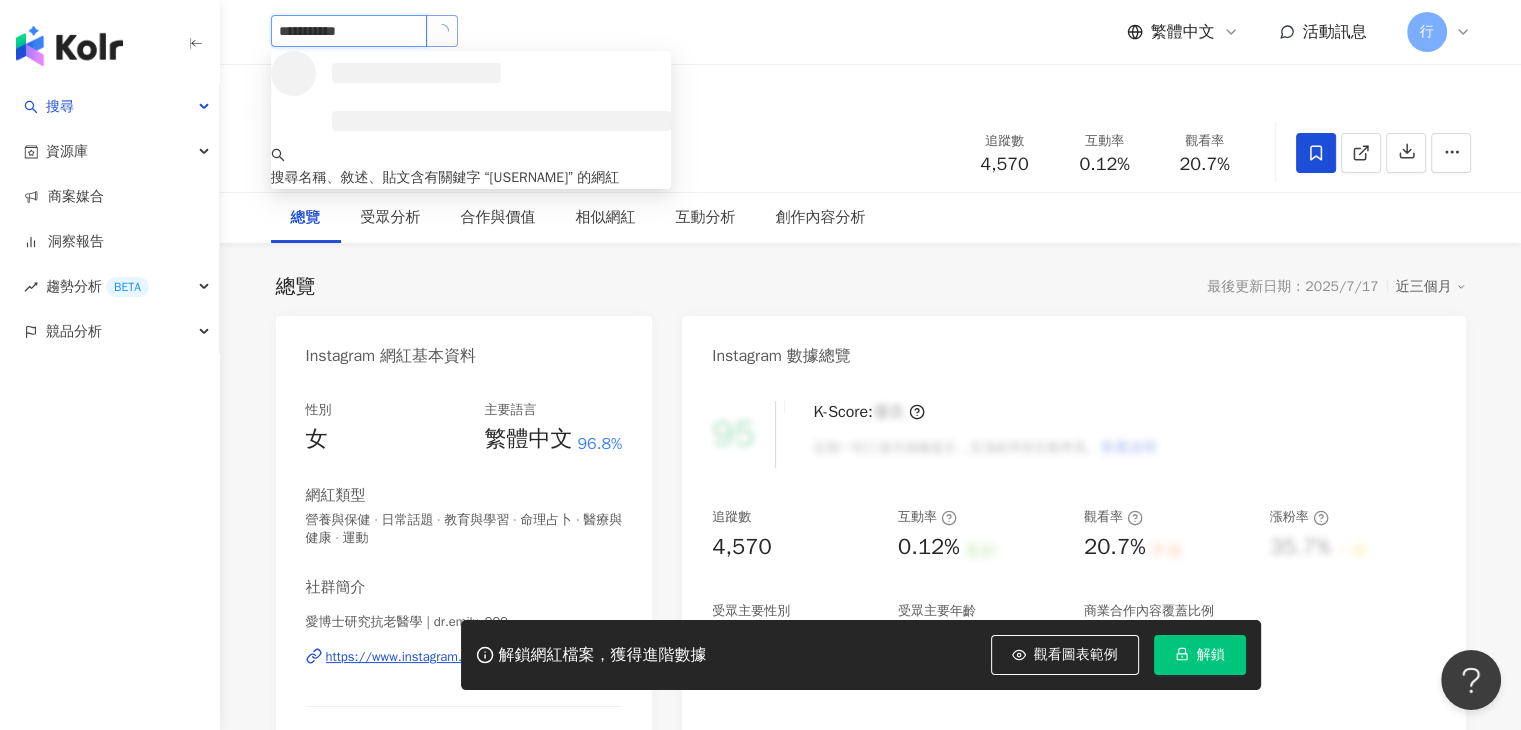 click at bounding box center [442, 31] 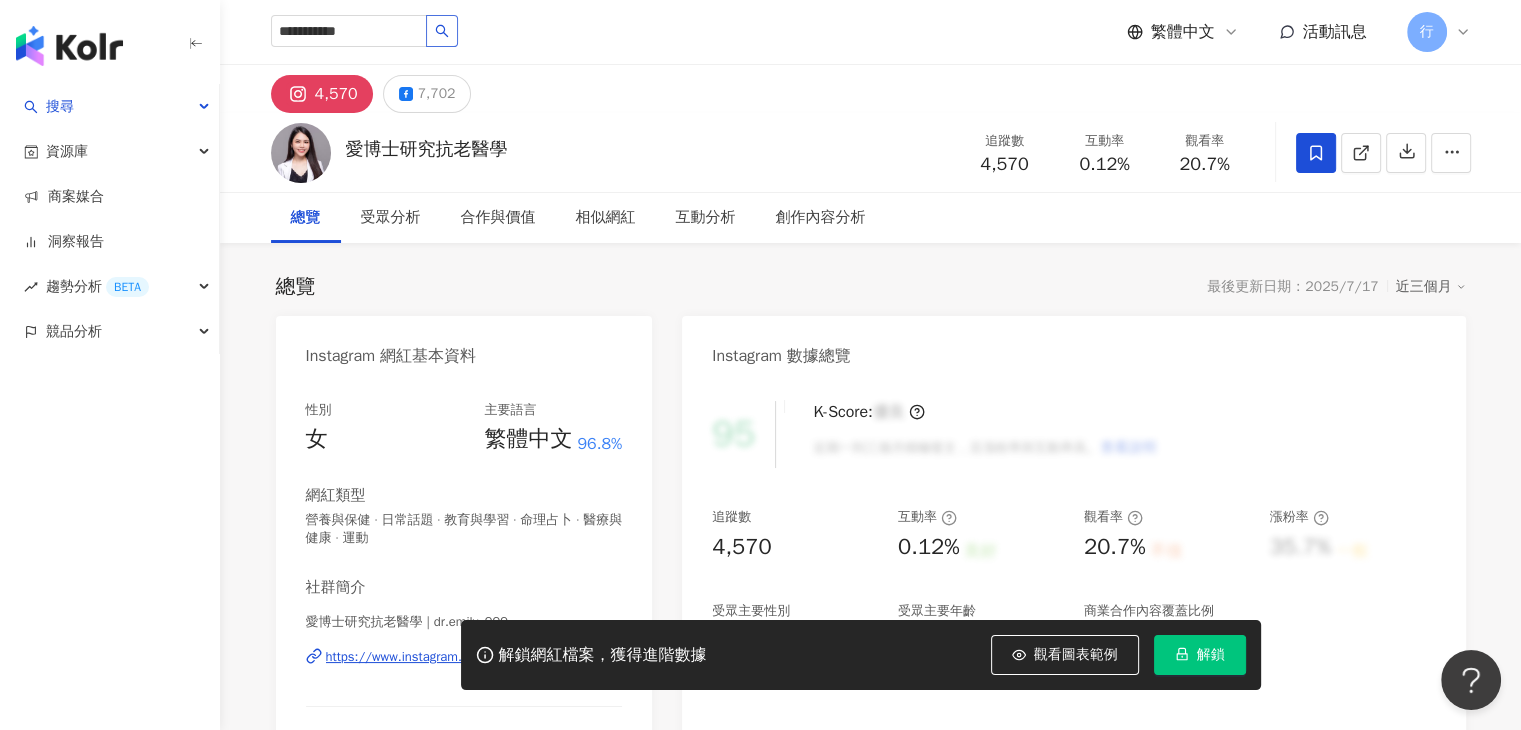 click on "4,570 7,702" at bounding box center [871, 89] 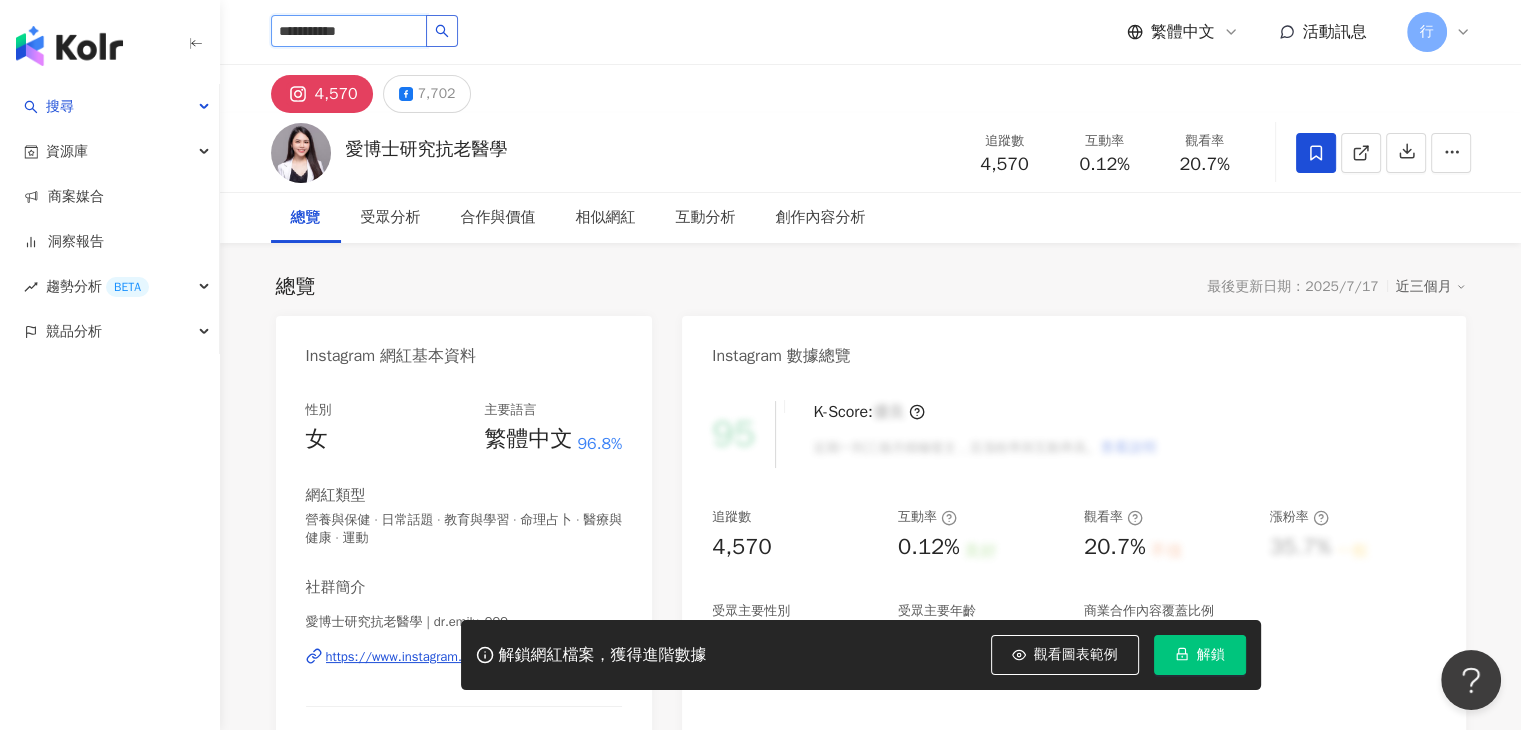 click on "**********" at bounding box center [349, 31] 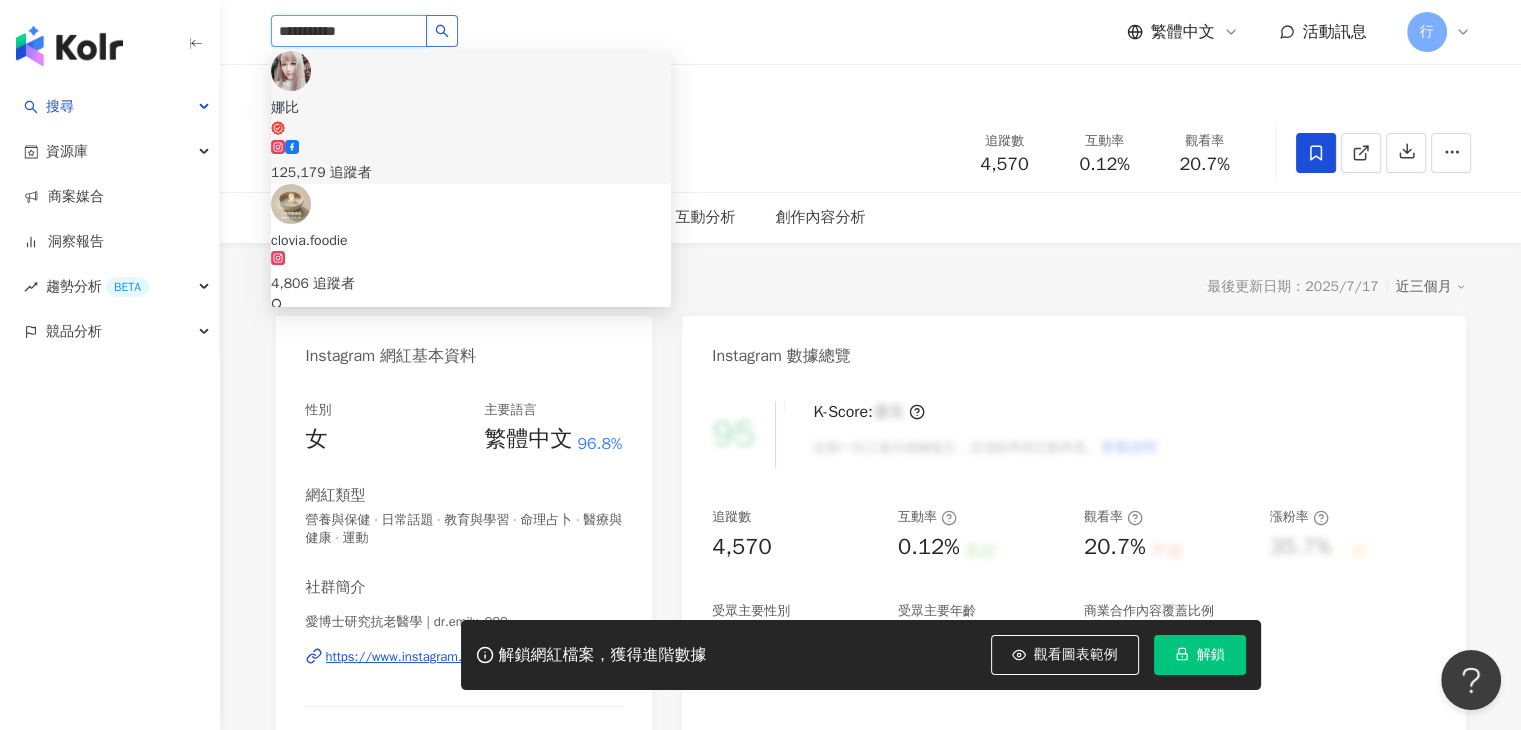 click on "**********" at bounding box center [349, 31] 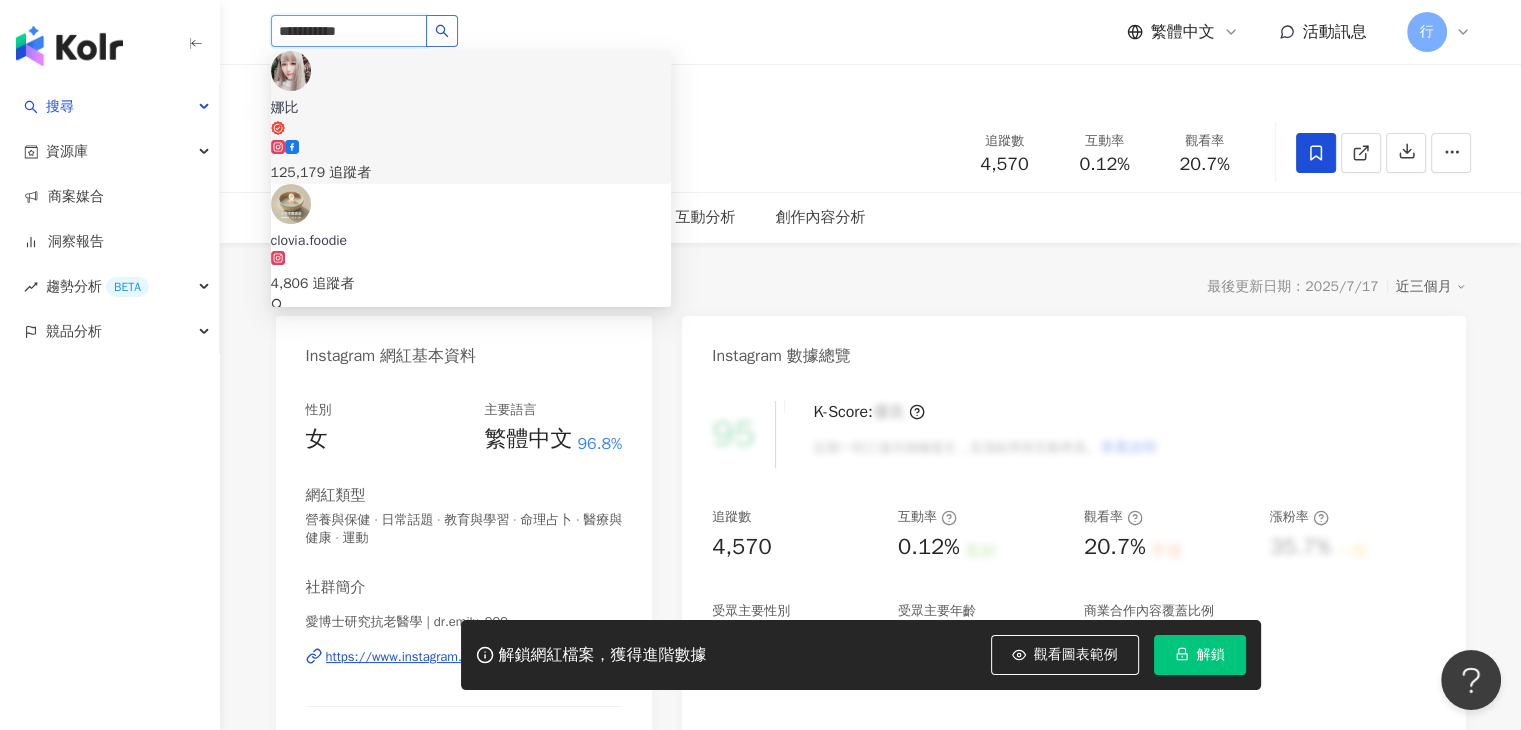 click on "**********" at bounding box center [349, 31] 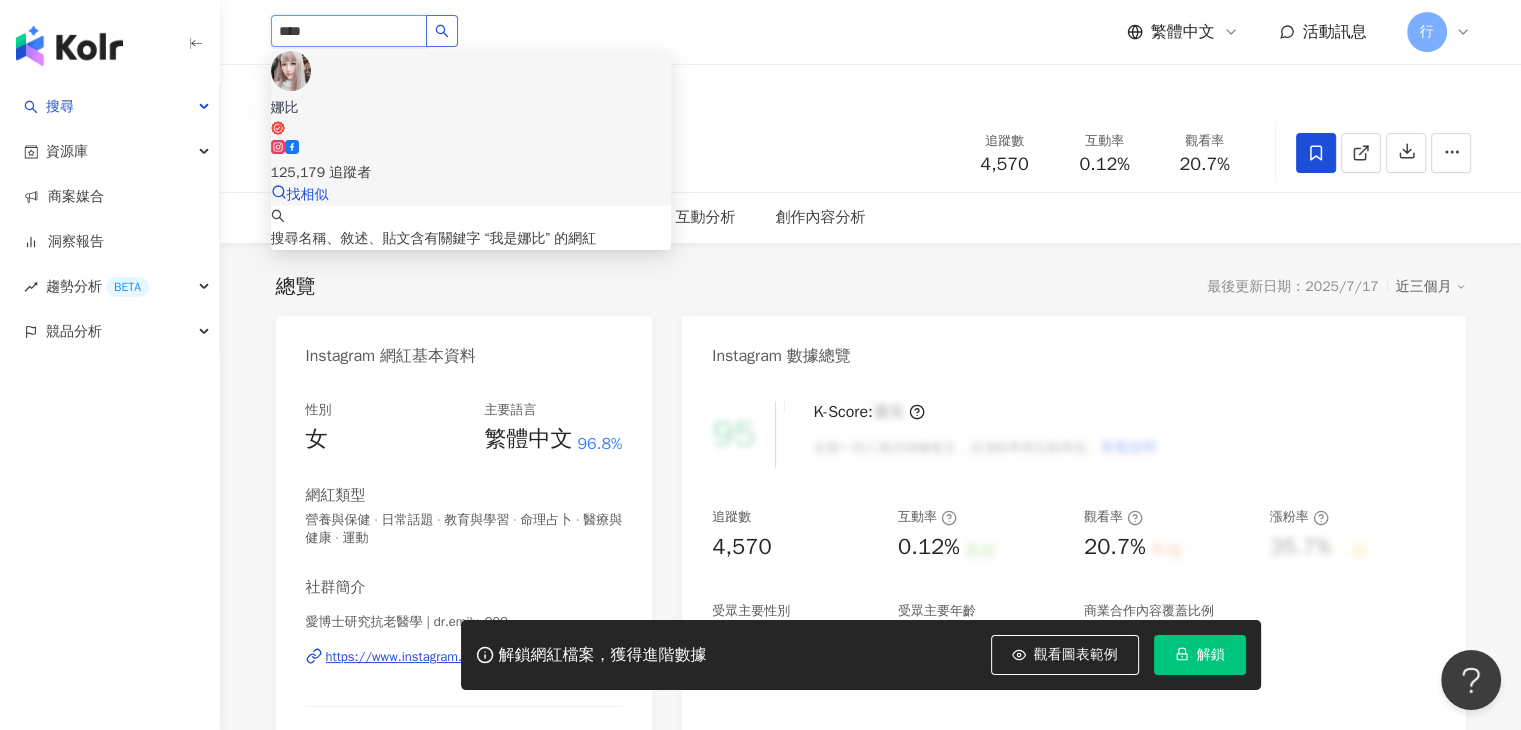 click on "娜比" at bounding box center (471, 117) 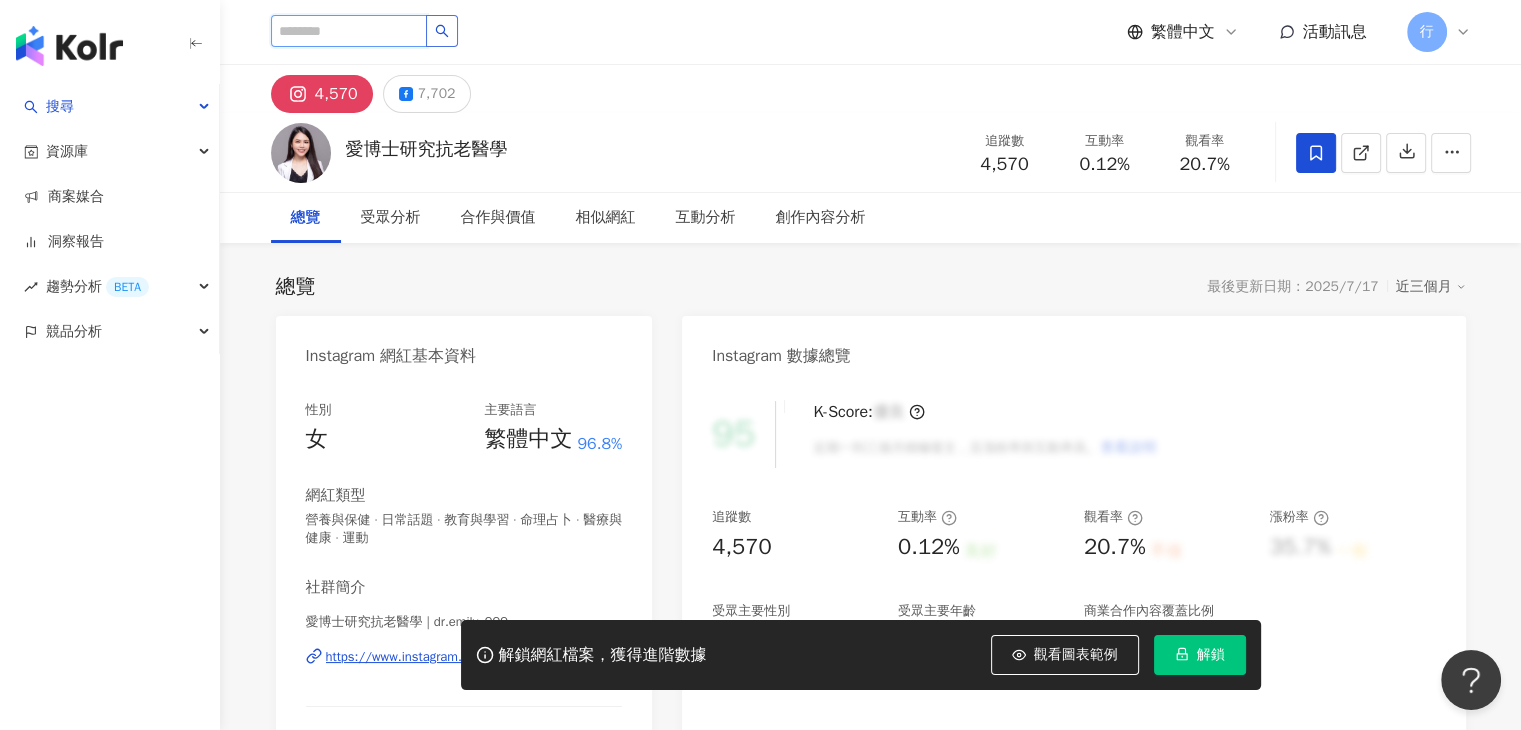 paste on "**********" 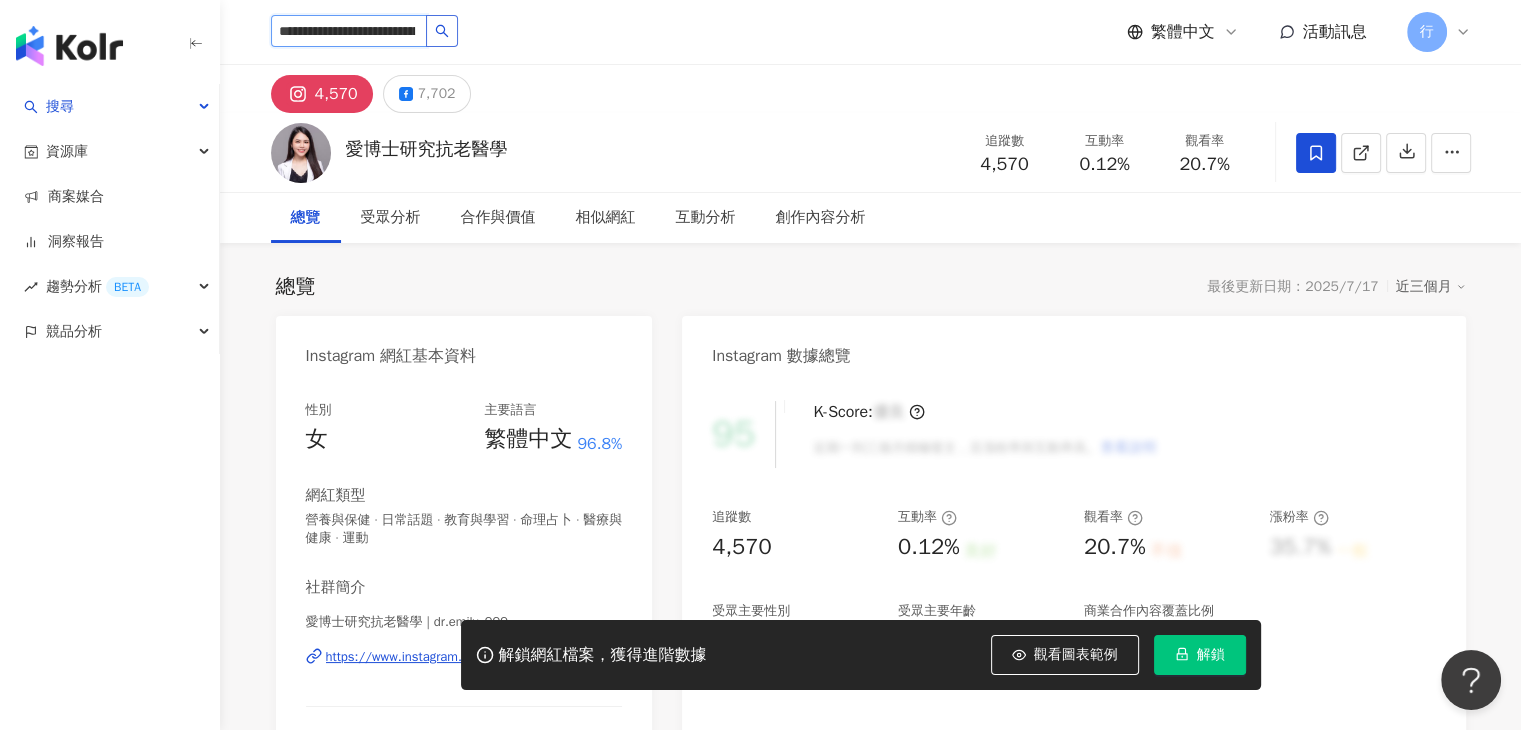 click on "**********" at bounding box center [349, 31] 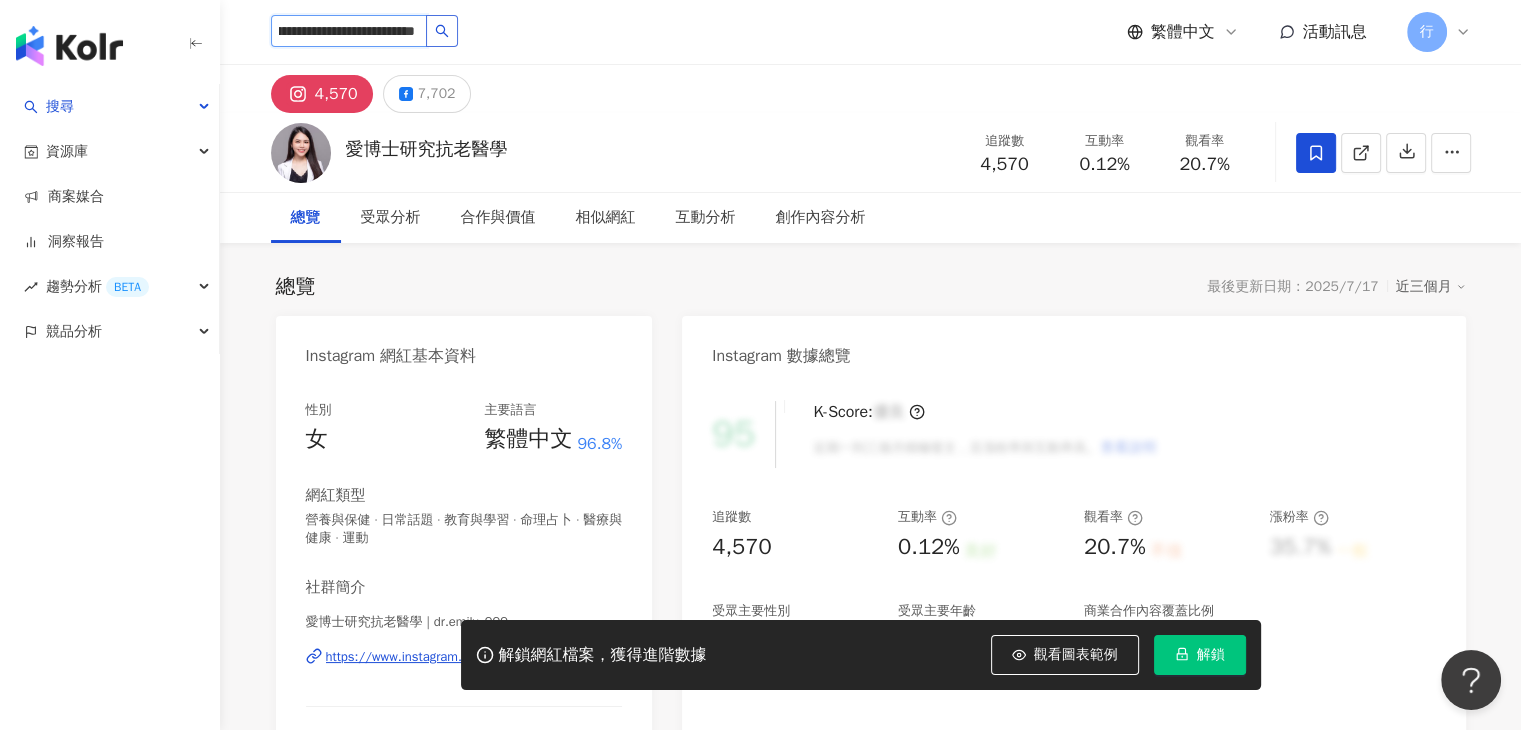click on "**********" at bounding box center [349, 31] 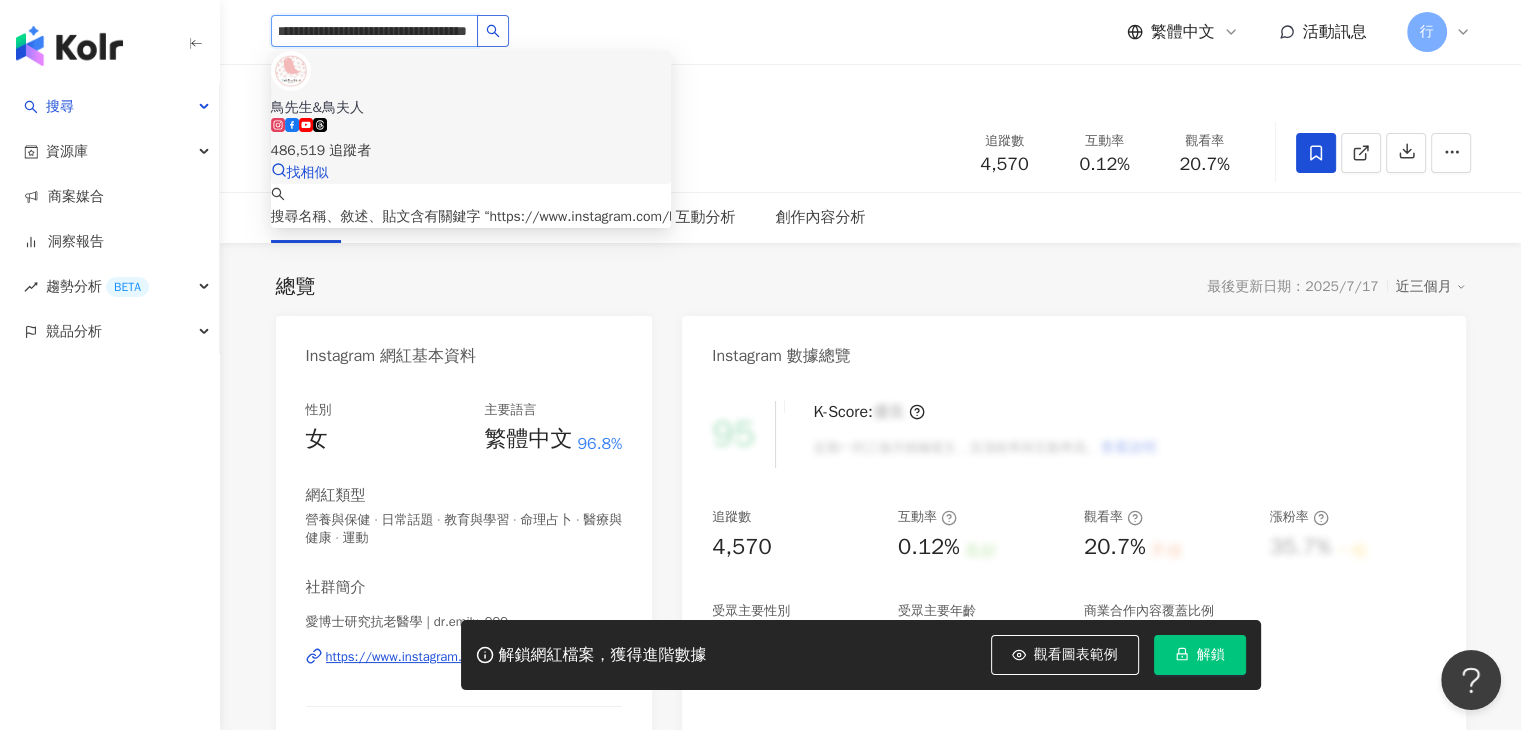 click on "鳥先生&鳥夫人" at bounding box center (471, 108) 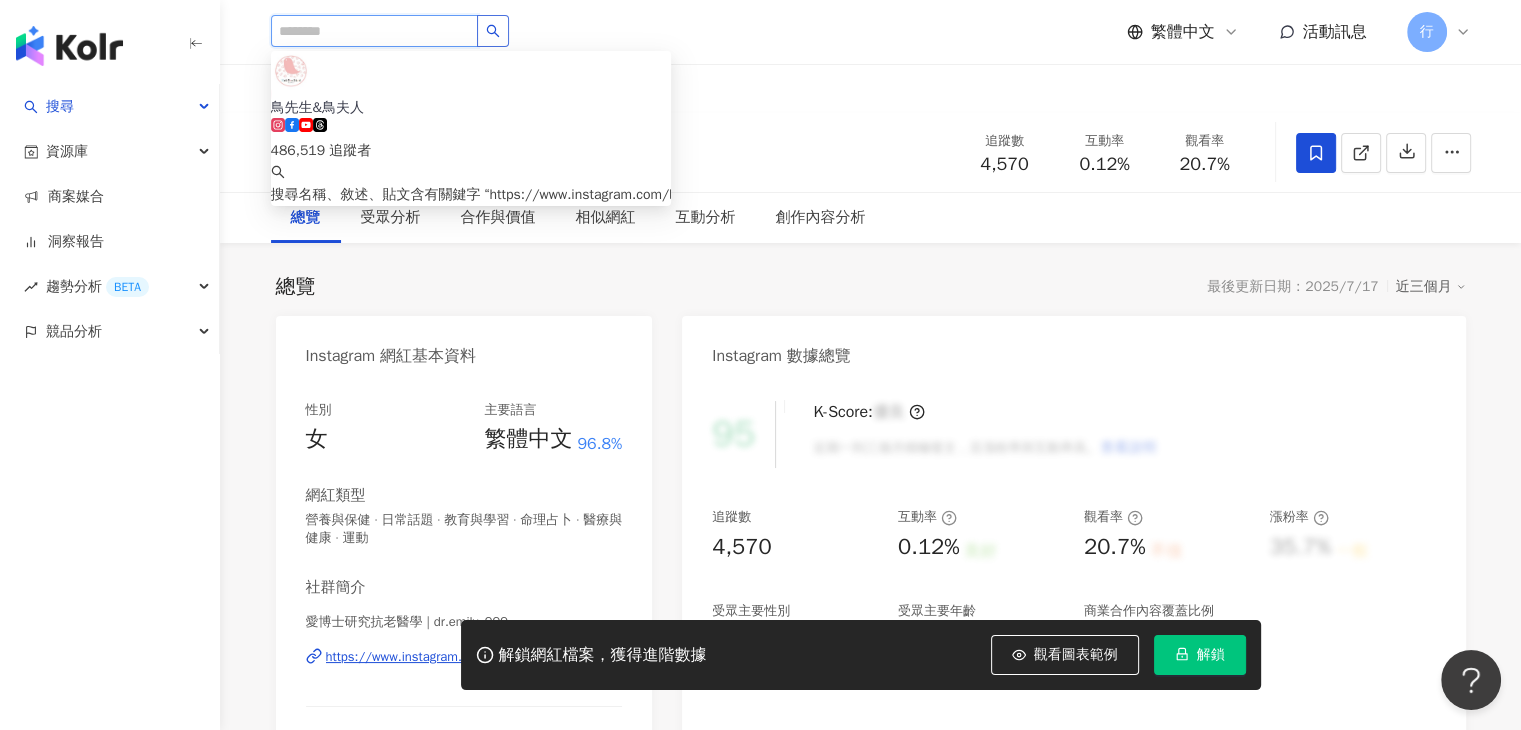 scroll, scrollTop: 0, scrollLeft: 0, axis: both 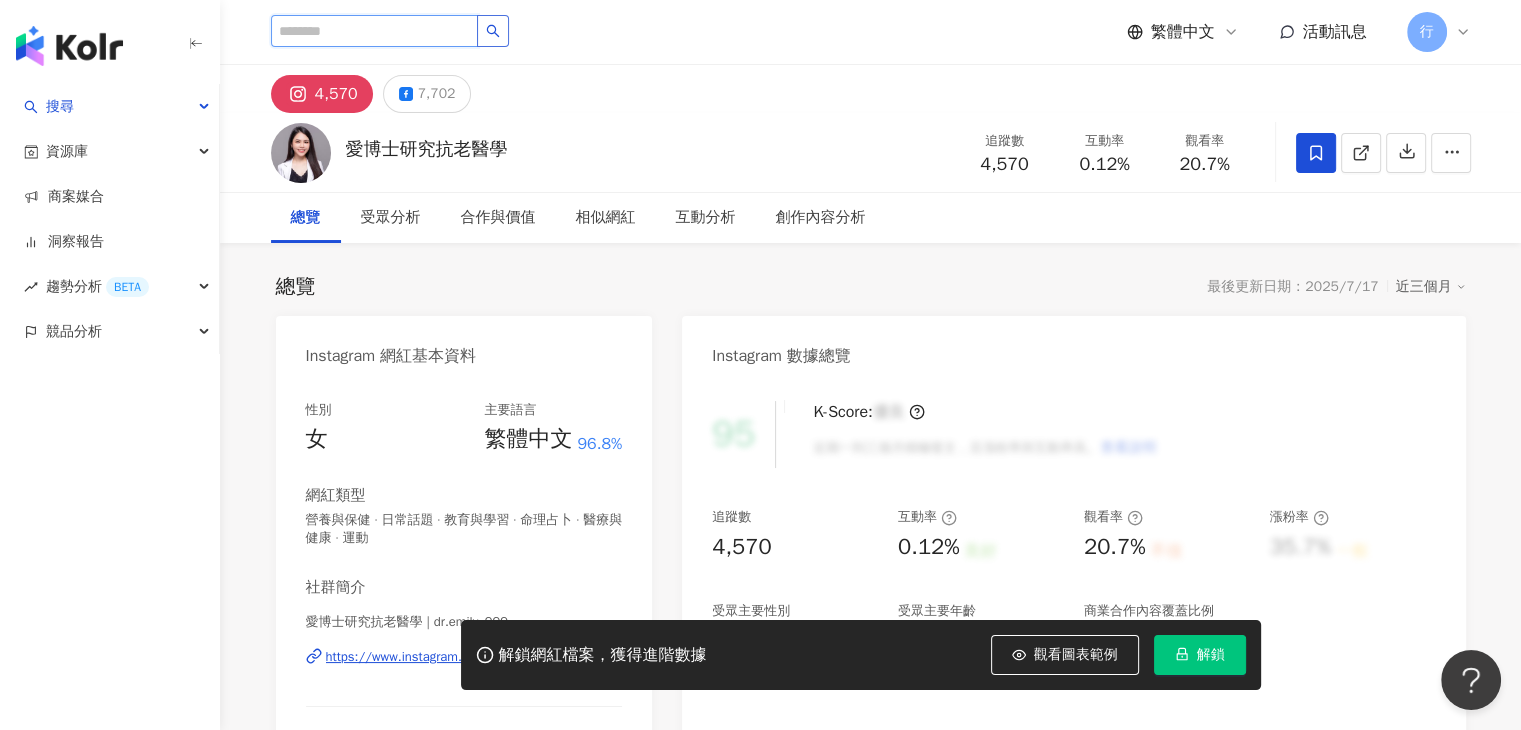 paste on "******" 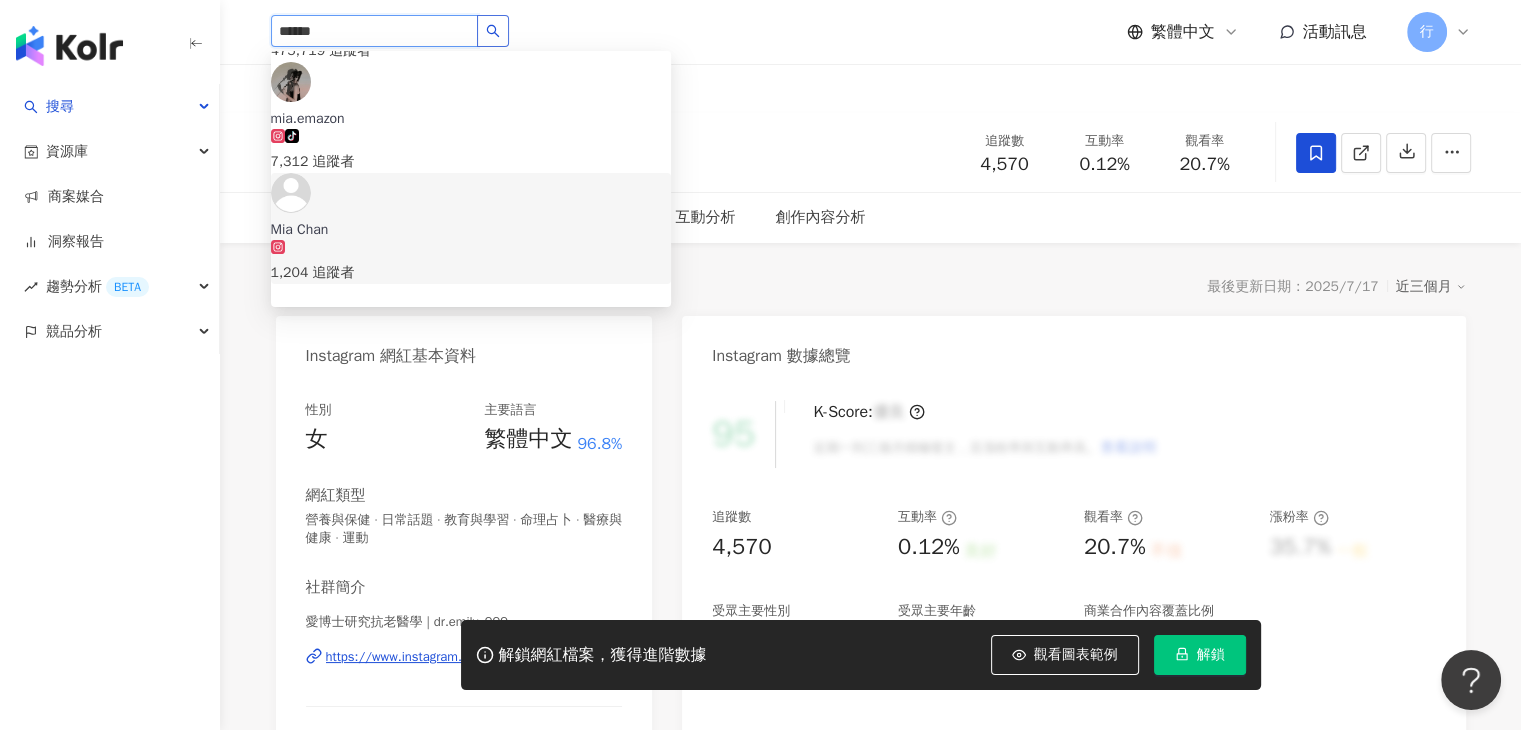 scroll, scrollTop: 300, scrollLeft: 0, axis: vertical 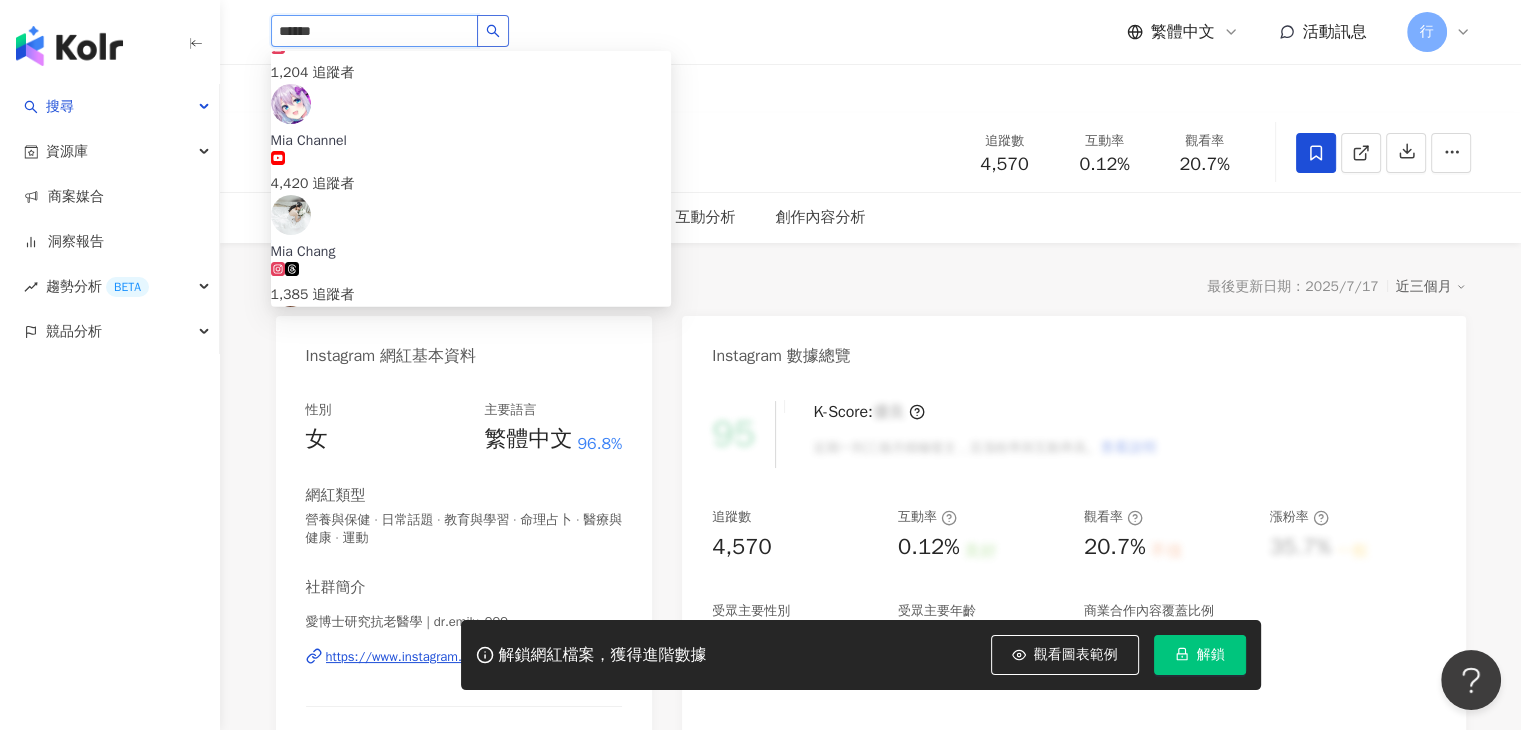 click on "389,055   追蹤者" at bounding box center [471, 406] 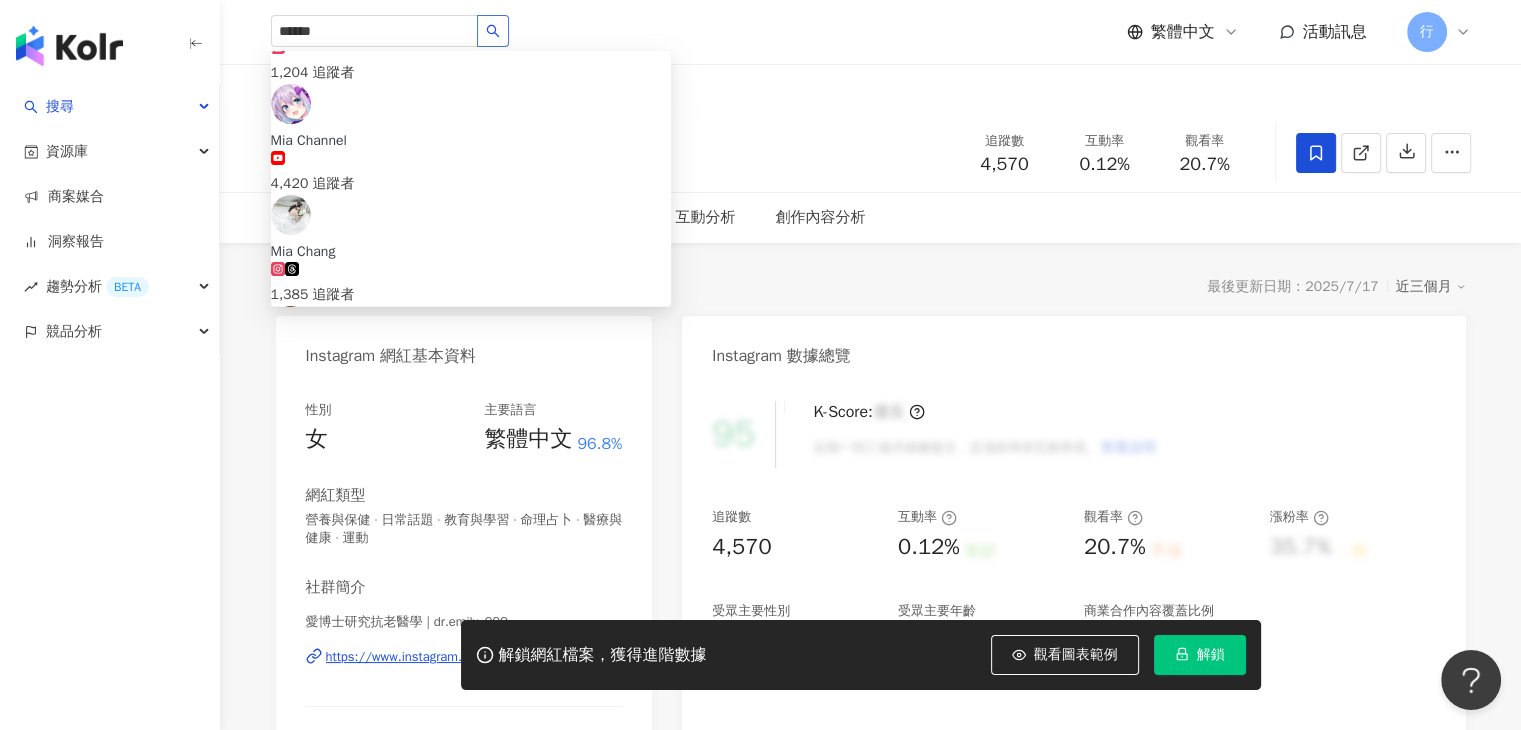 type 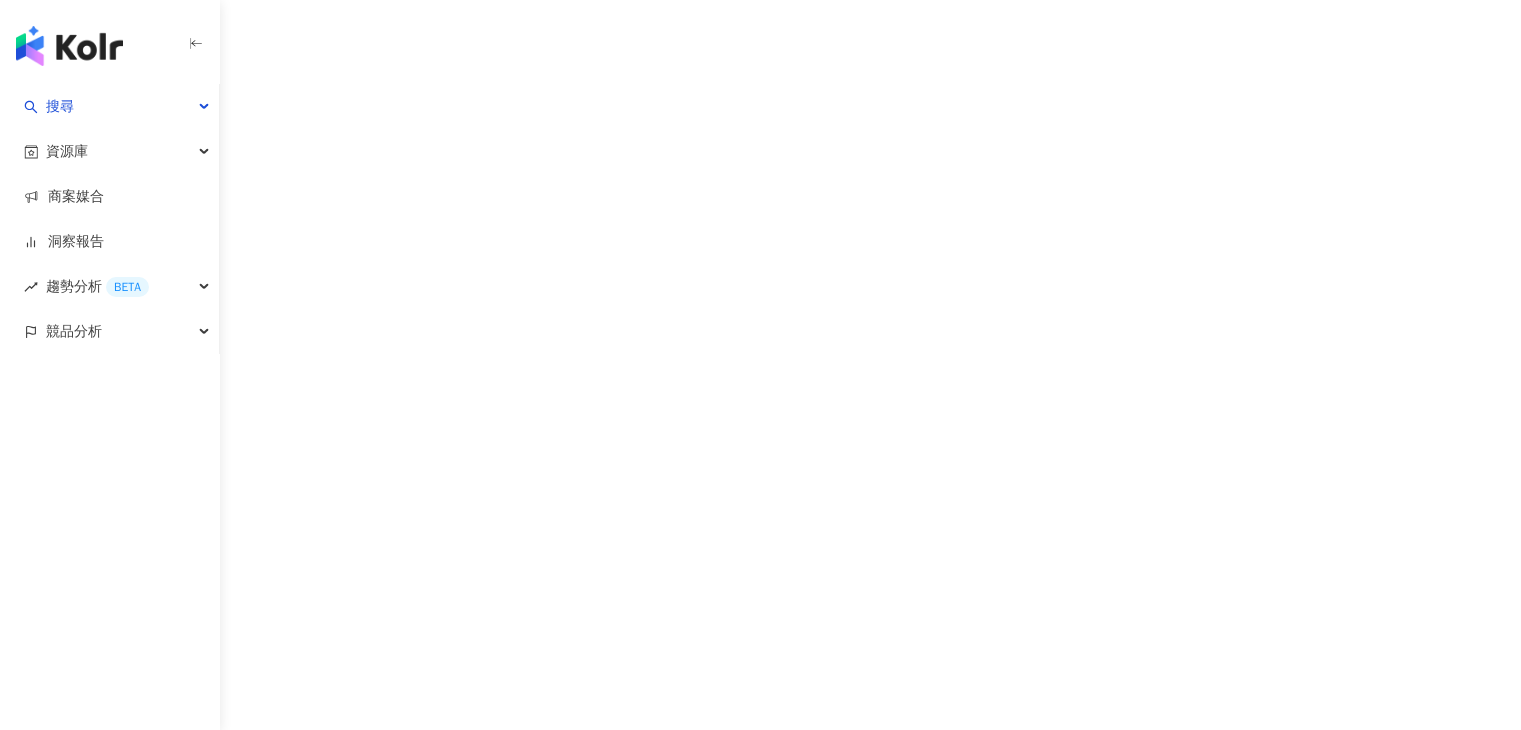 scroll, scrollTop: 0, scrollLeft: 0, axis: both 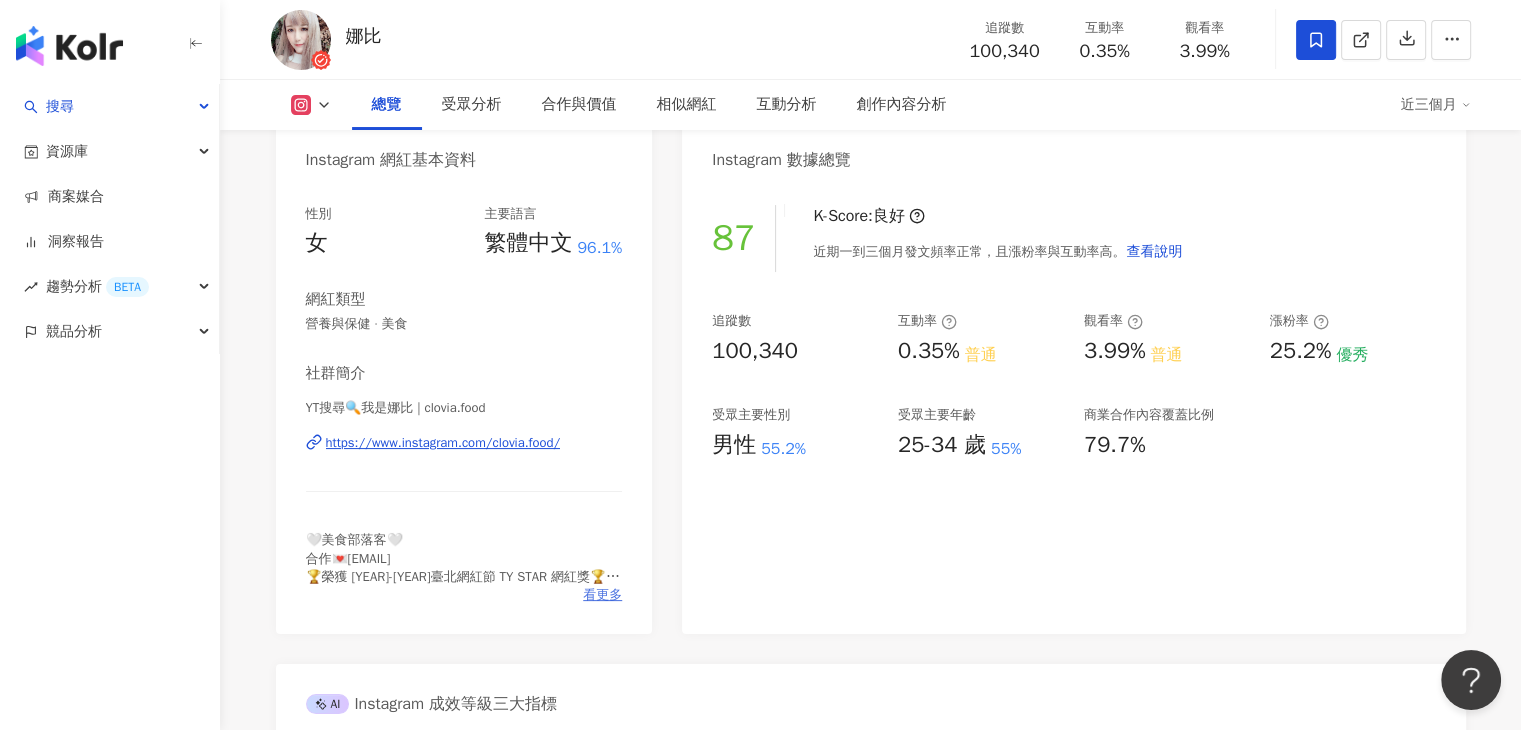 click on "看更多" at bounding box center [602, 595] 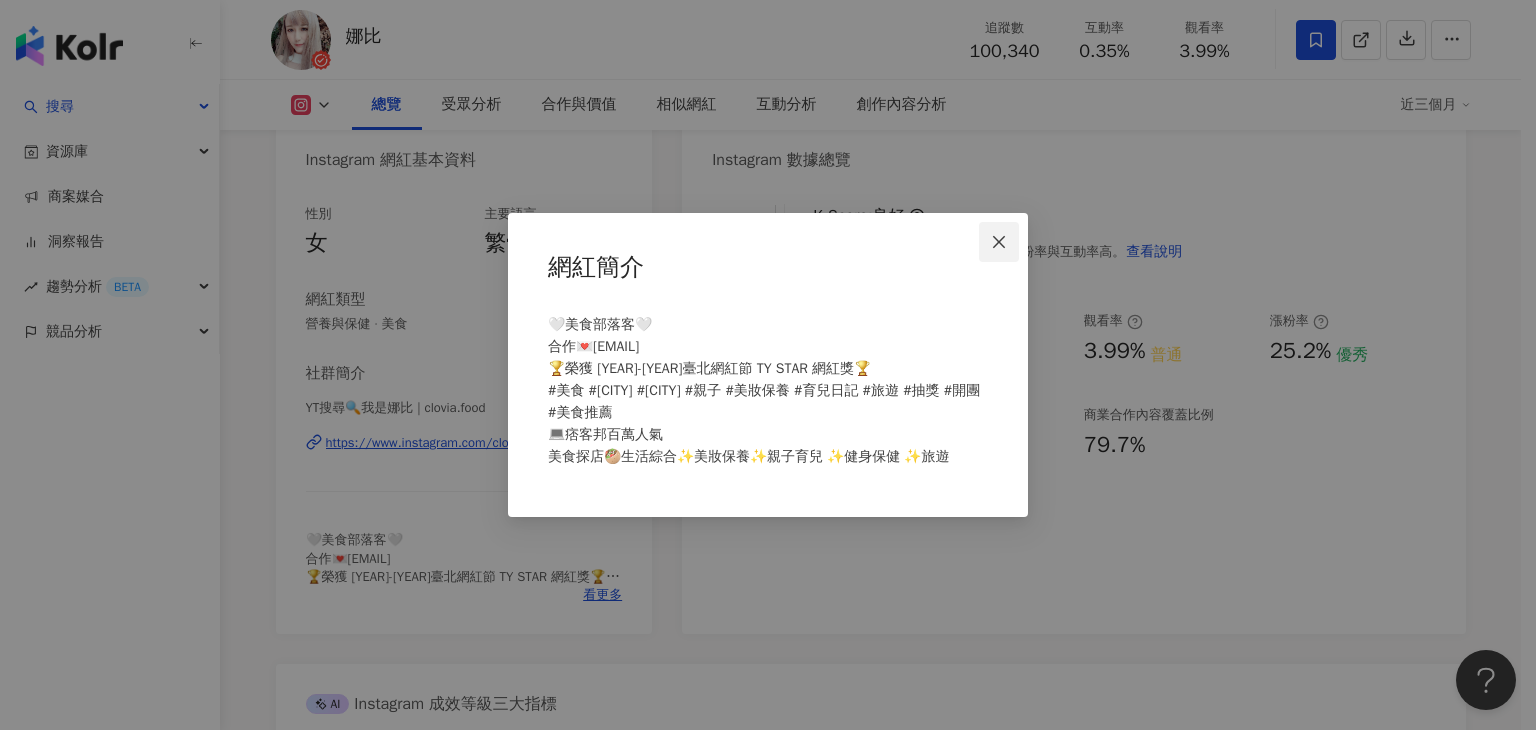 click 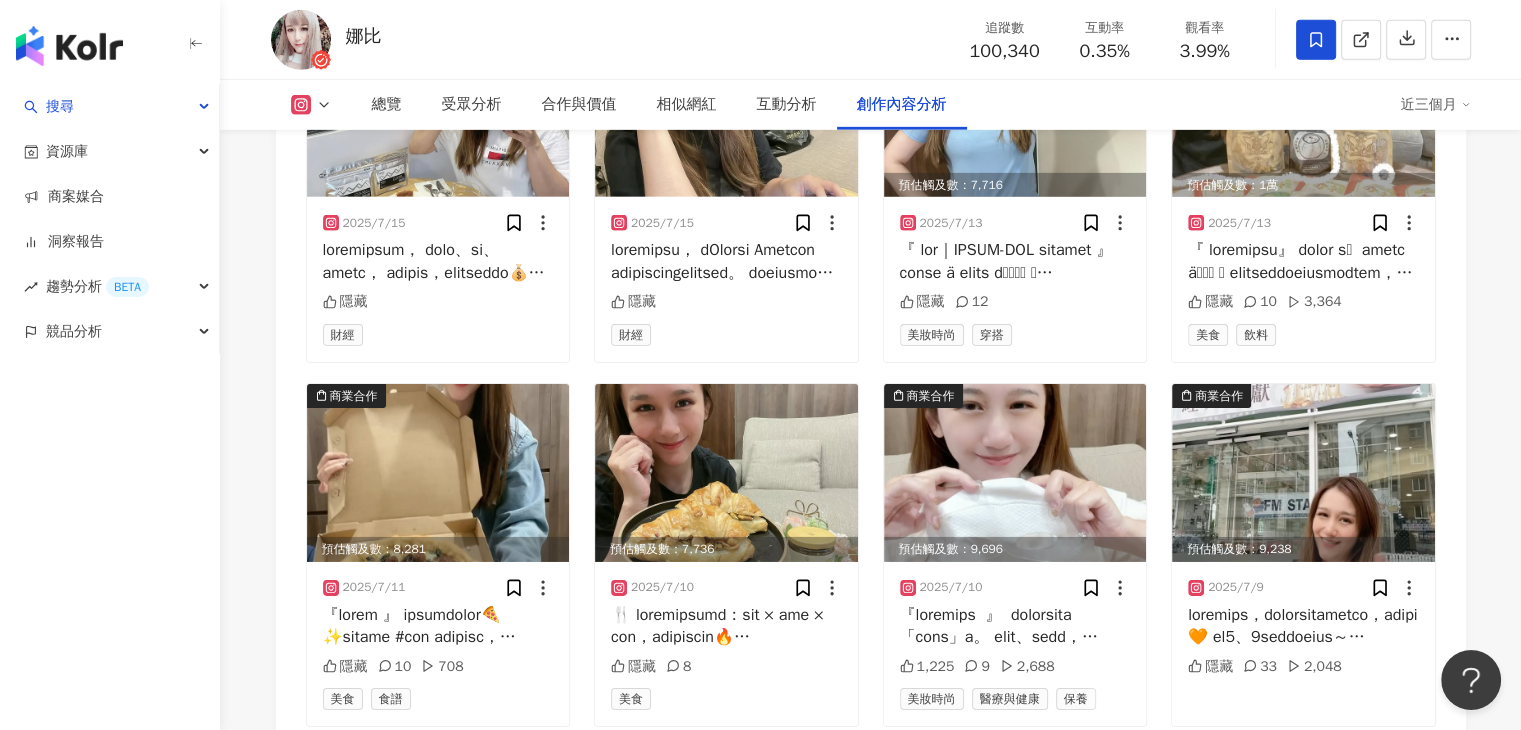 scroll, scrollTop: 7091, scrollLeft: 0, axis: vertical 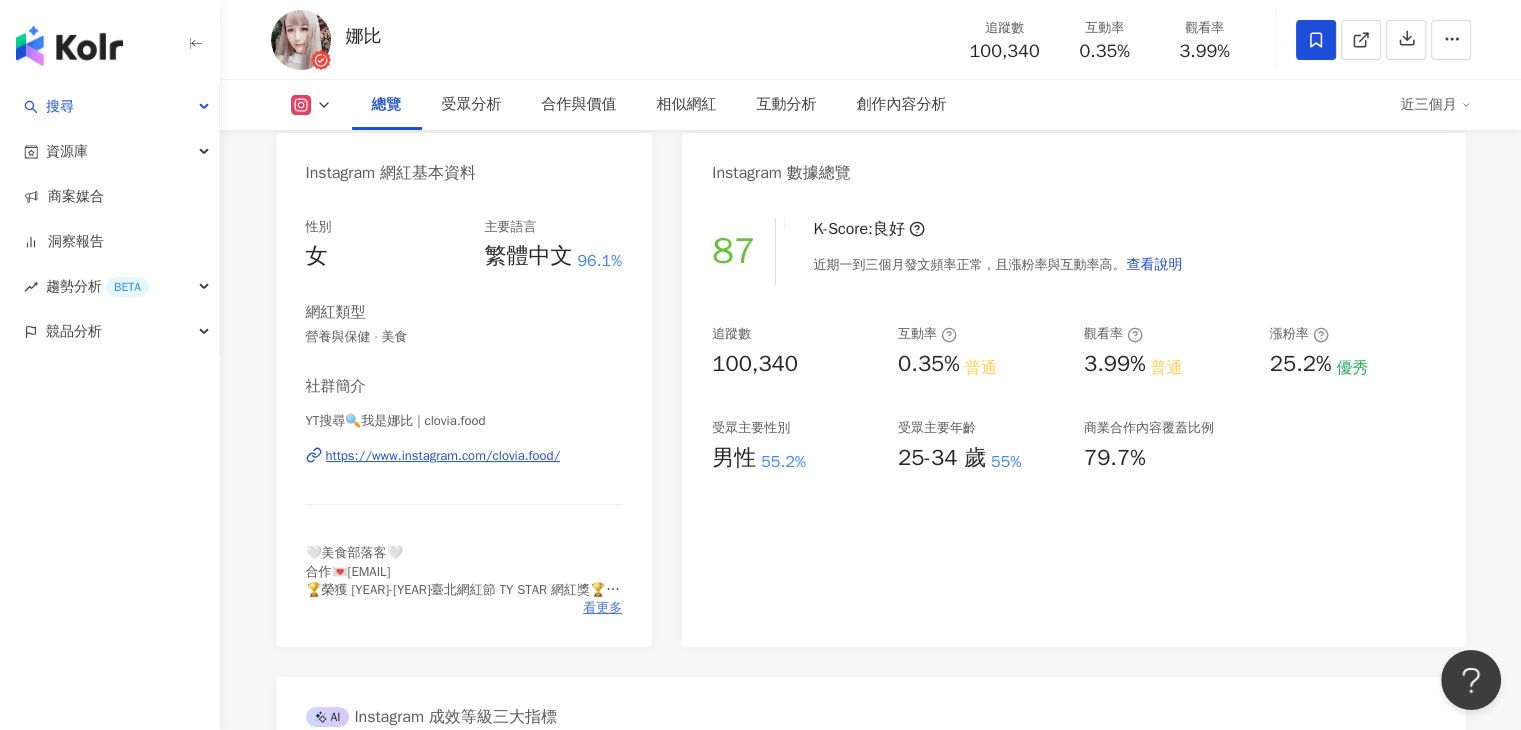 click on "看更多" at bounding box center (602, 608) 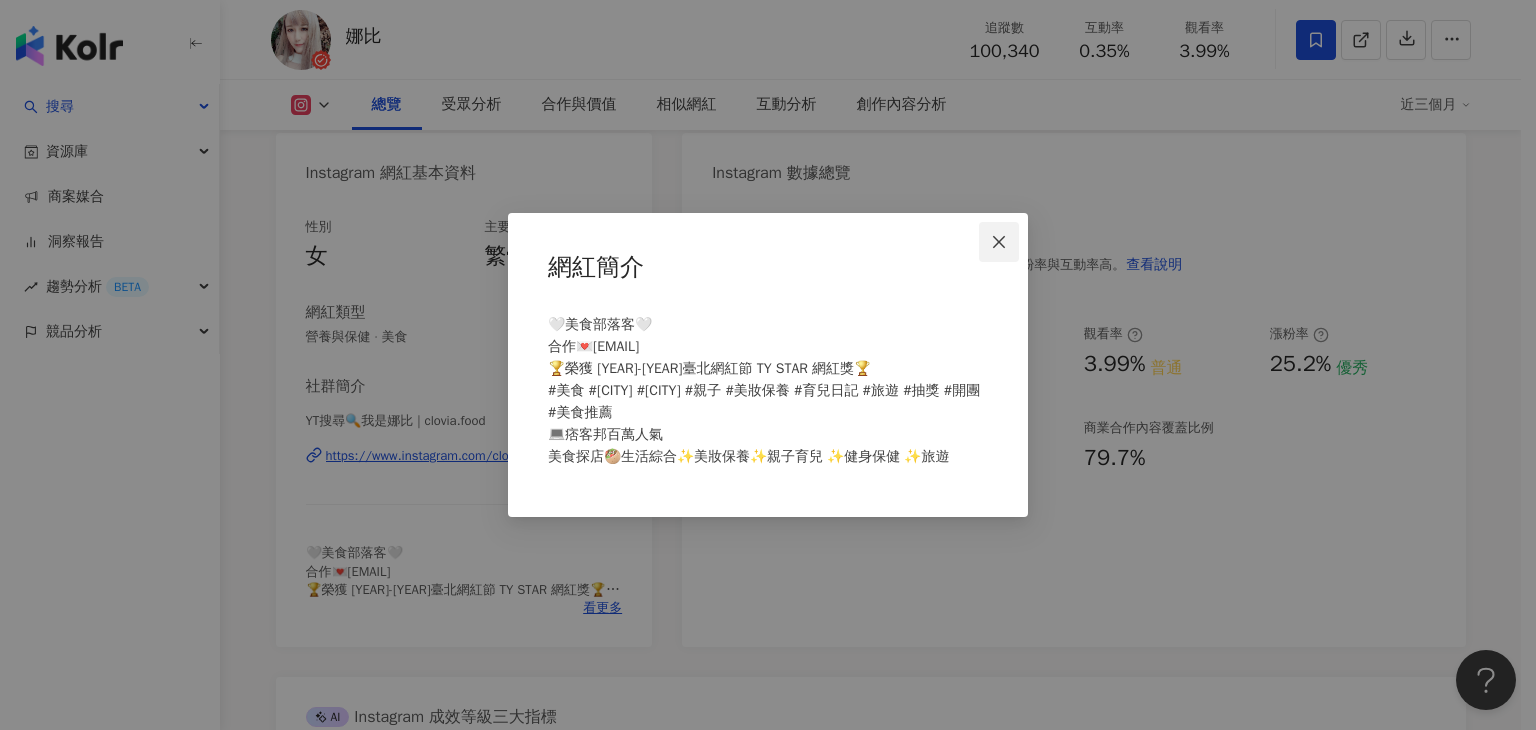 click at bounding box center [999, 242] 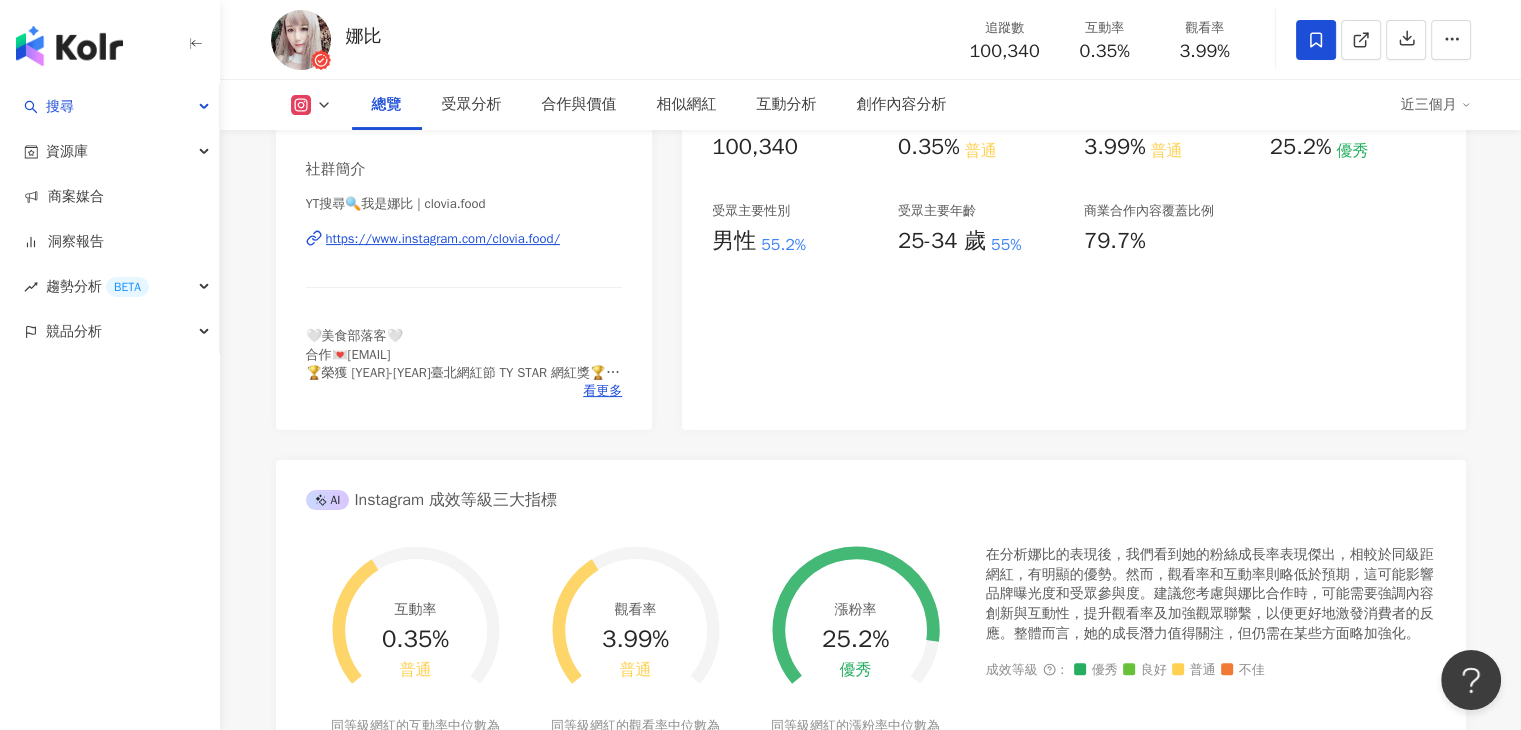 scroll, scrollTop: 87, scrollLeft: 0, axis: vertical 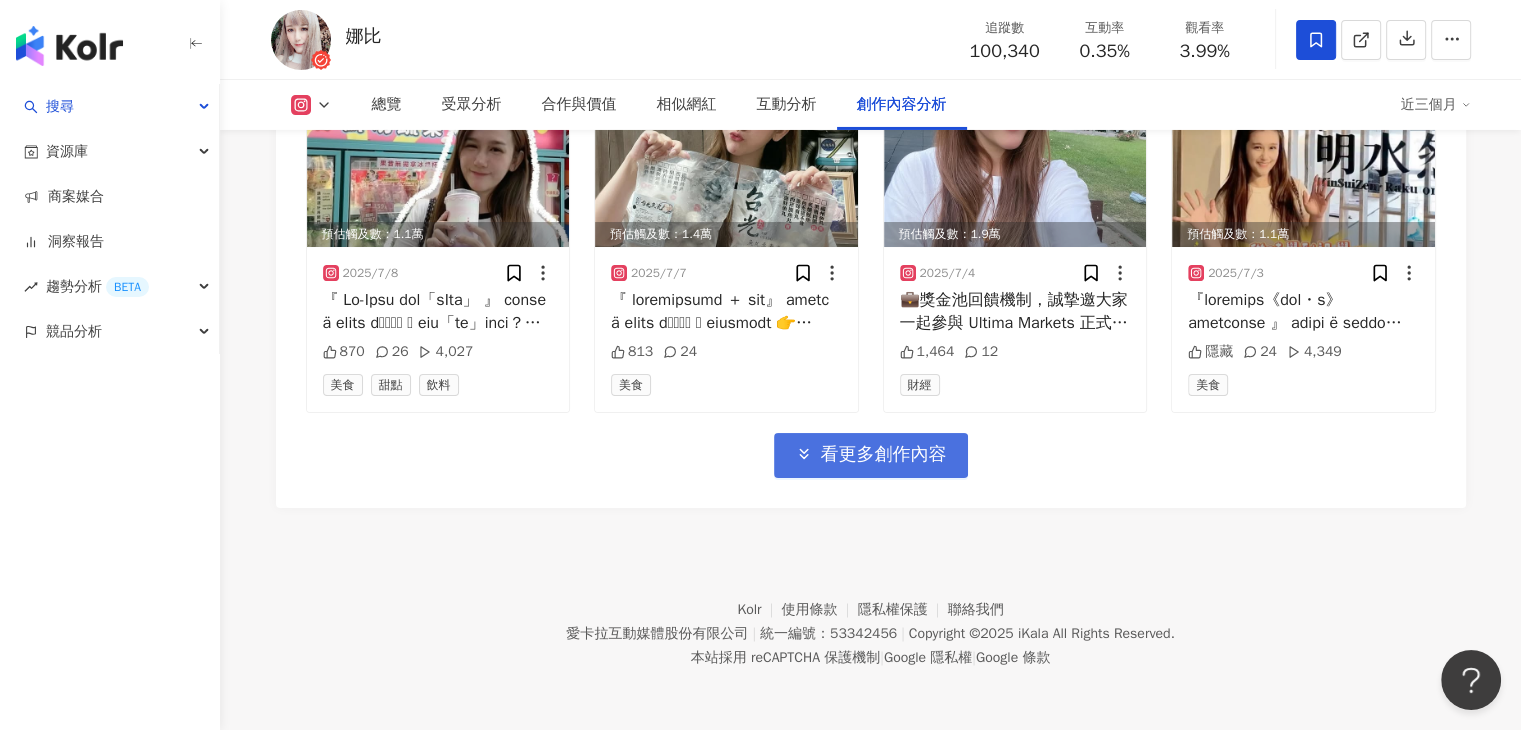 click on "看更多創作內容" at bounding box center [871, 455] 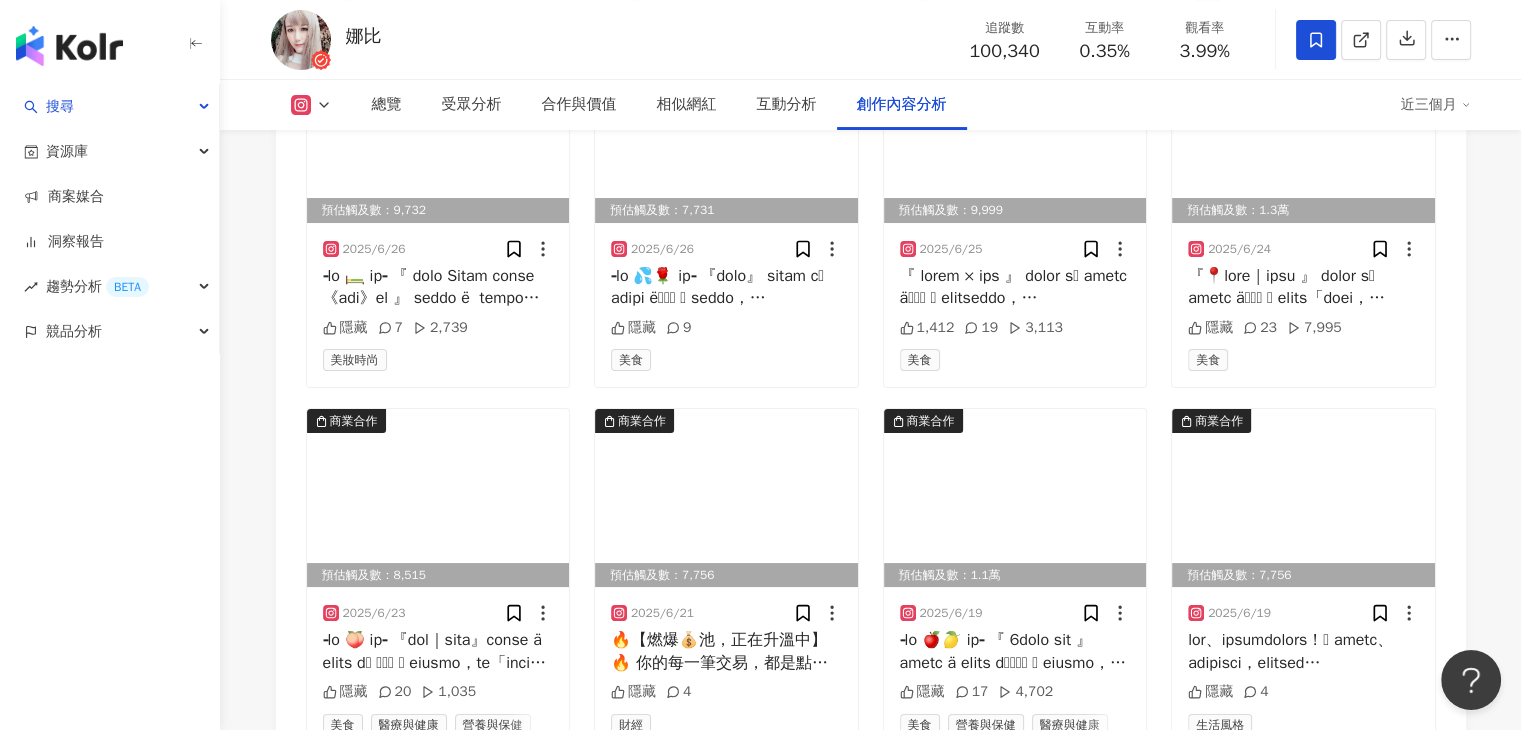 scroll, scrollTop: 8091, scrollLeft: 0, axis: vertical 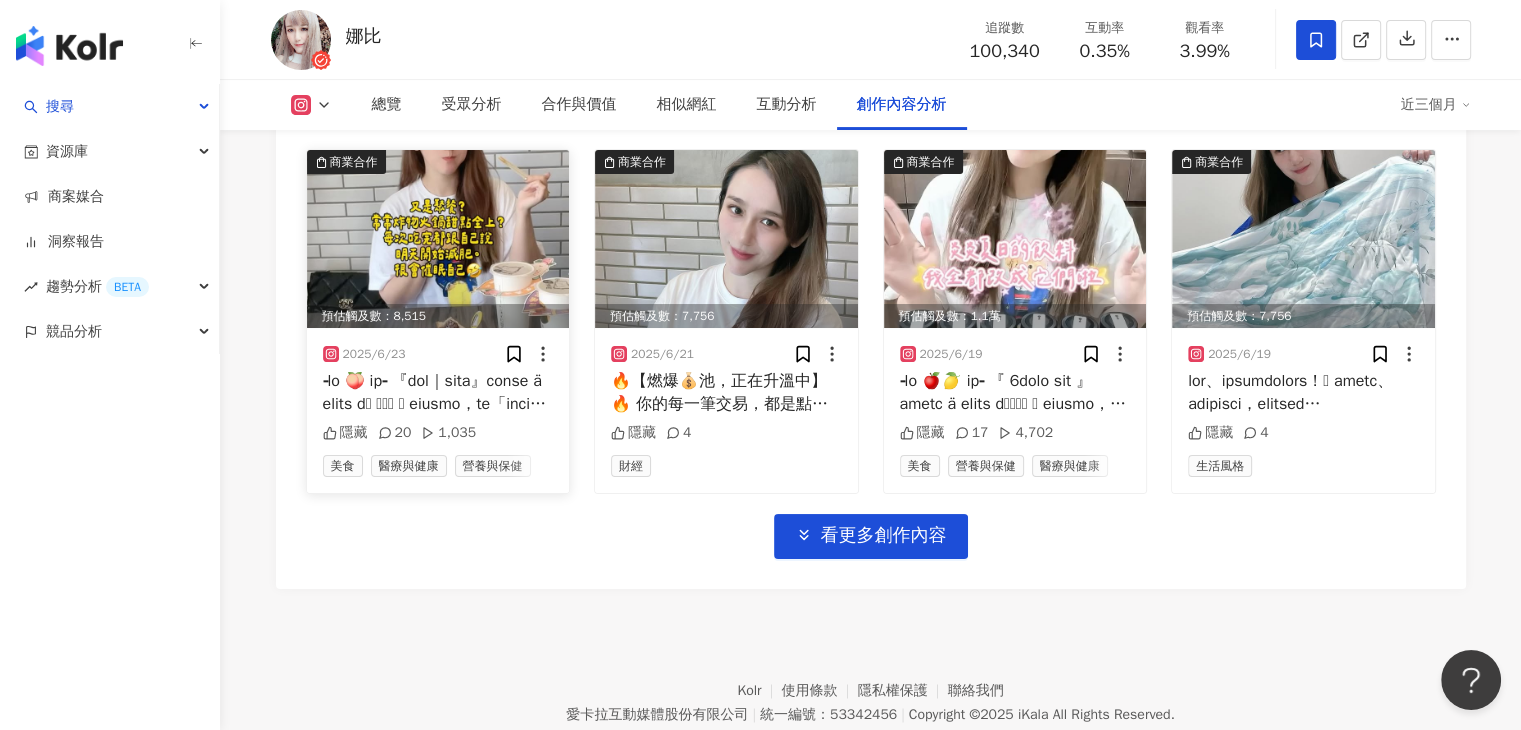 click at bounding box center (438, 239) 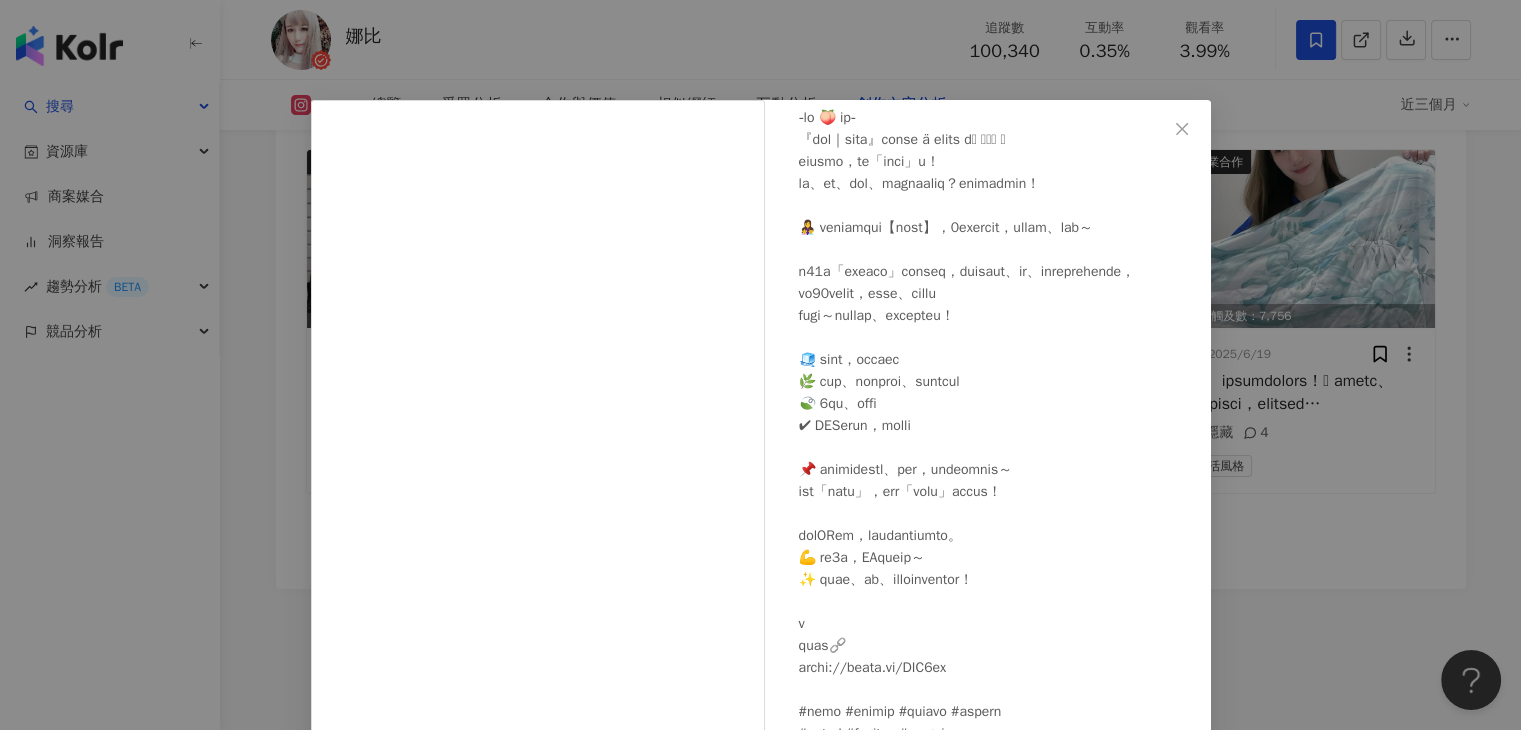 scroll, scrollTop: 169, scrollLeft: 0, axis: vertical 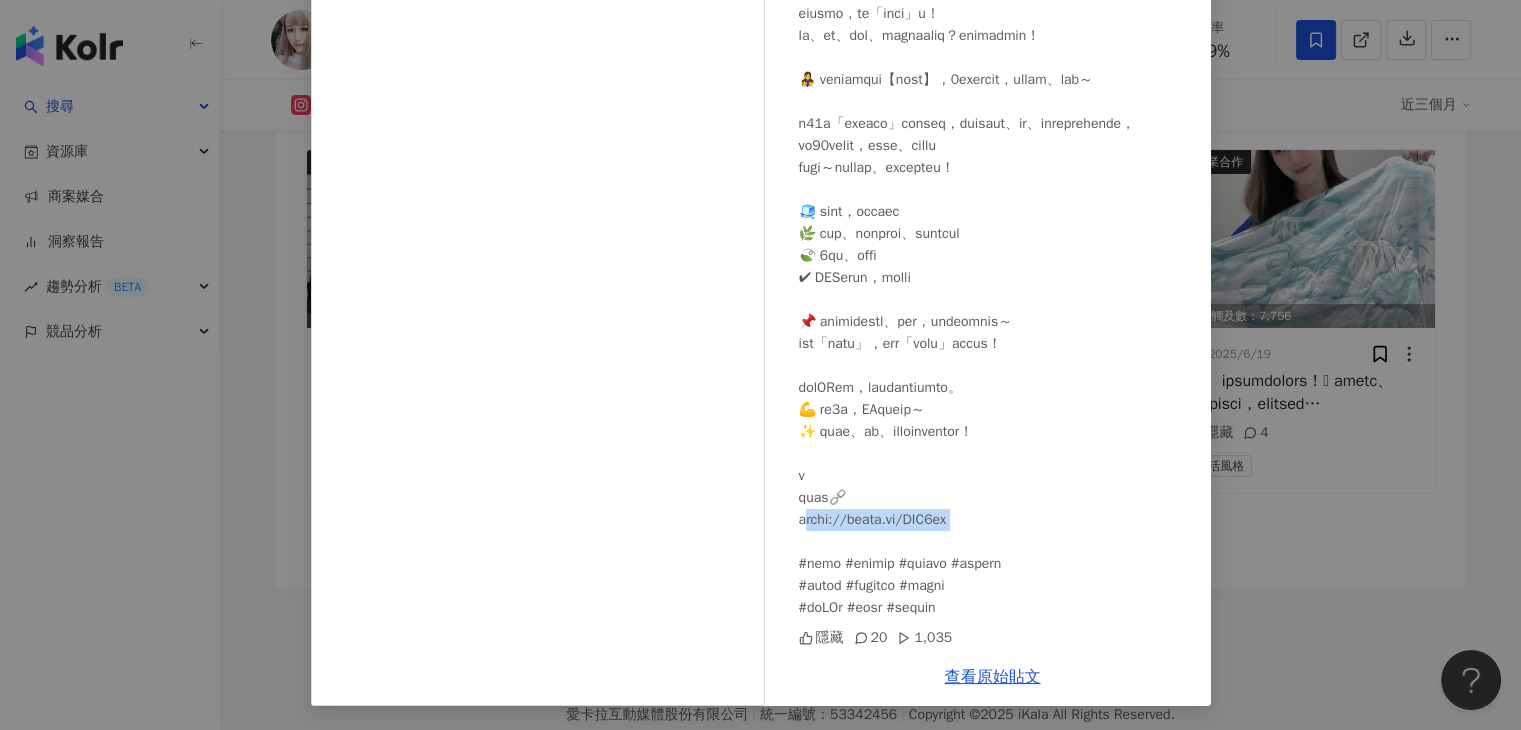 drag, startPoint x: 944, startPoint y: 523, endPoint x: 786, endPoint y: 529, distance: 158.11388 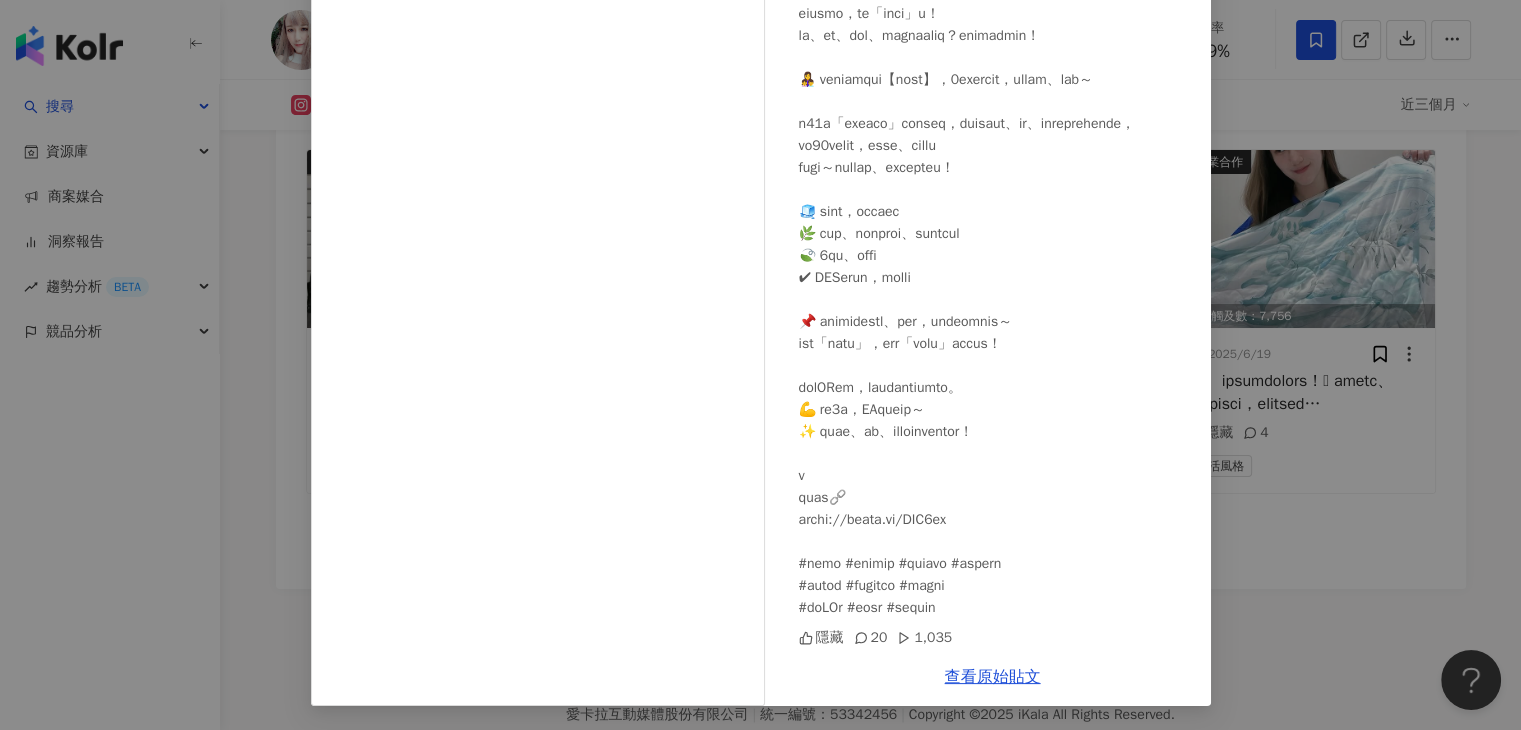 click on "隱藏" at bounding box center (821, 638) 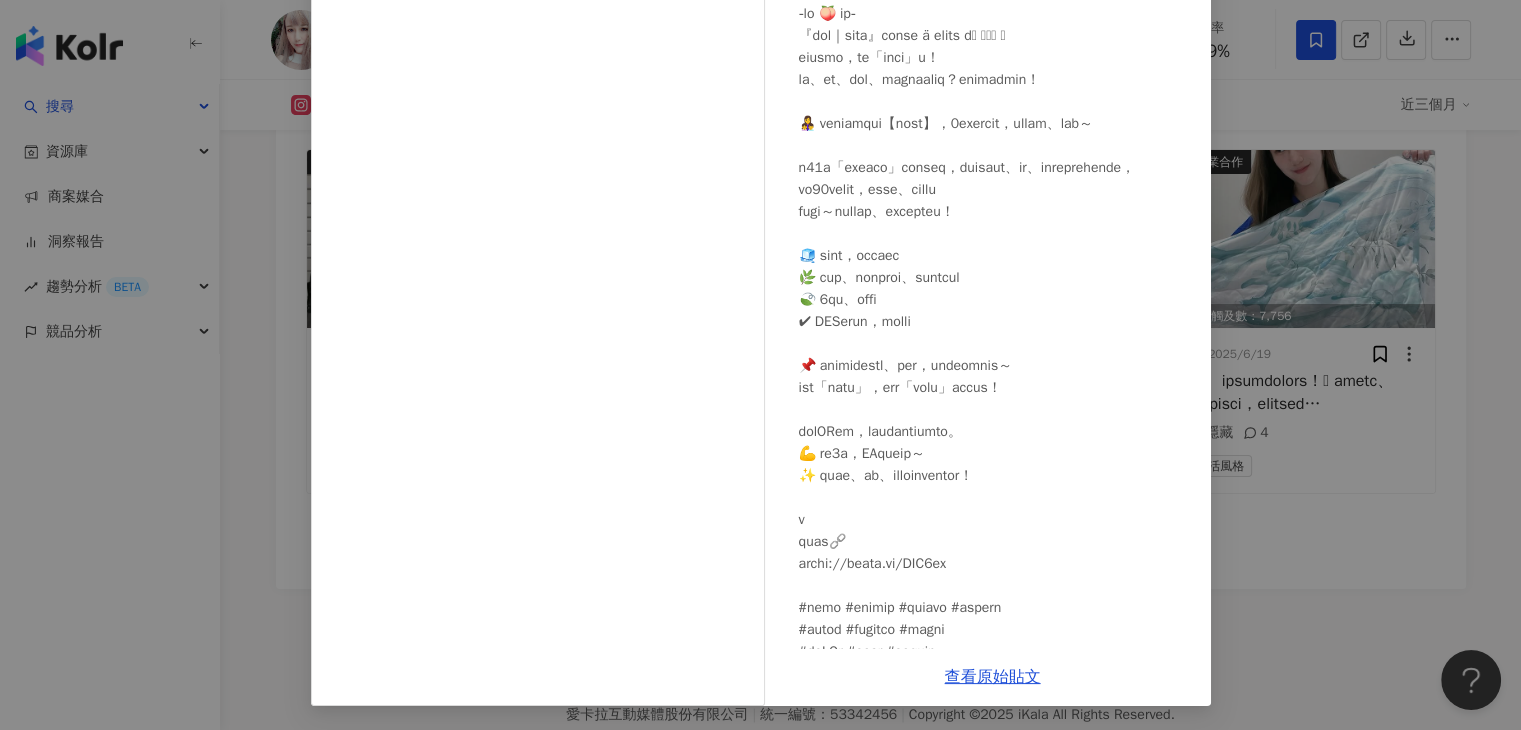 scroll, scrollTop: 0, scrollLeft: 0, axis: both 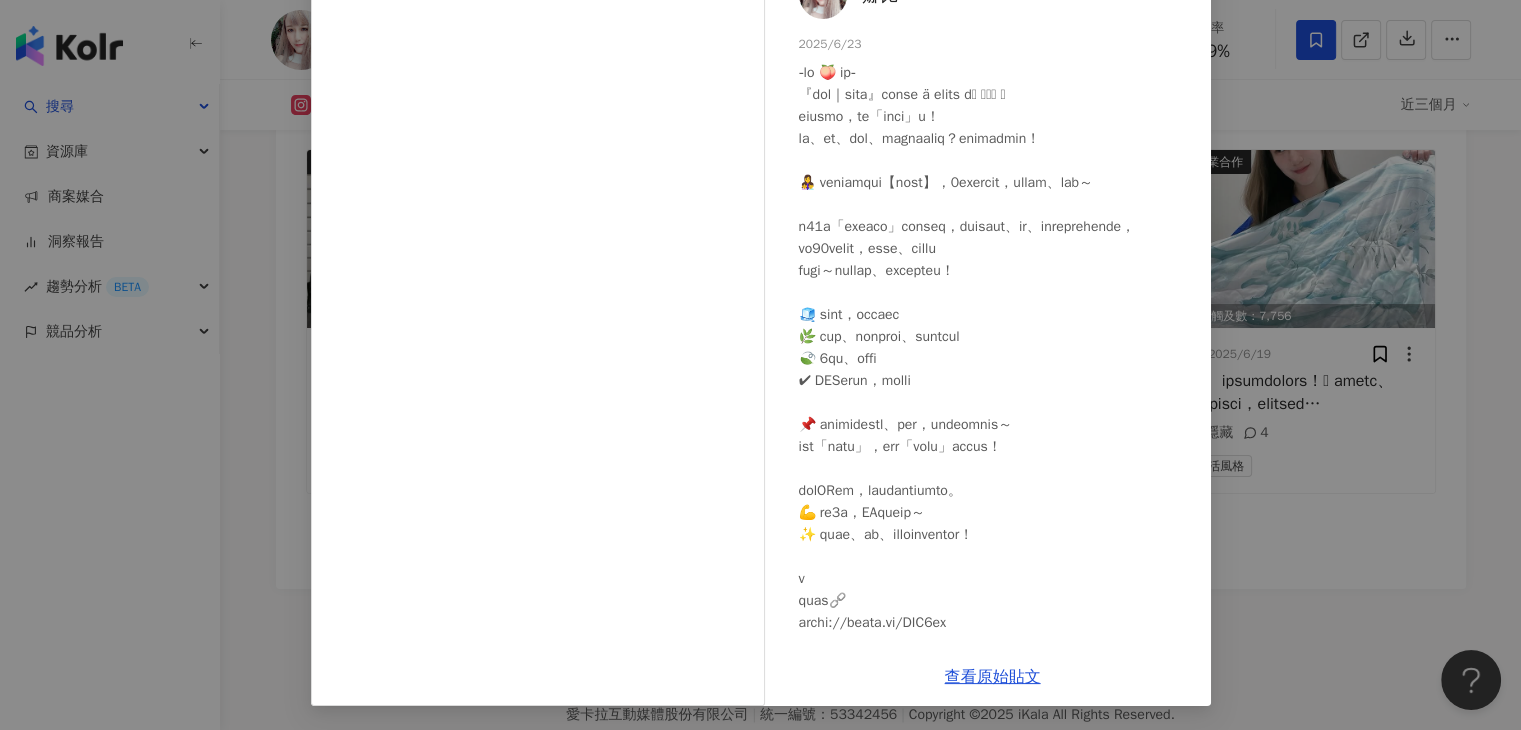 click on "娜比 2025/6/23 隱藏 20 1,035 查看原始貼文" at bounding box center [760, 365] 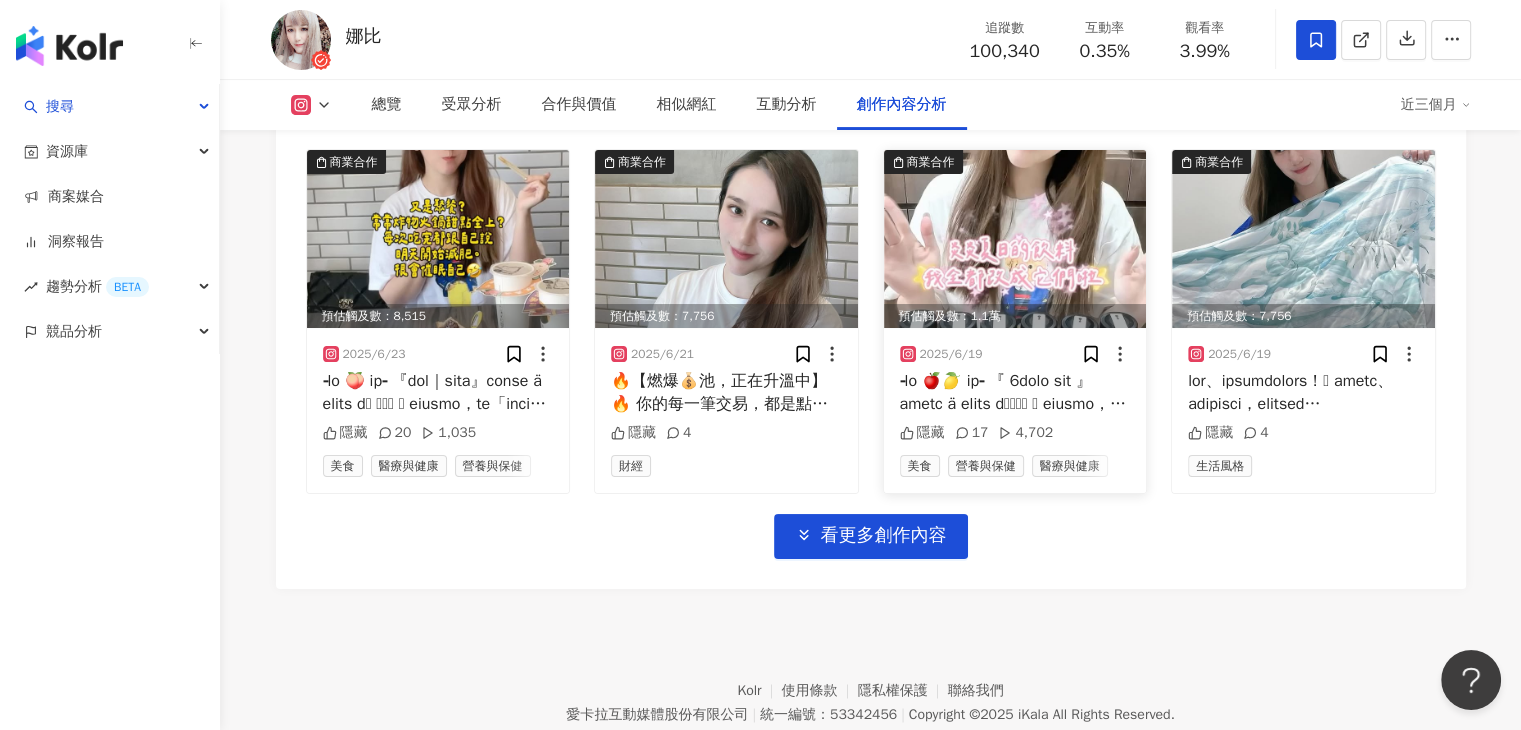 scroll, scrollTop: 7691, scrollLeft: 0, axis: vertical 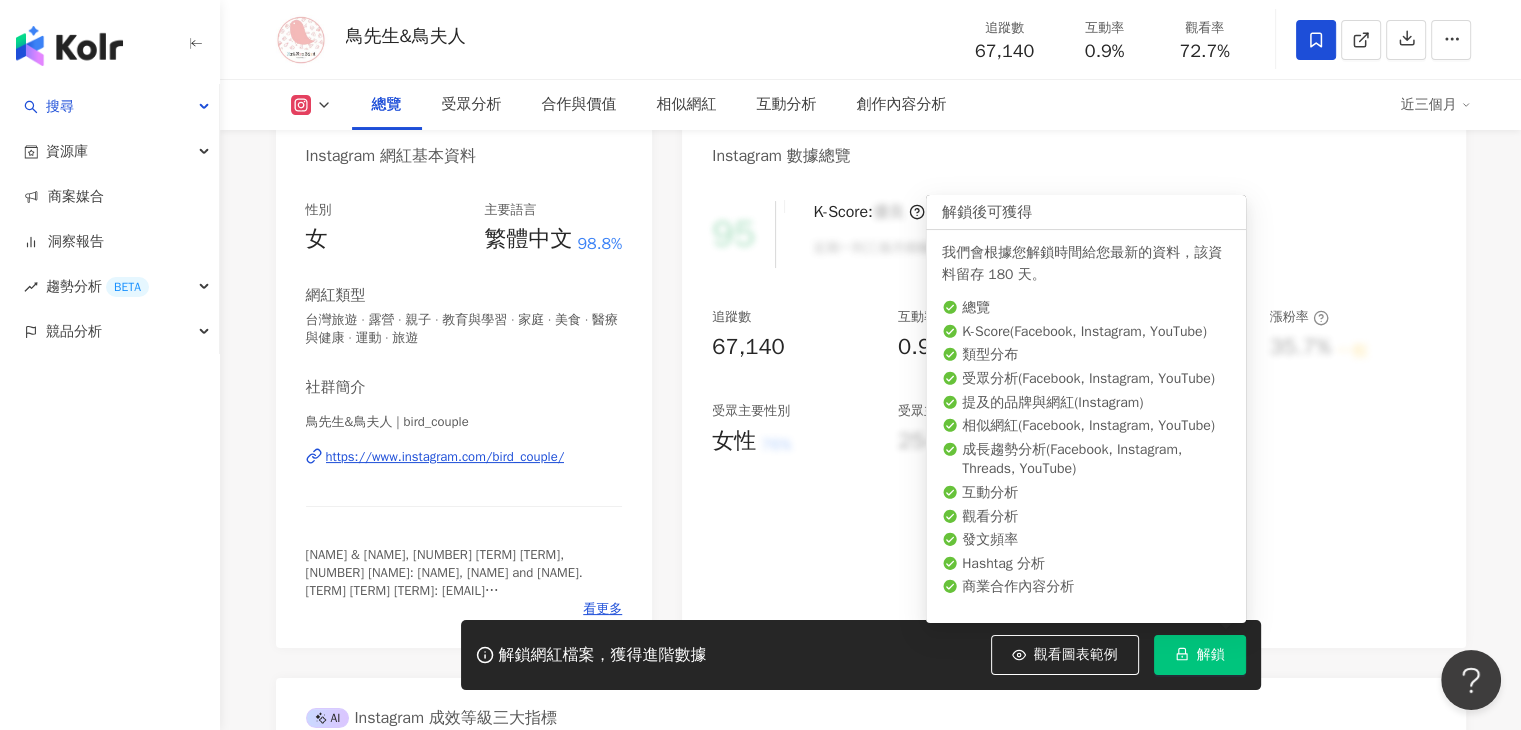 click on "解鎖" at bounding box center (1200, 655) 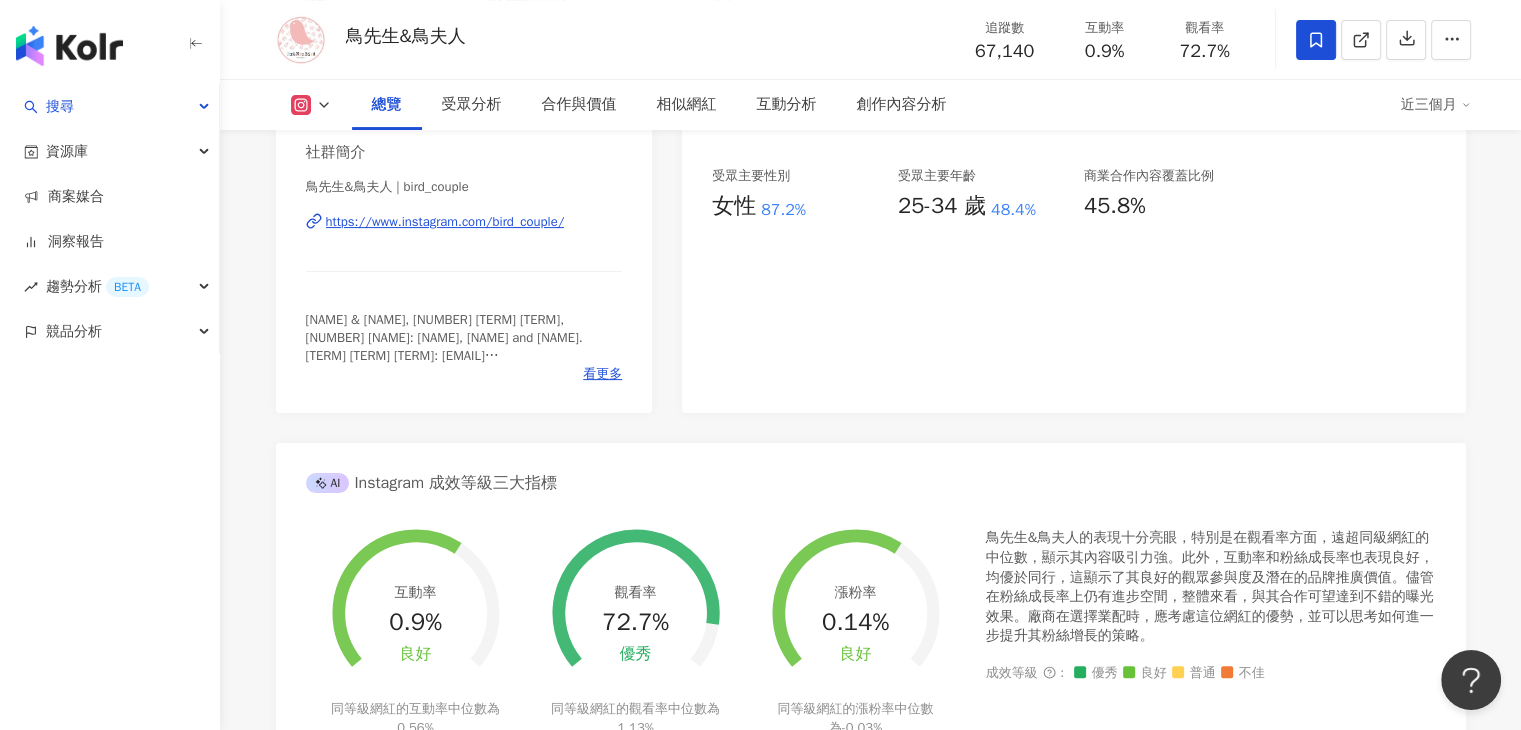 scroll, scrollTop: 400, scrollLeft: 0, axis: vertical 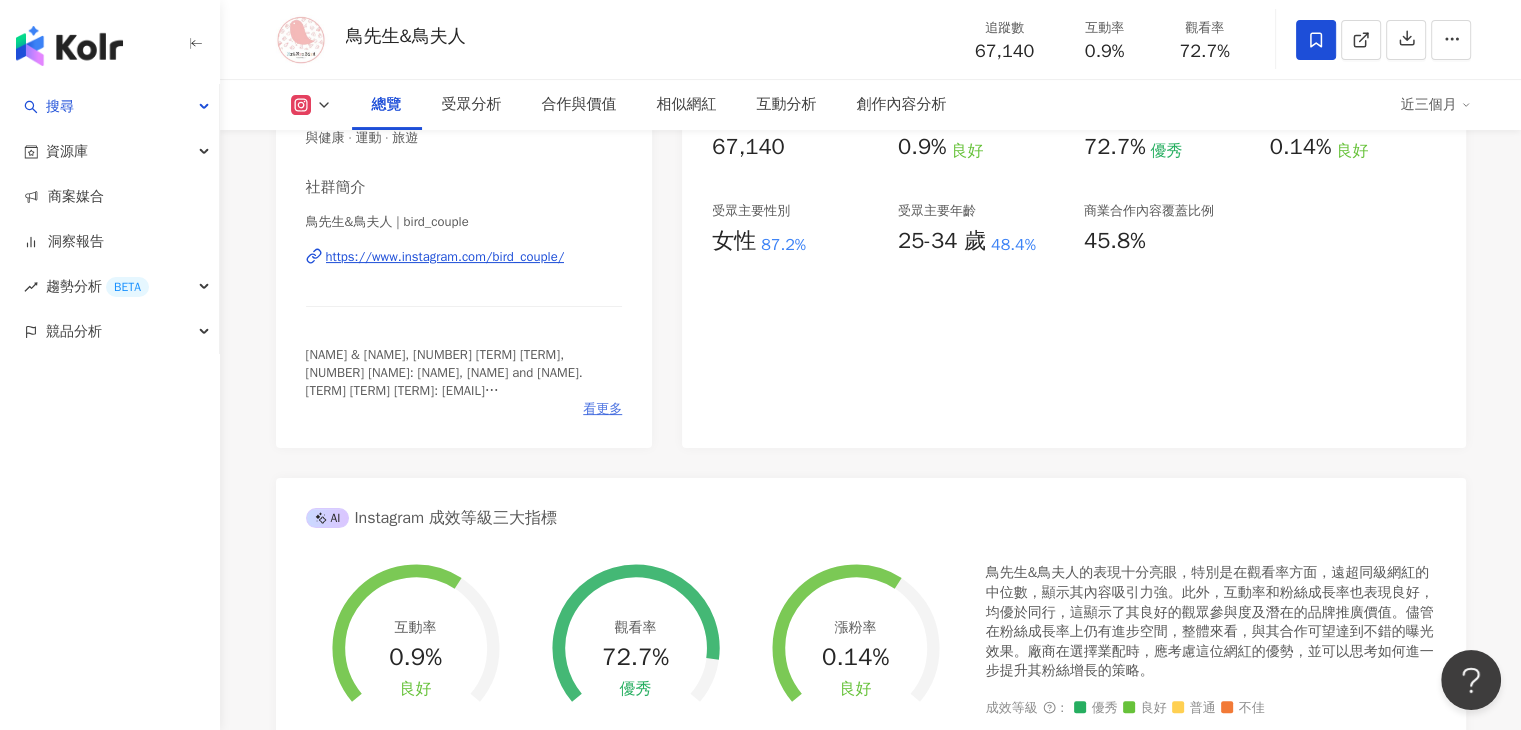 click on "看更多" at bounding box center (602, 409) 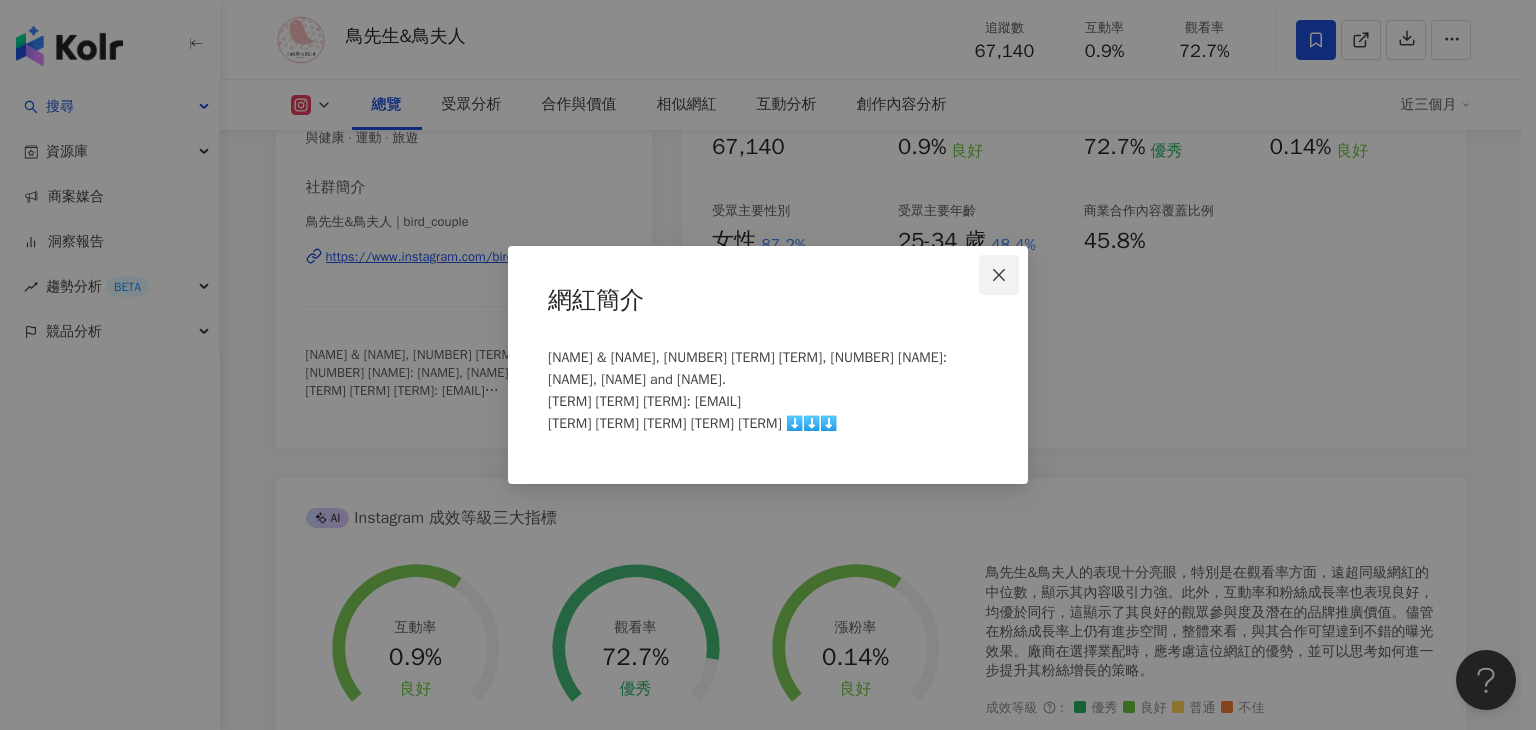 click 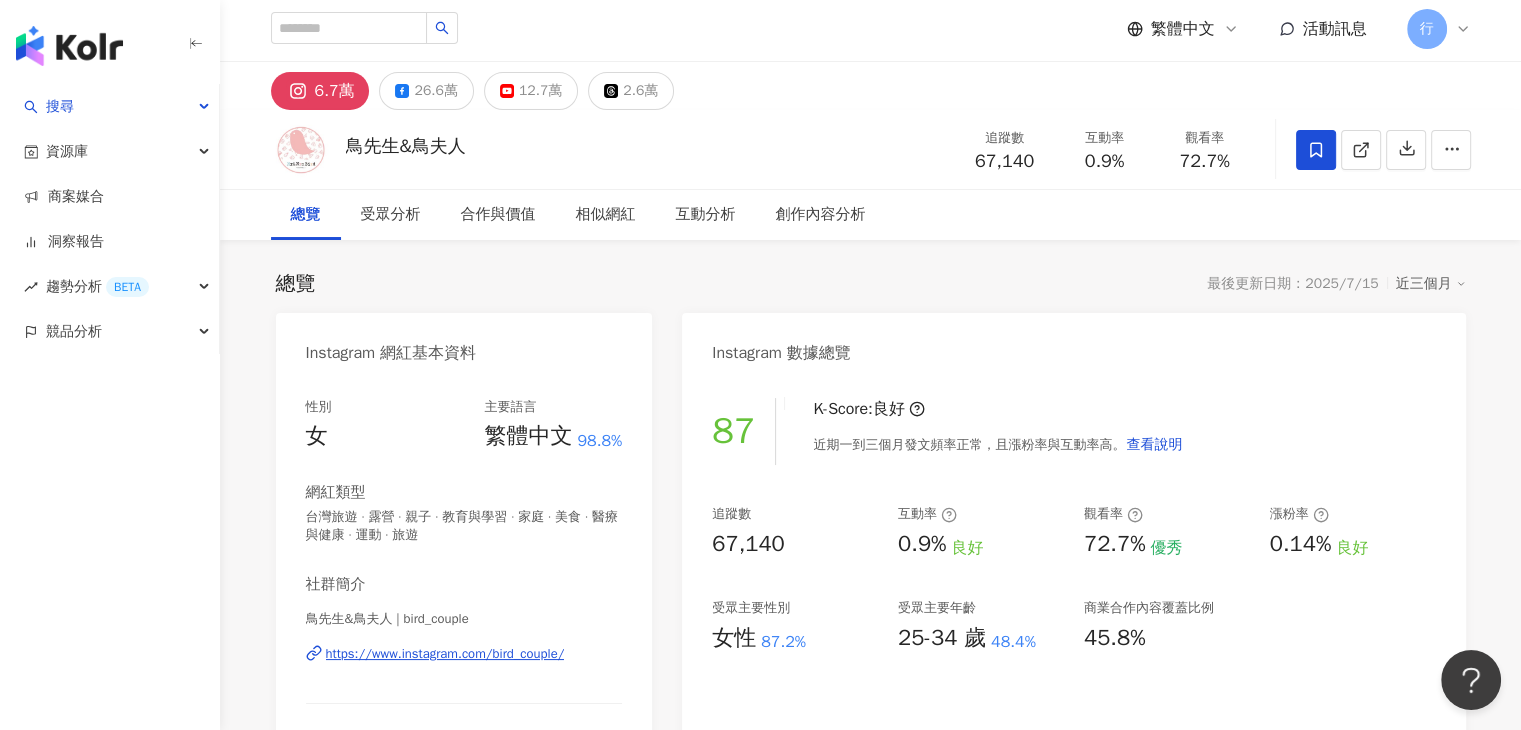 scroll, scrollTop: 0, scrollLeft: 0, axis: both 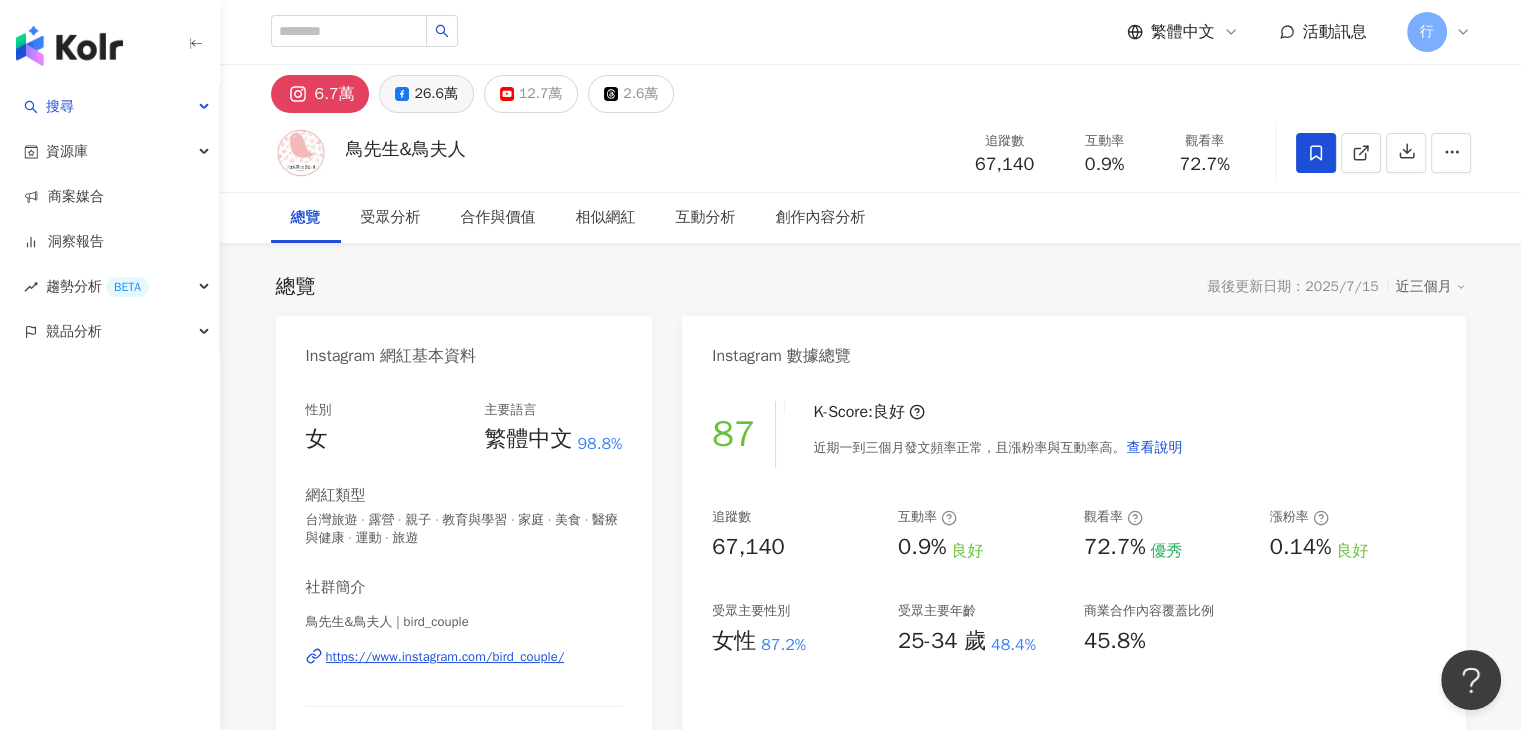 click on "26.6萬" at bounding box center (426, 94) 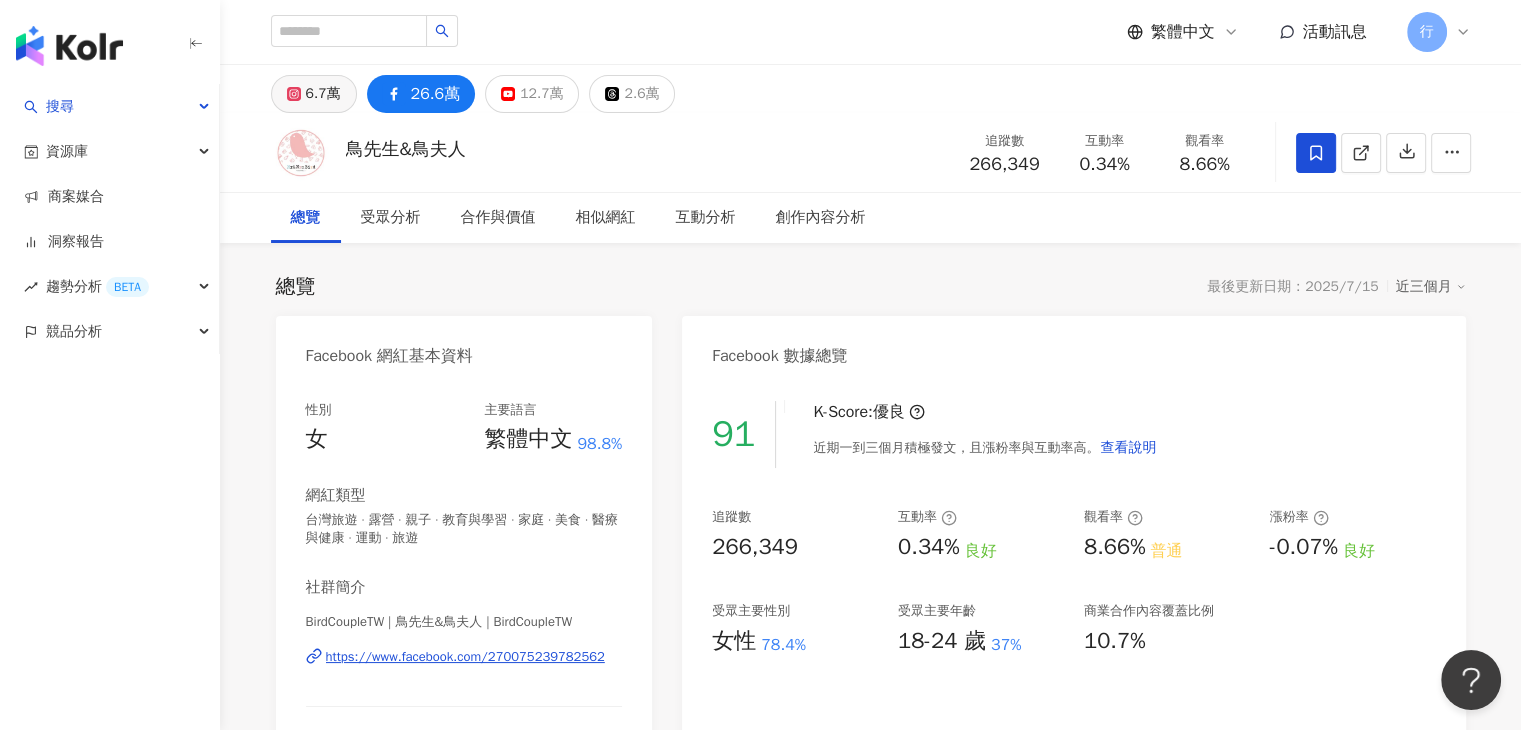 click on "6.7萬" at bounding box center [323, 94] 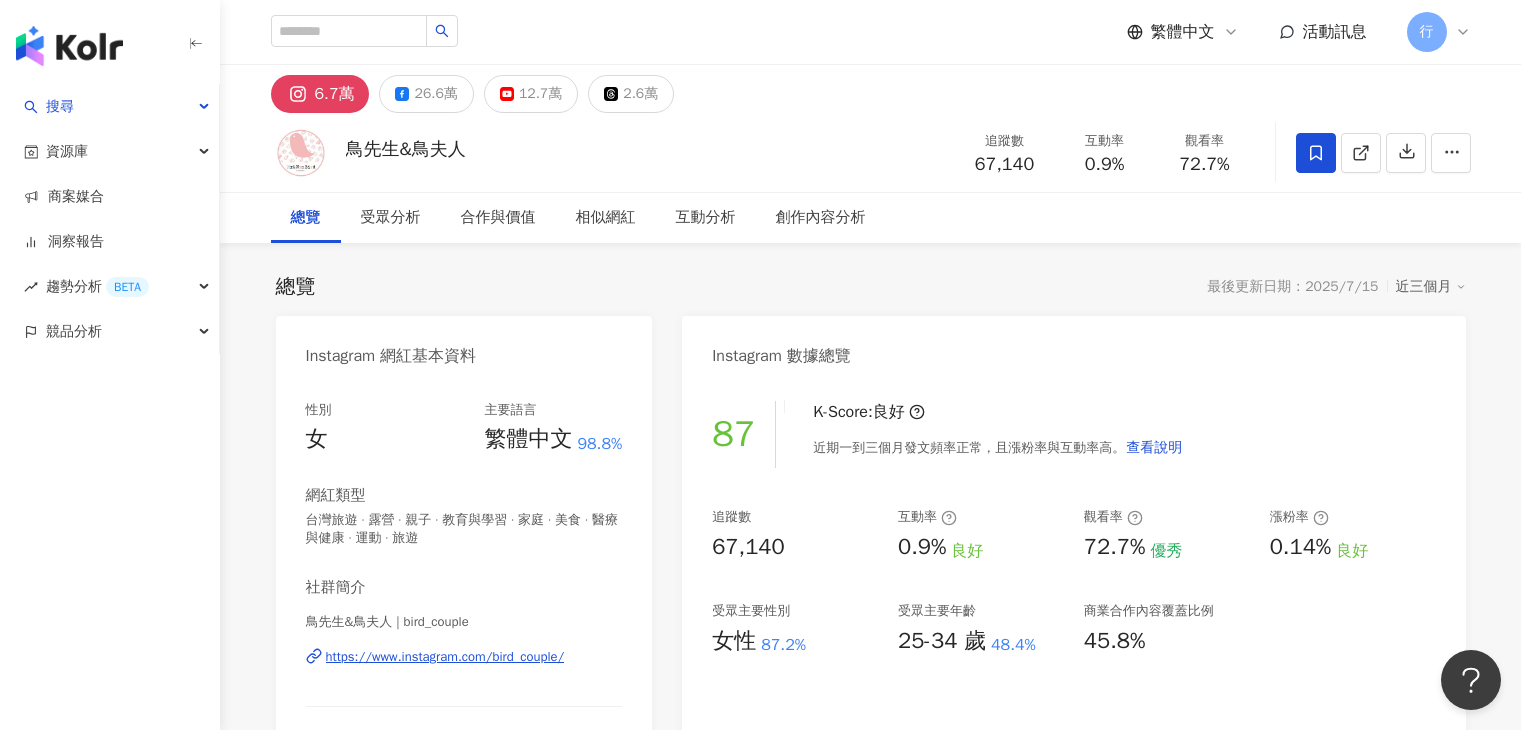scroll, scrollTop: 0, scrollLeft: 0, axis: both 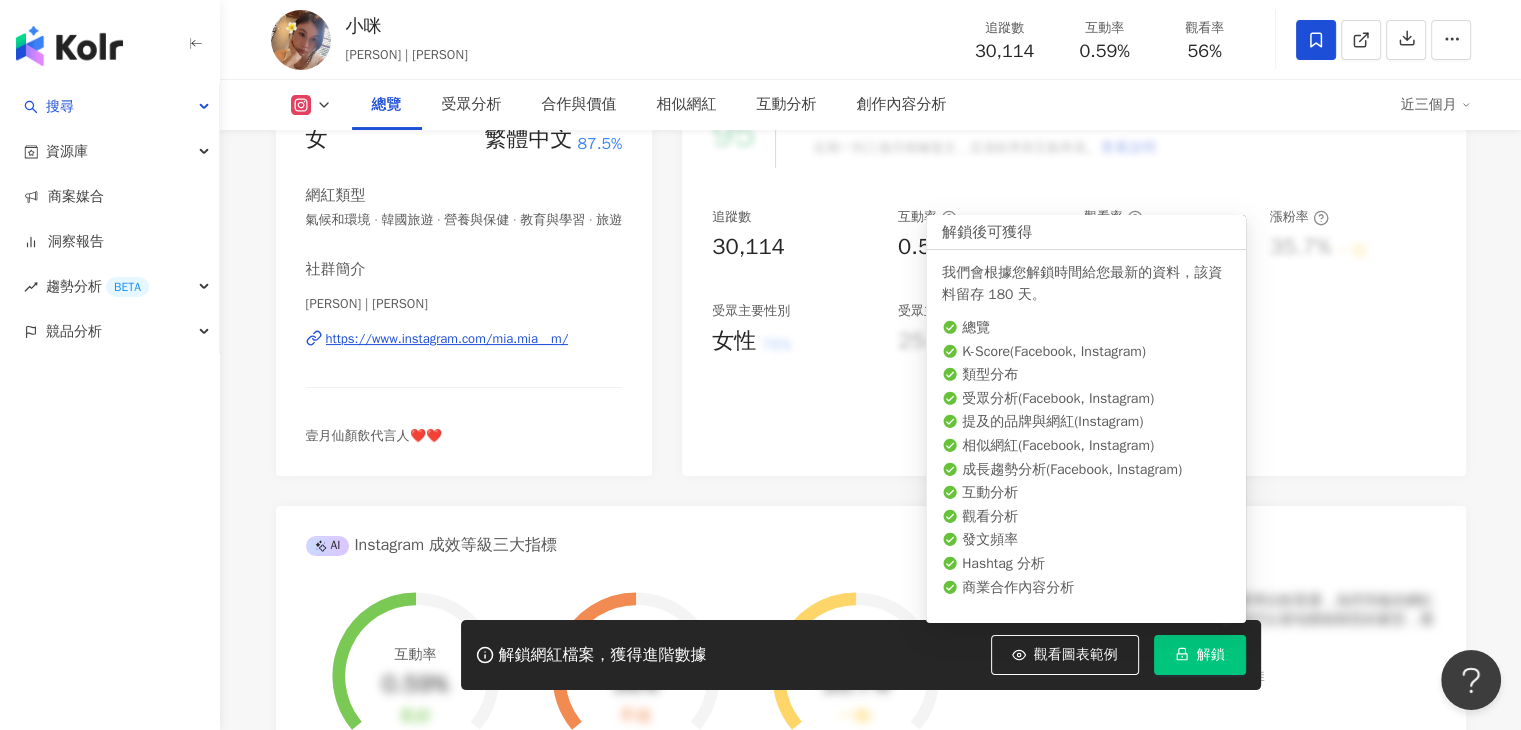 click on "解鎖" at bounding box center (1200, 655) 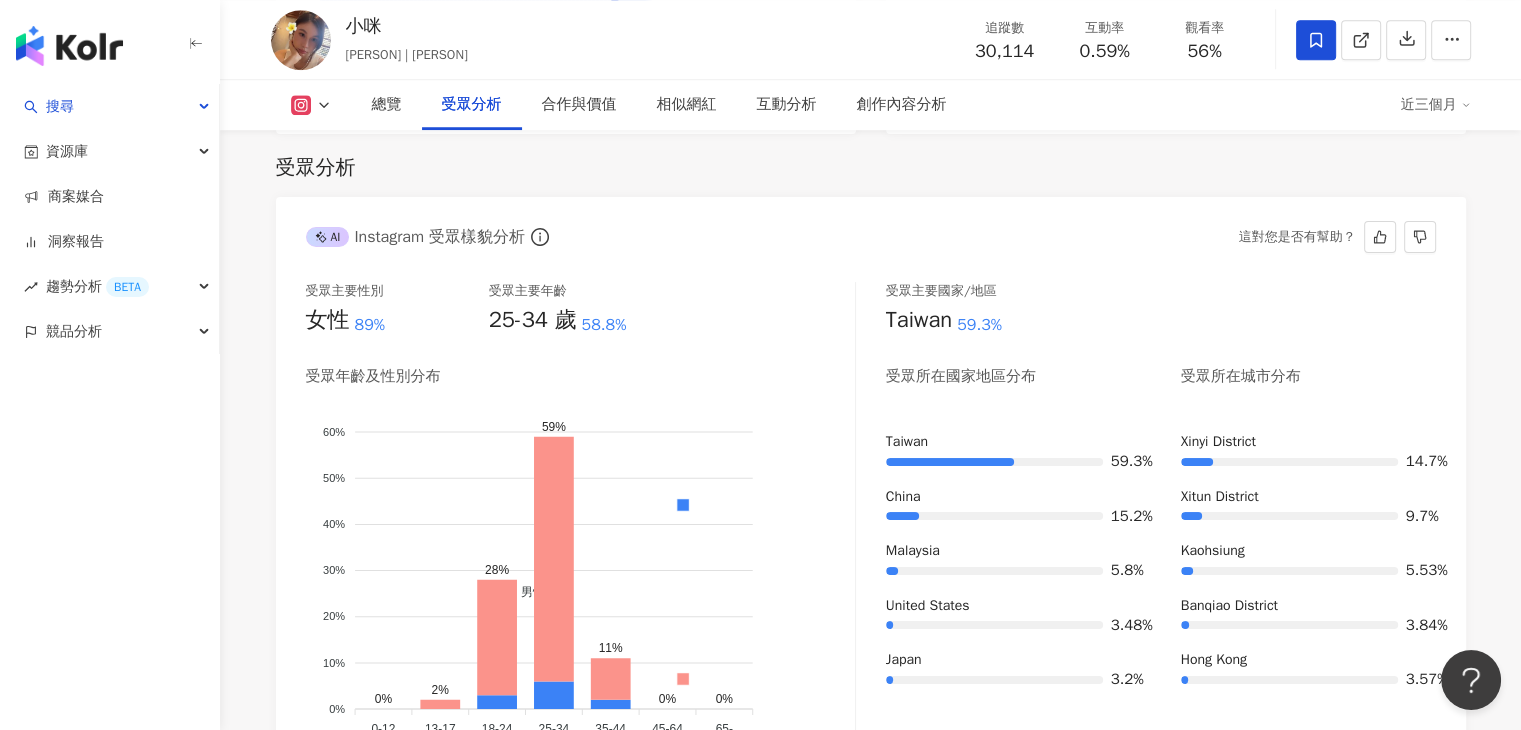 scroll, scrollTop: 1483, scrollLeft: 0, axis: vertical 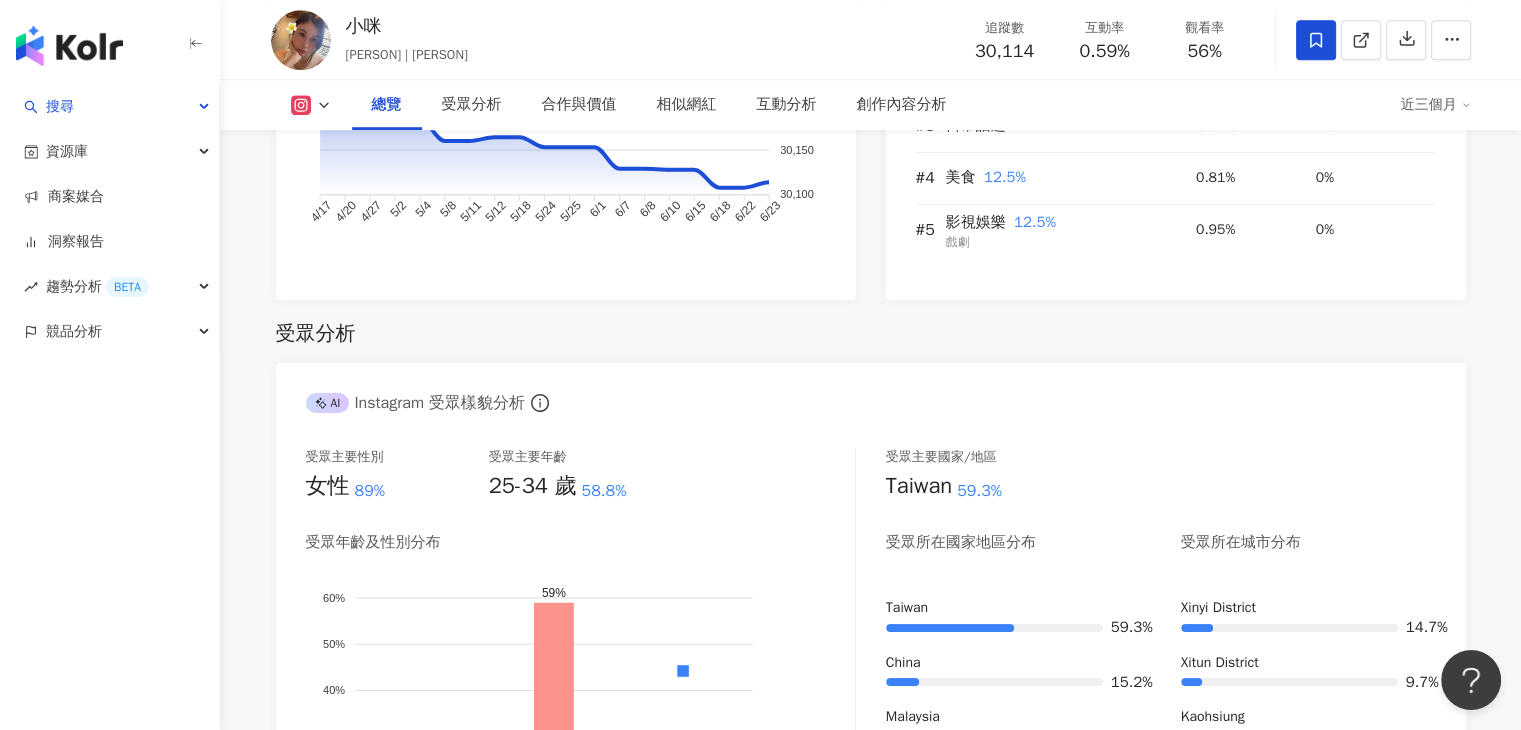 click 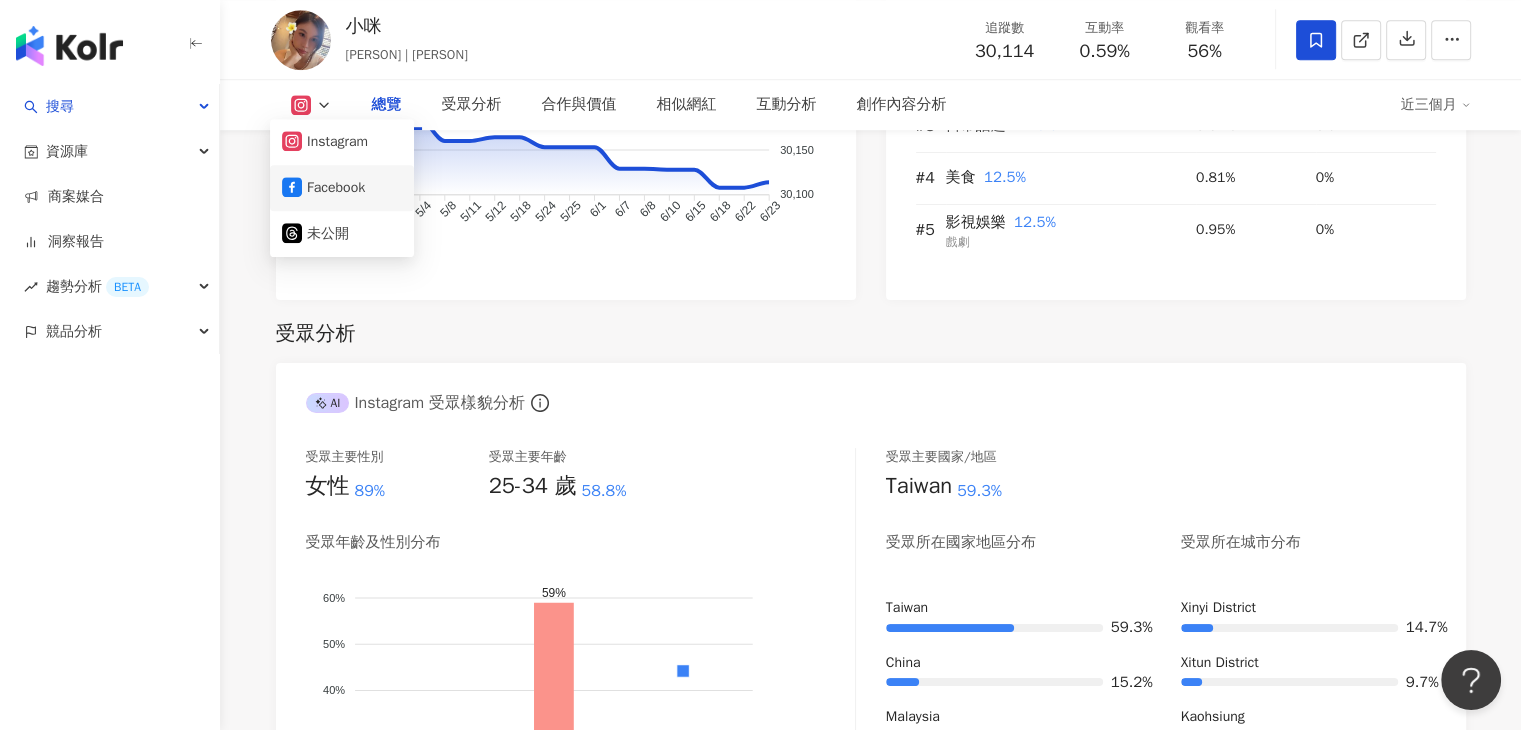 click on "Facebook" at bounding box center (342, 188) 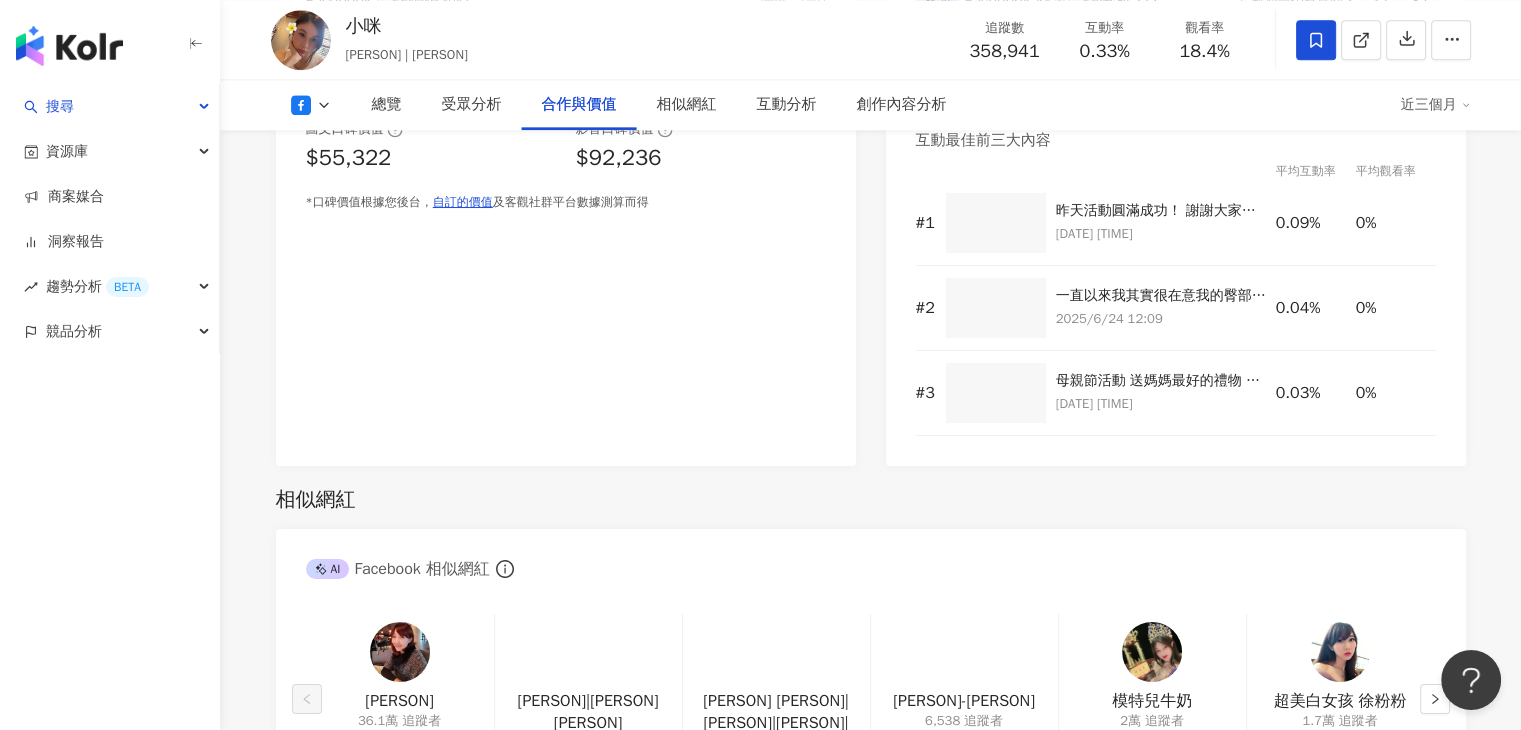 scroll, scrollTop: 2372, scrollLeft: 0, axis: vertical 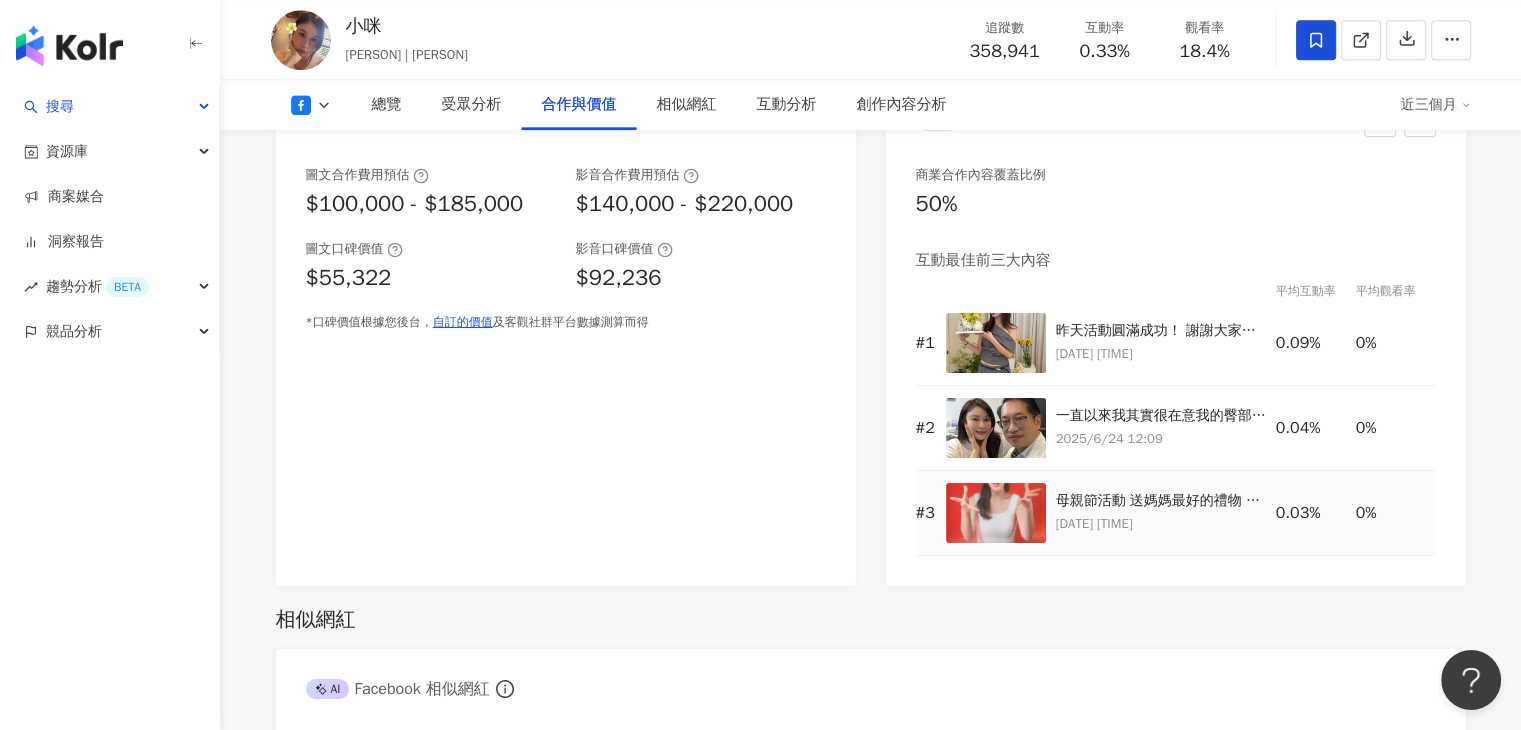 click at bounding box center (996, 513) 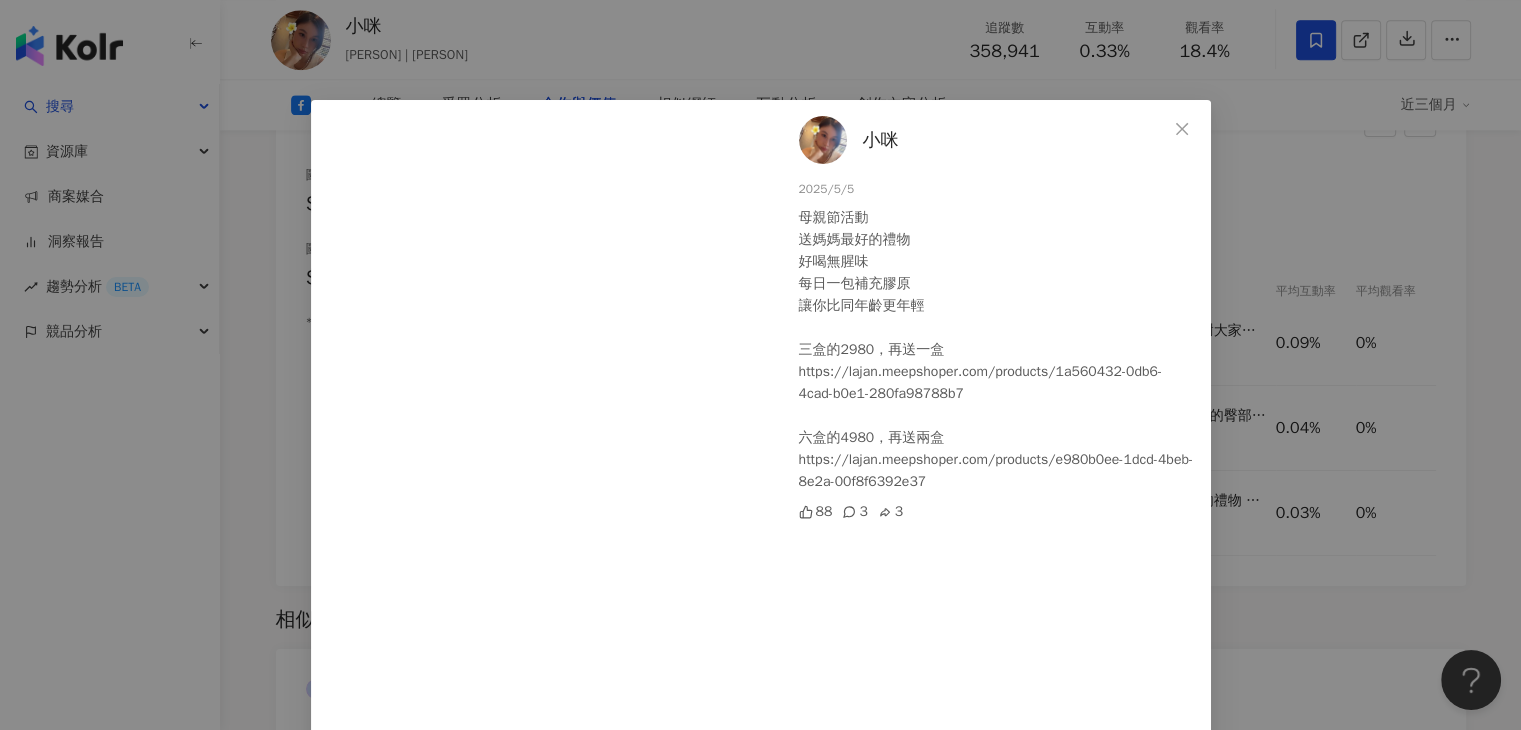 scroll, scrollTop: 72, scrollLeft: 0, axis: vertical 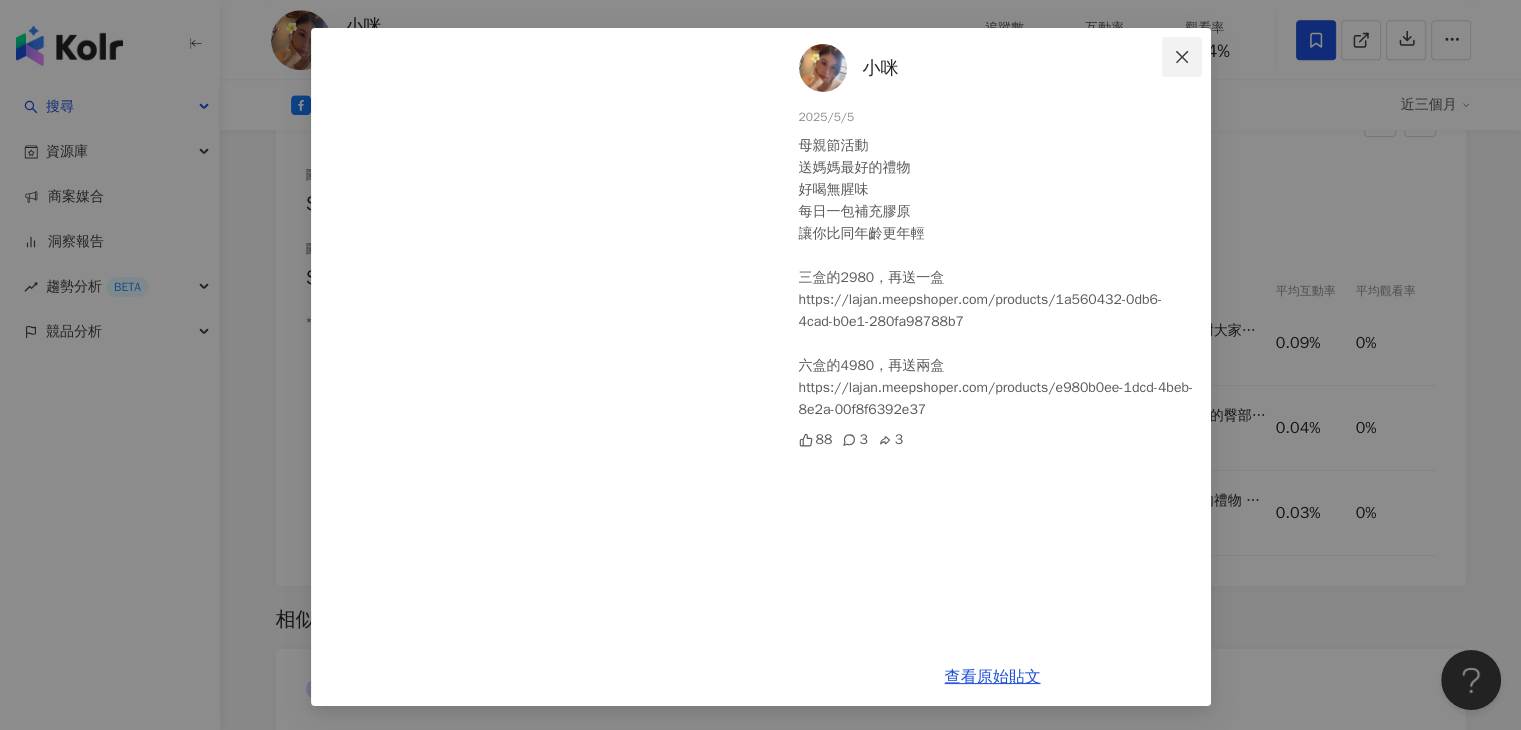 click at bounding box center (1182, 57) 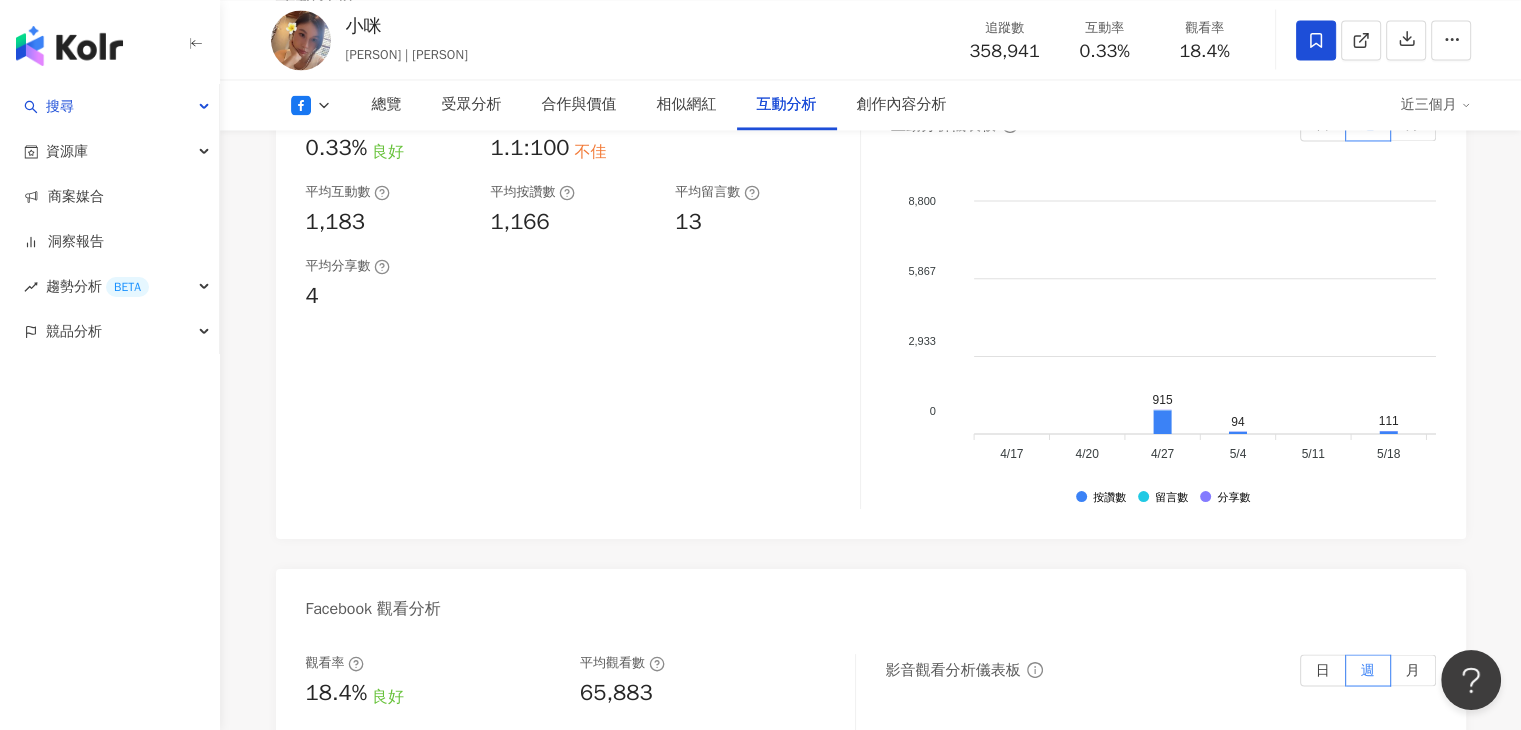 scroll, scrollTop: 3372, scrollLeft: 0, axis: vertical 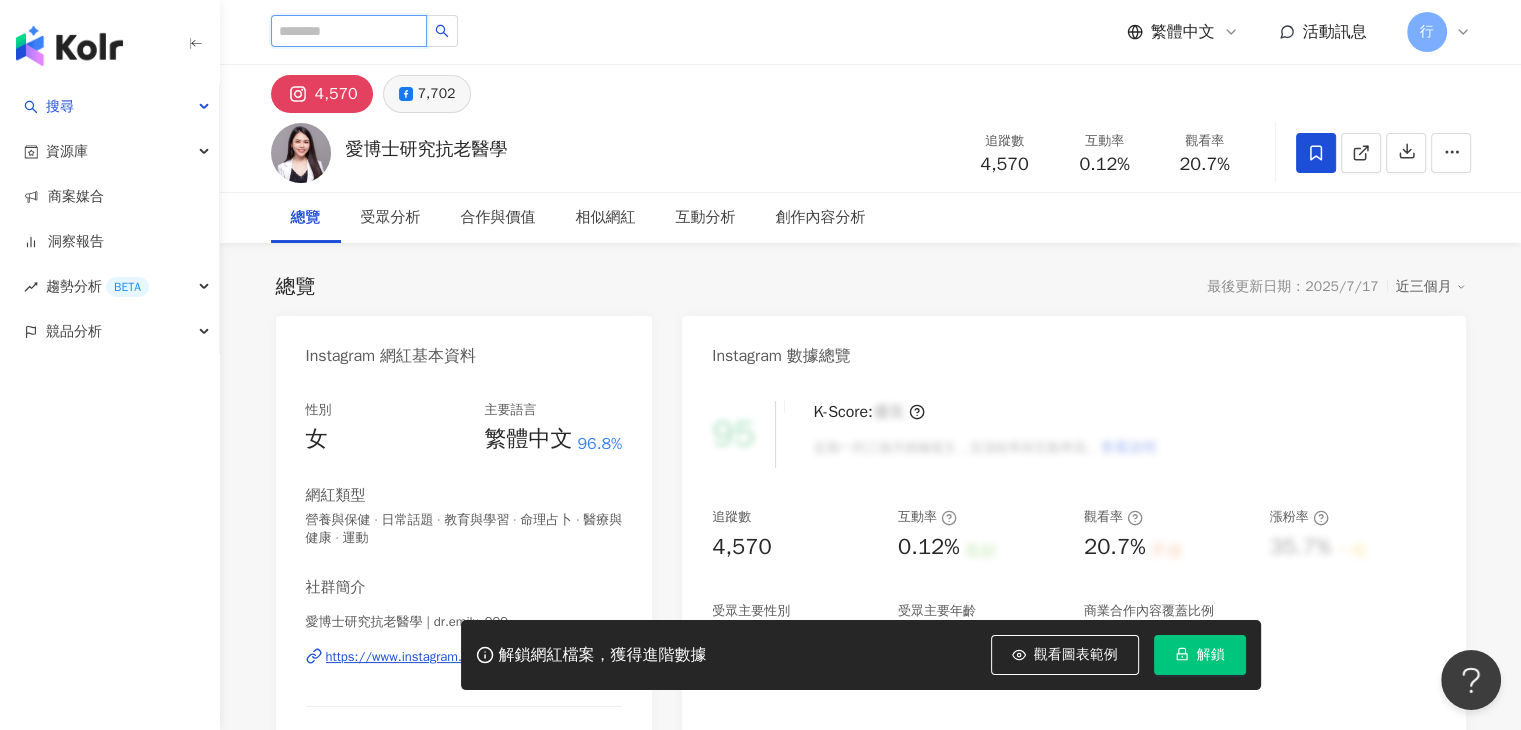 click at bounding box center (349, 31) 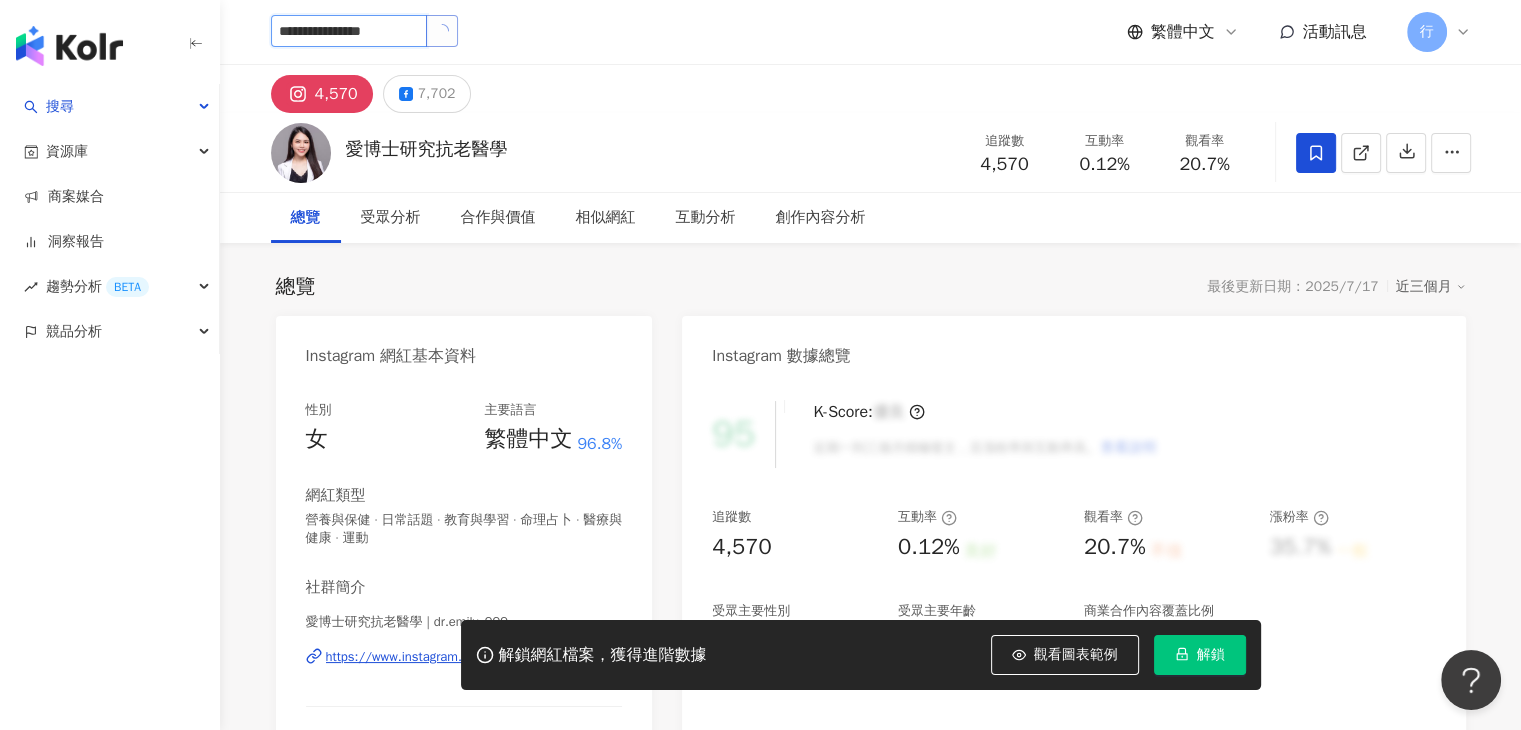 scroll, scrollTop: 0, scrollLeft: 0, axis: both 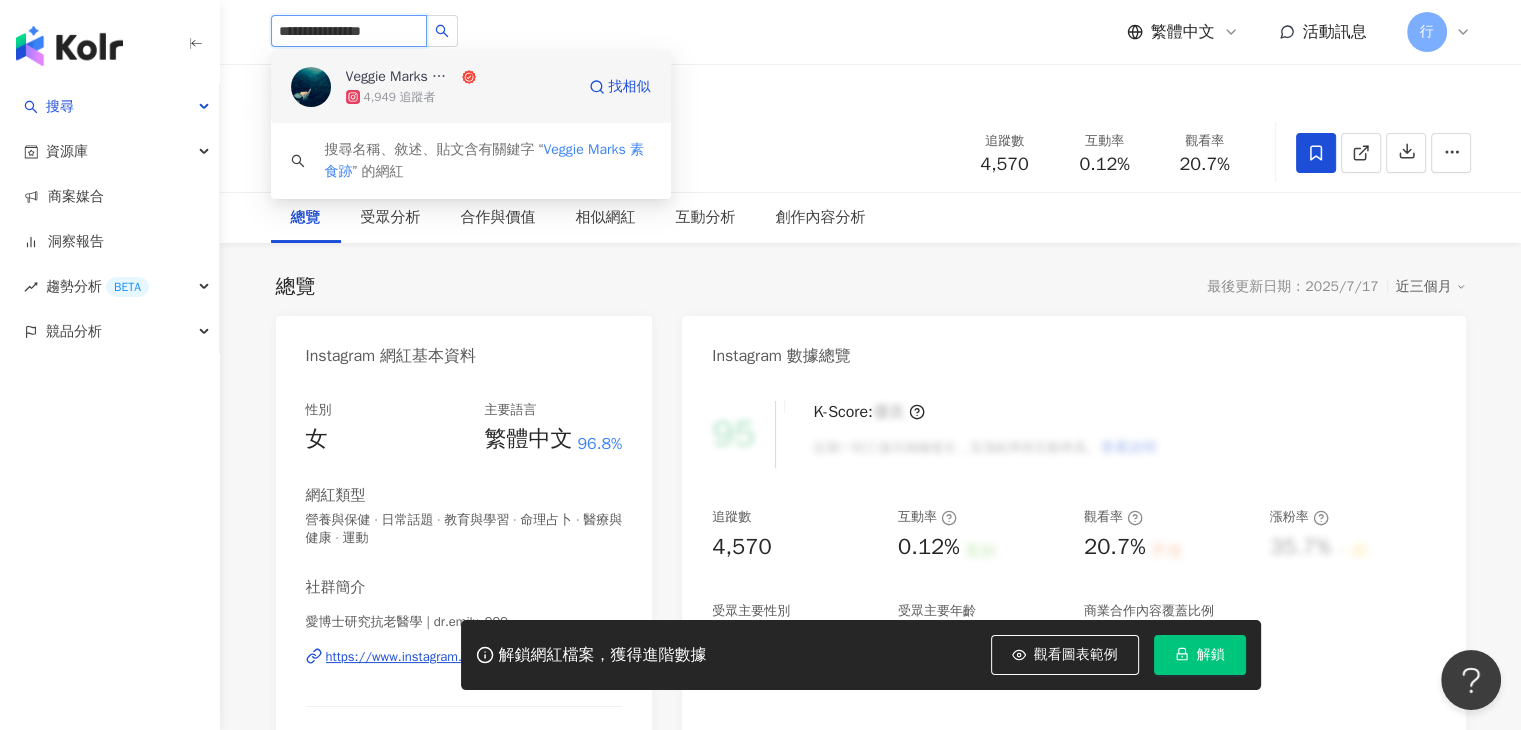click on "Veggie Marks 素食跡" at bounding box center (402, 77) 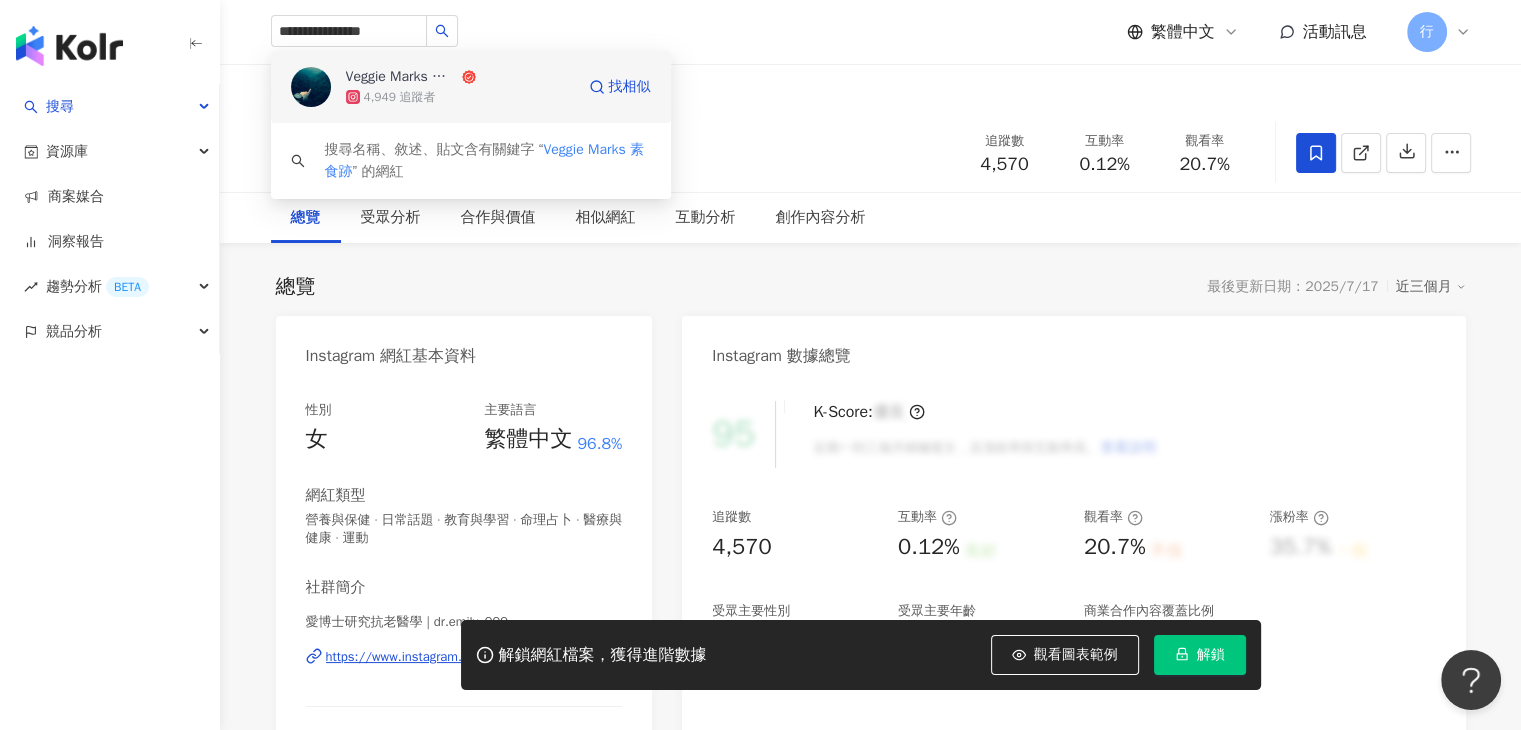 type 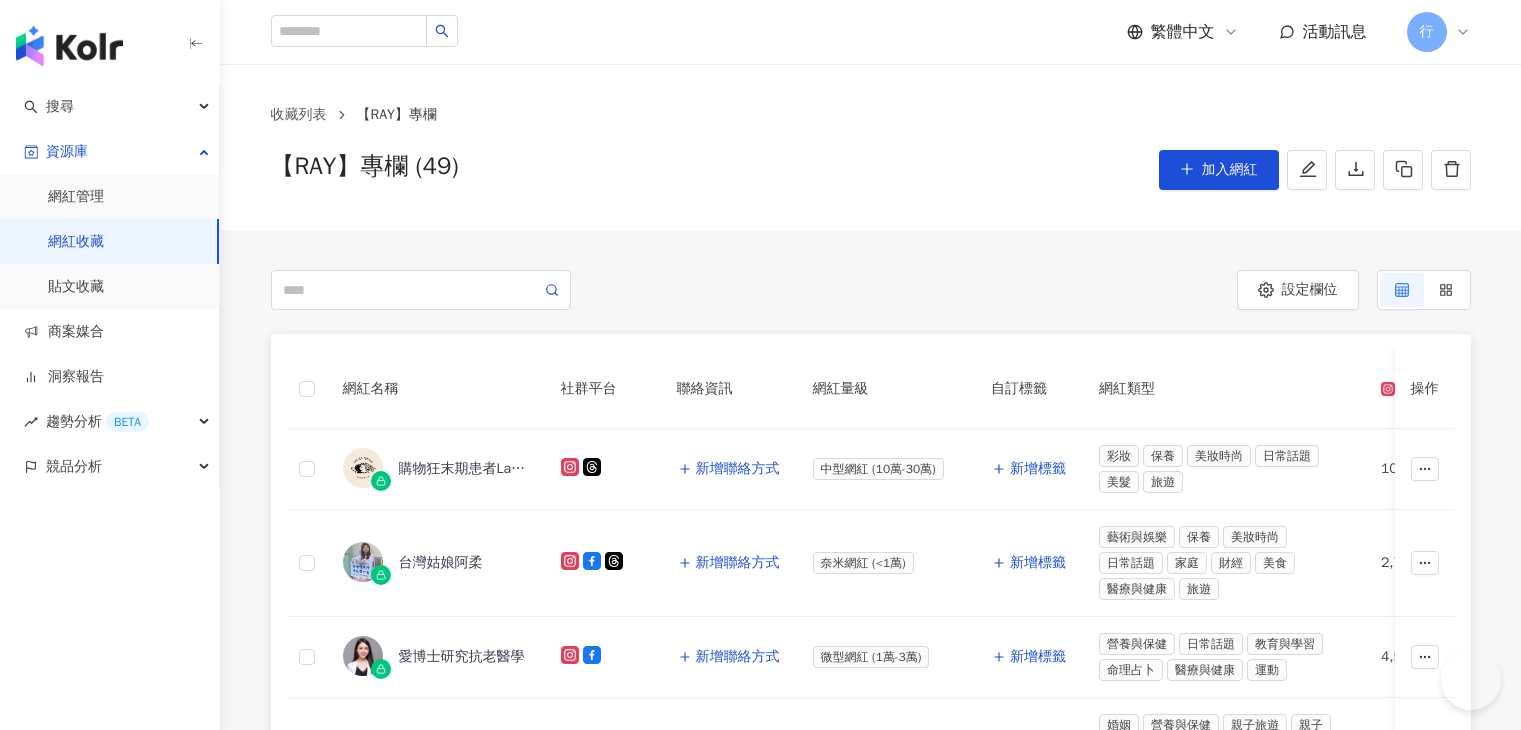 scroll, scrollTop: 300, scrollLeft: 0, axis: vertical 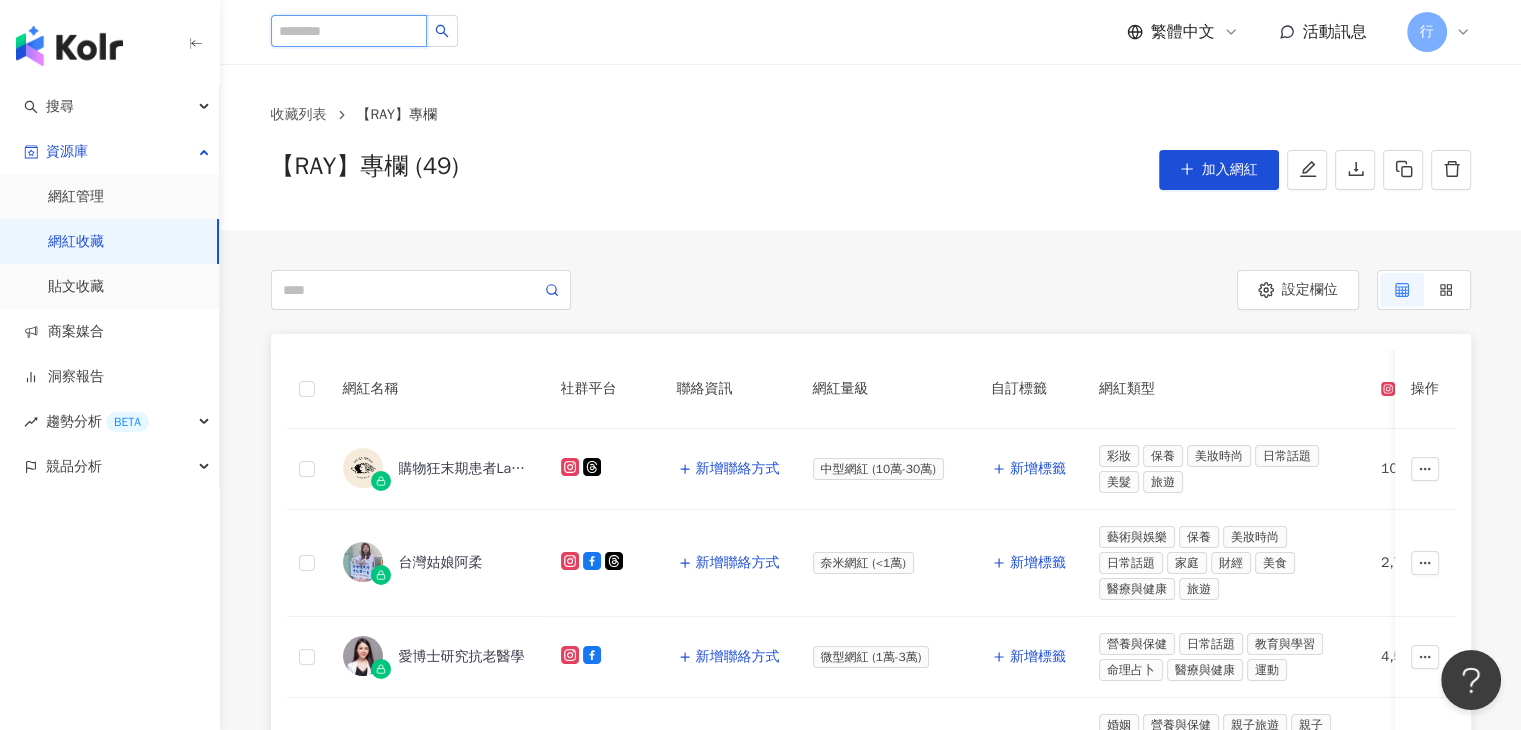 click at bounding box center (349, 31) 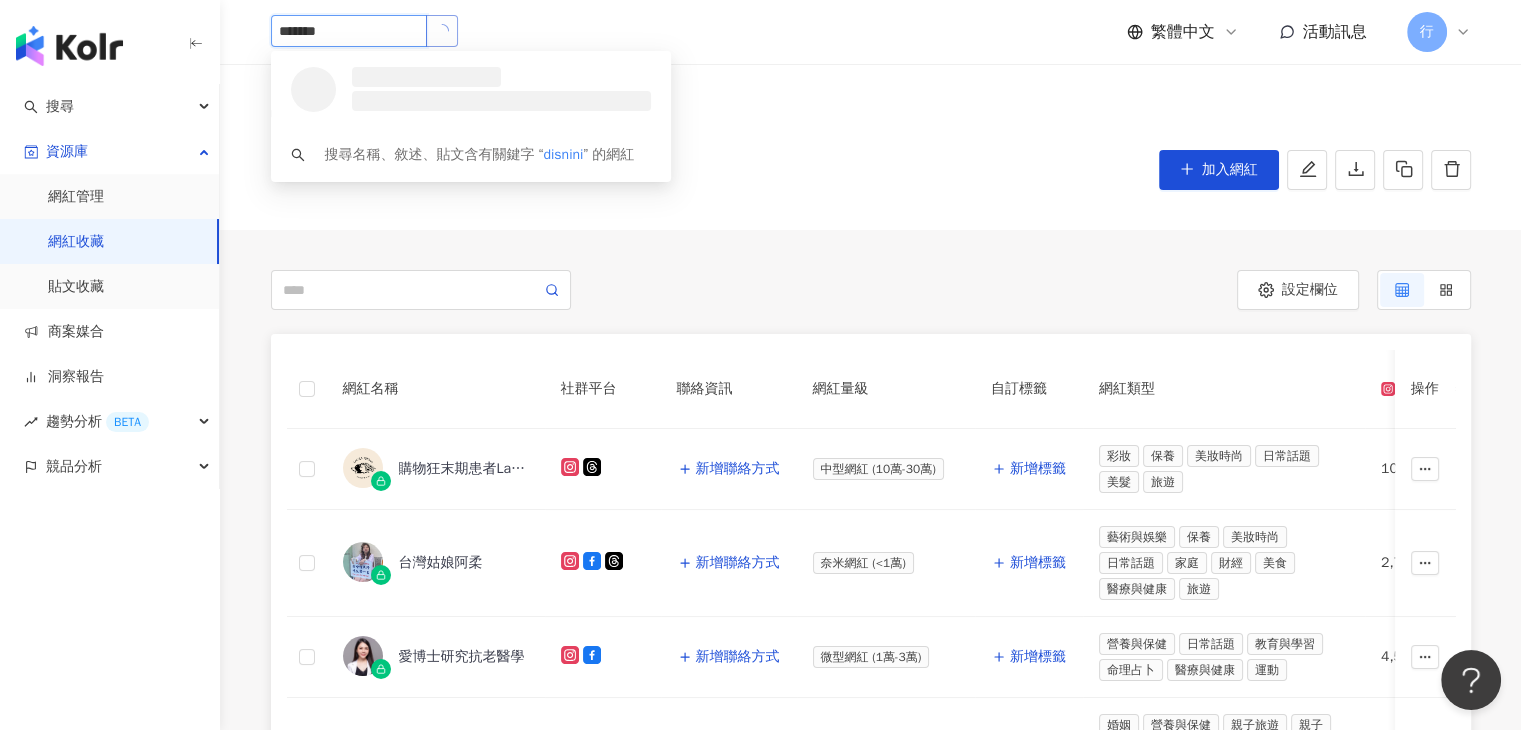 click at bounding box center (442, 31) 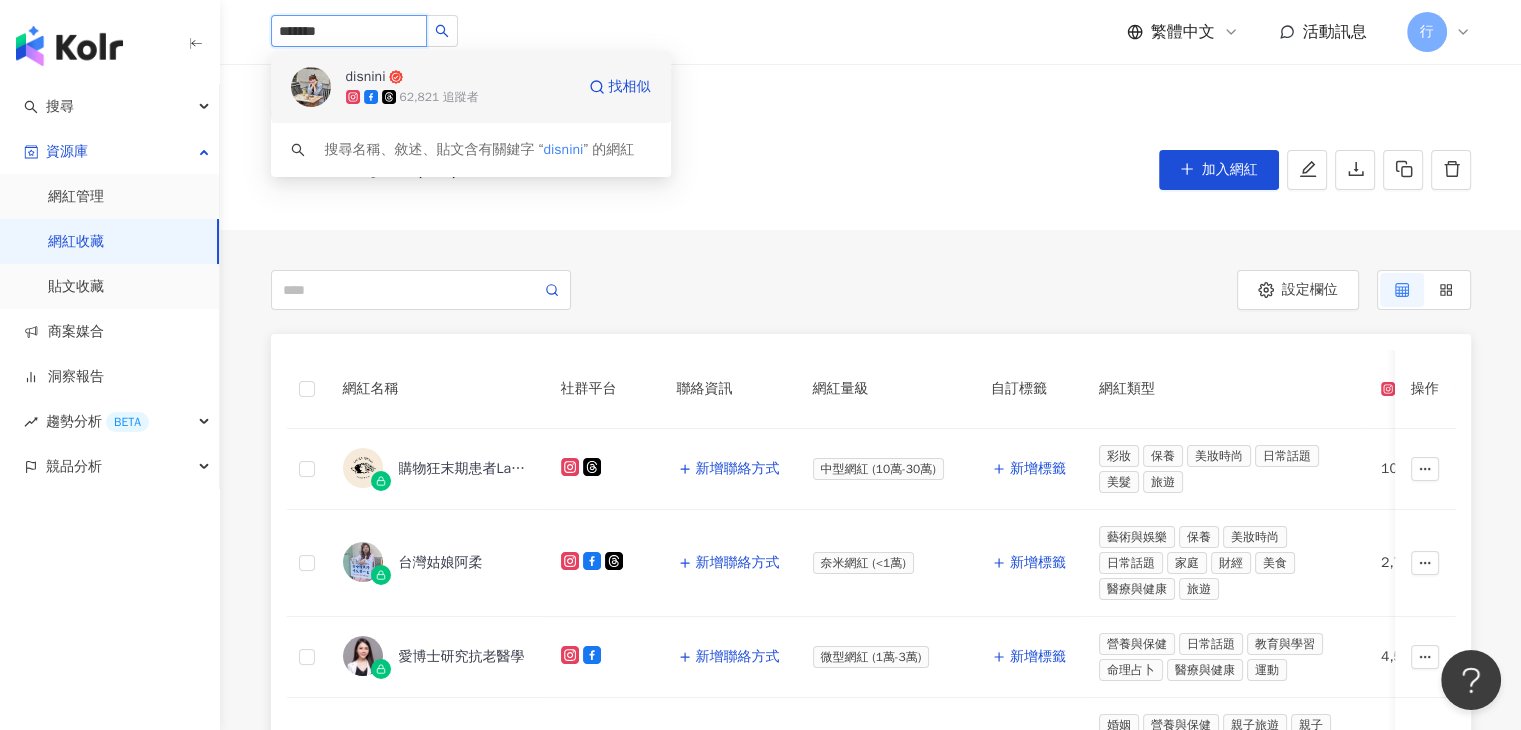 click on "disnini 62,821   追蹤者" at bounding box center (460, 87) 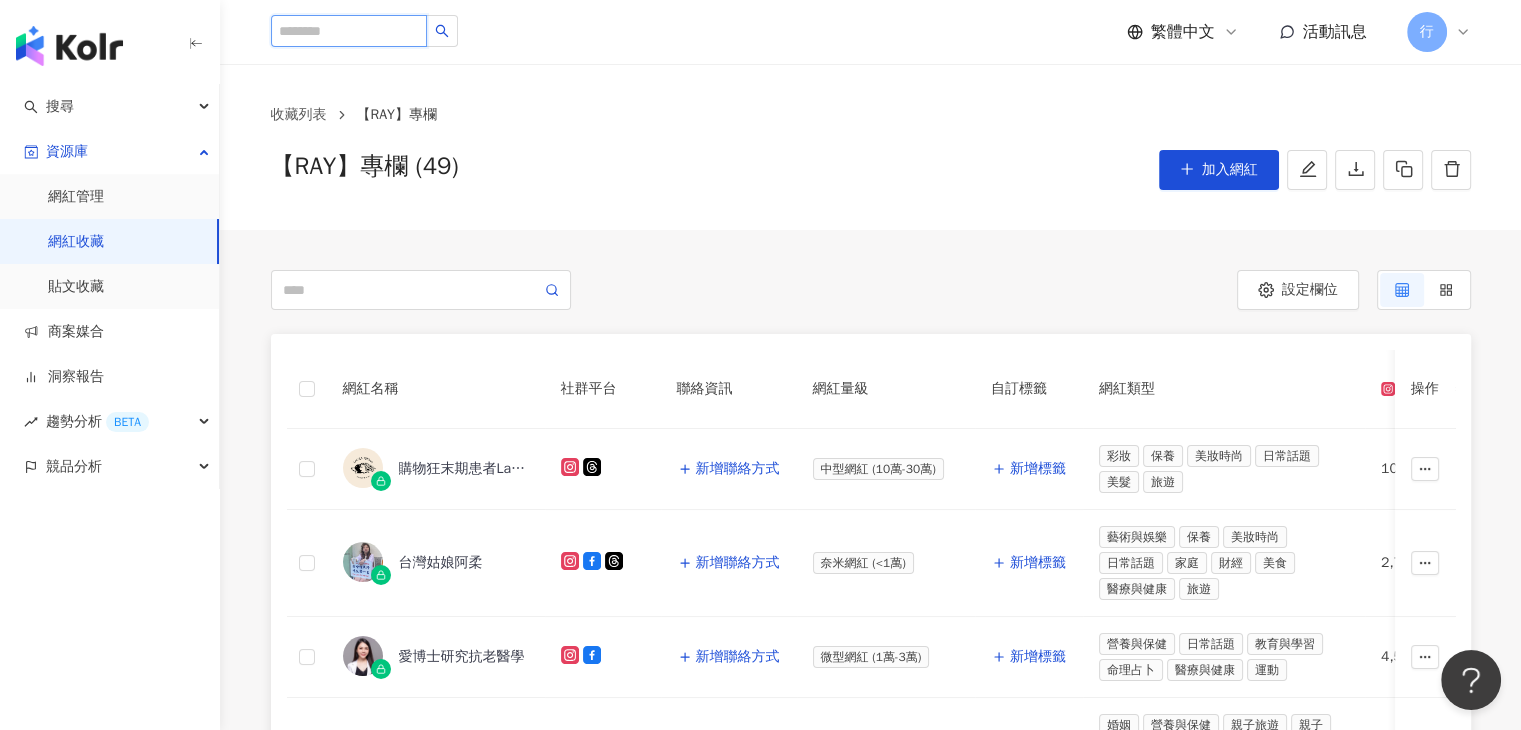 click at bounding box center [349, 31] 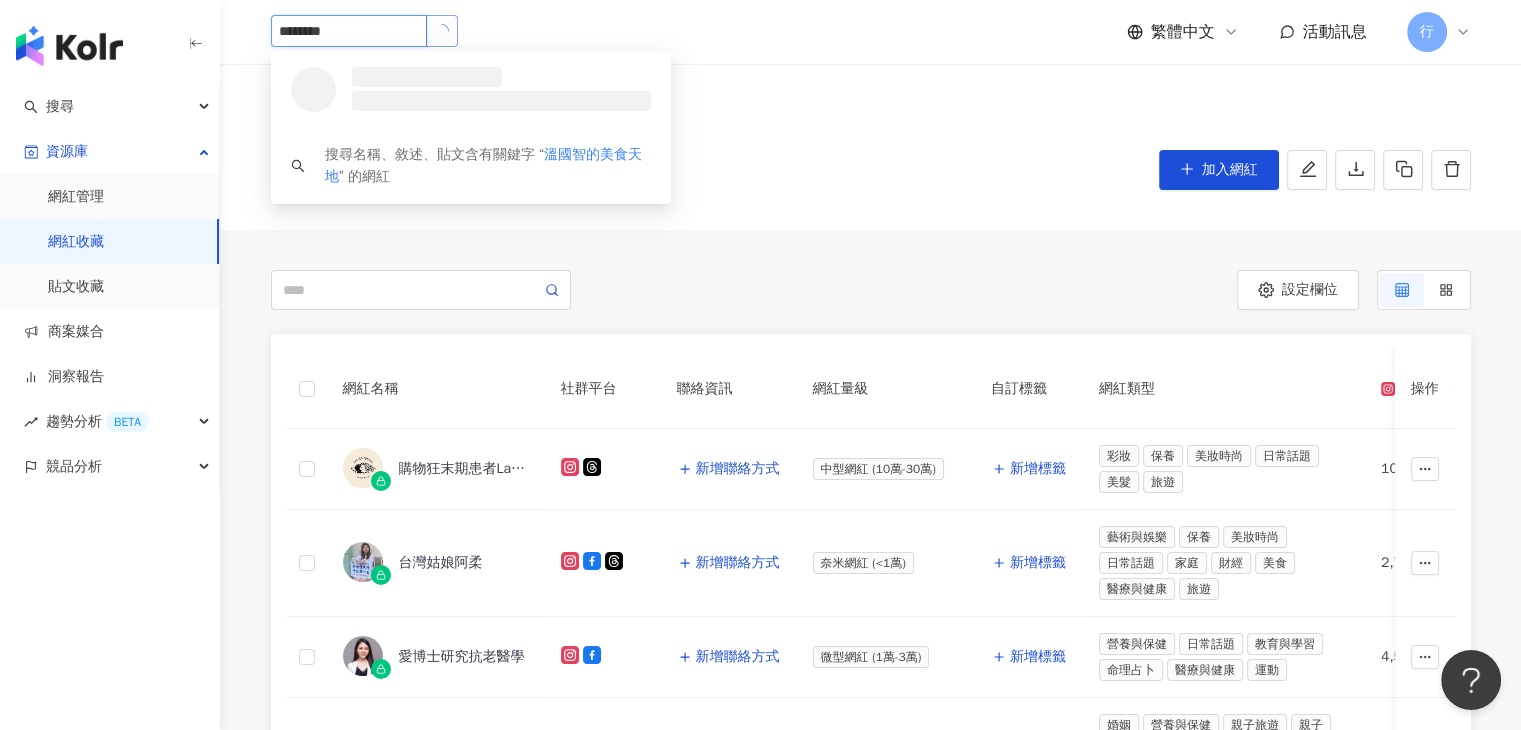 click 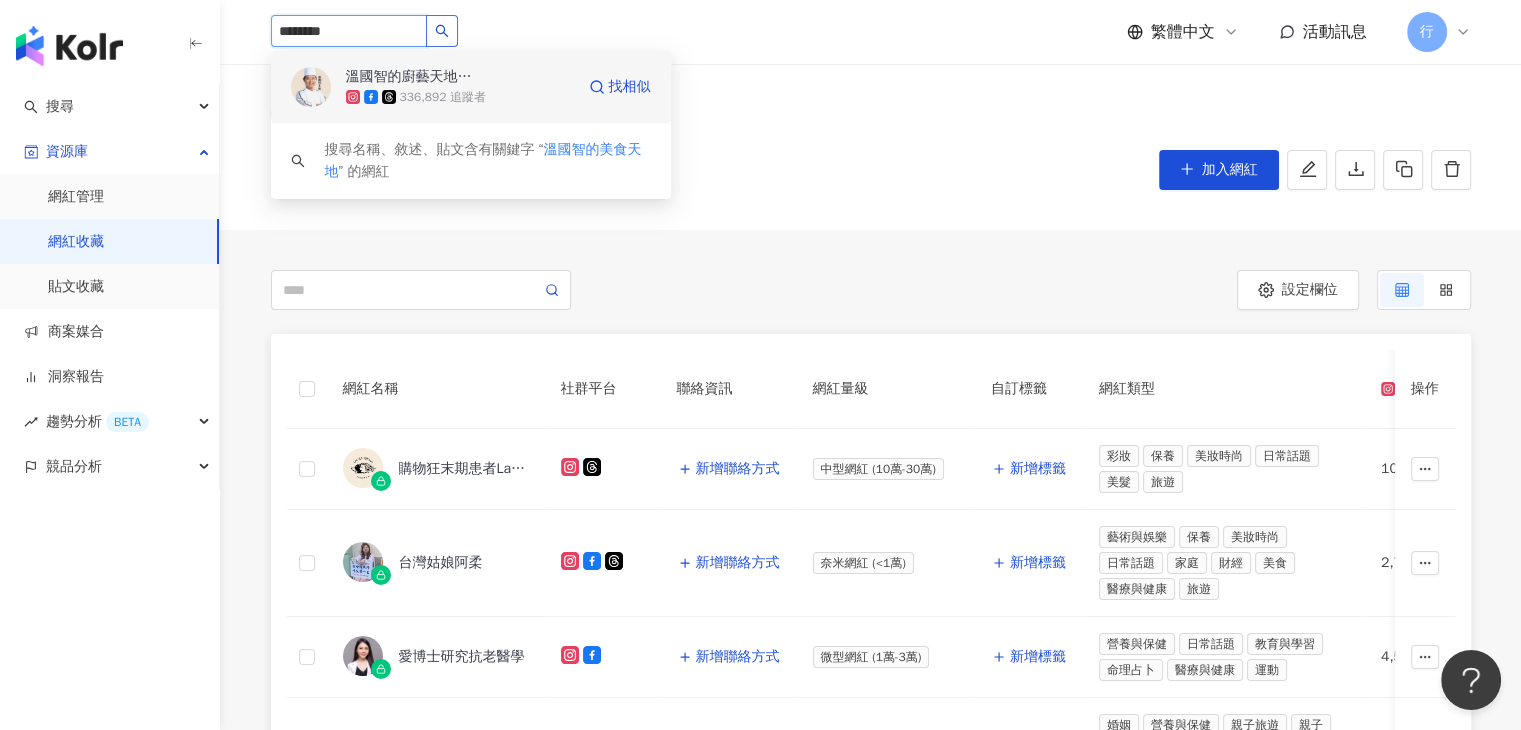 click on "336,892   追蹤者" at bounding box center [460, 97] 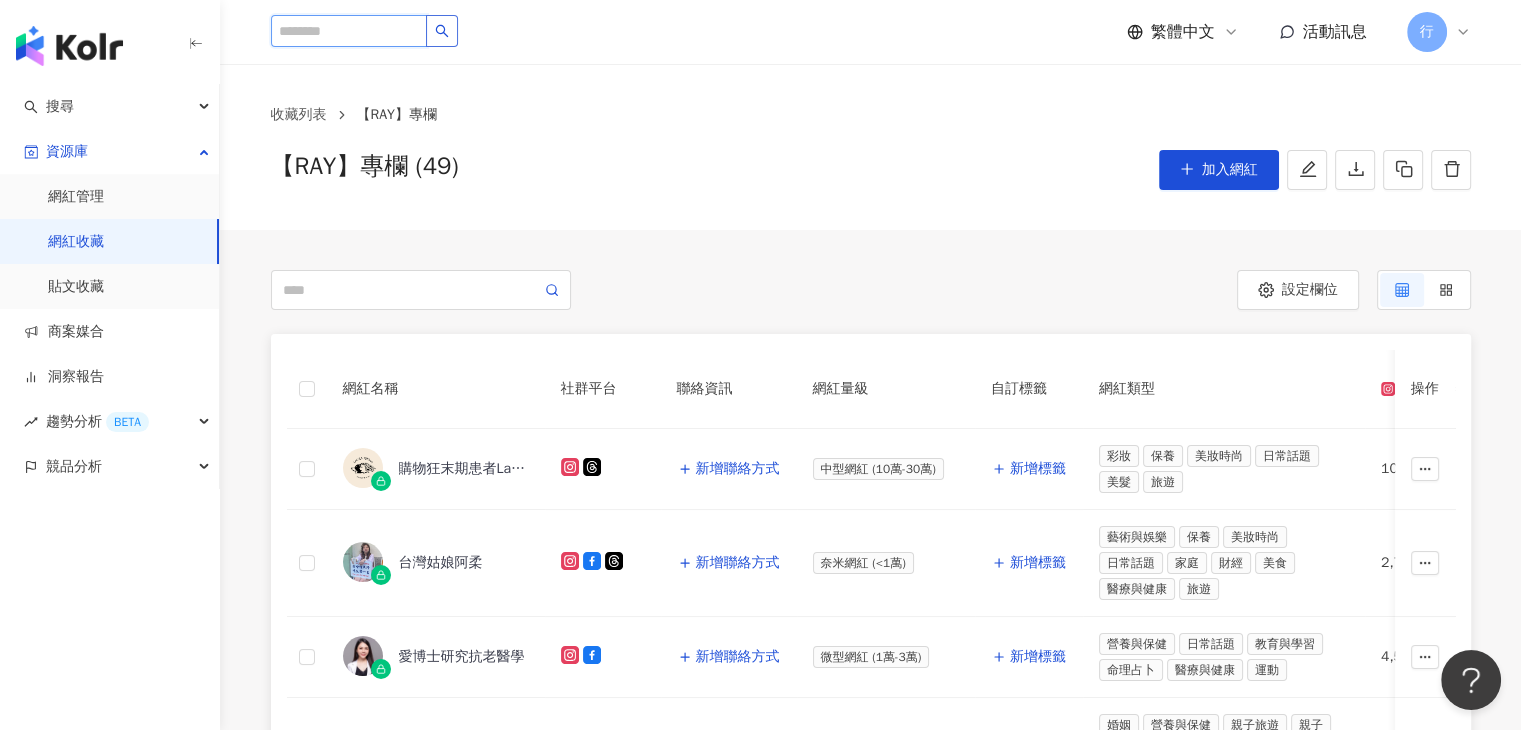 click at bounding box center [349, 31] 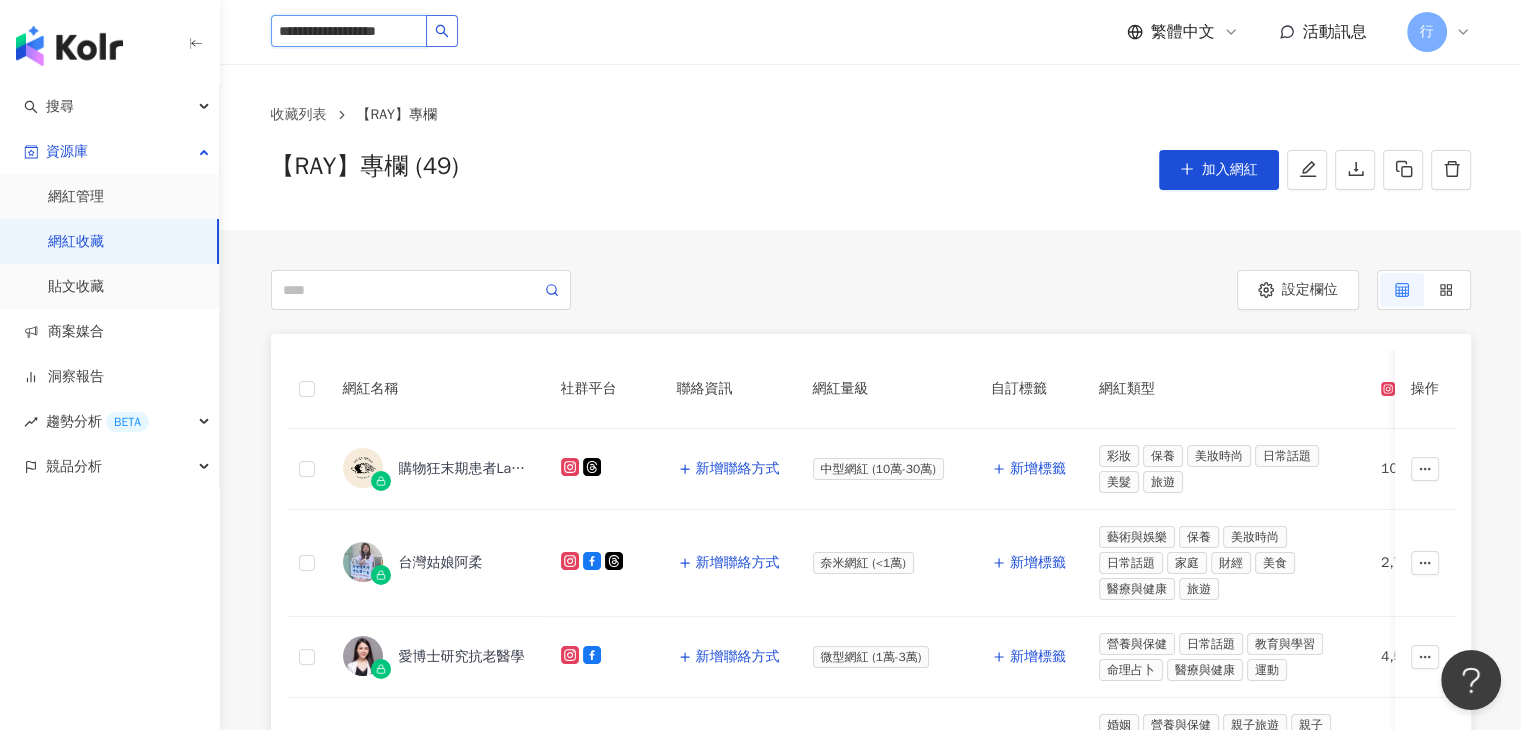 scroll, scrollTop: 0, scrollLeft: 14, axis: horizontal 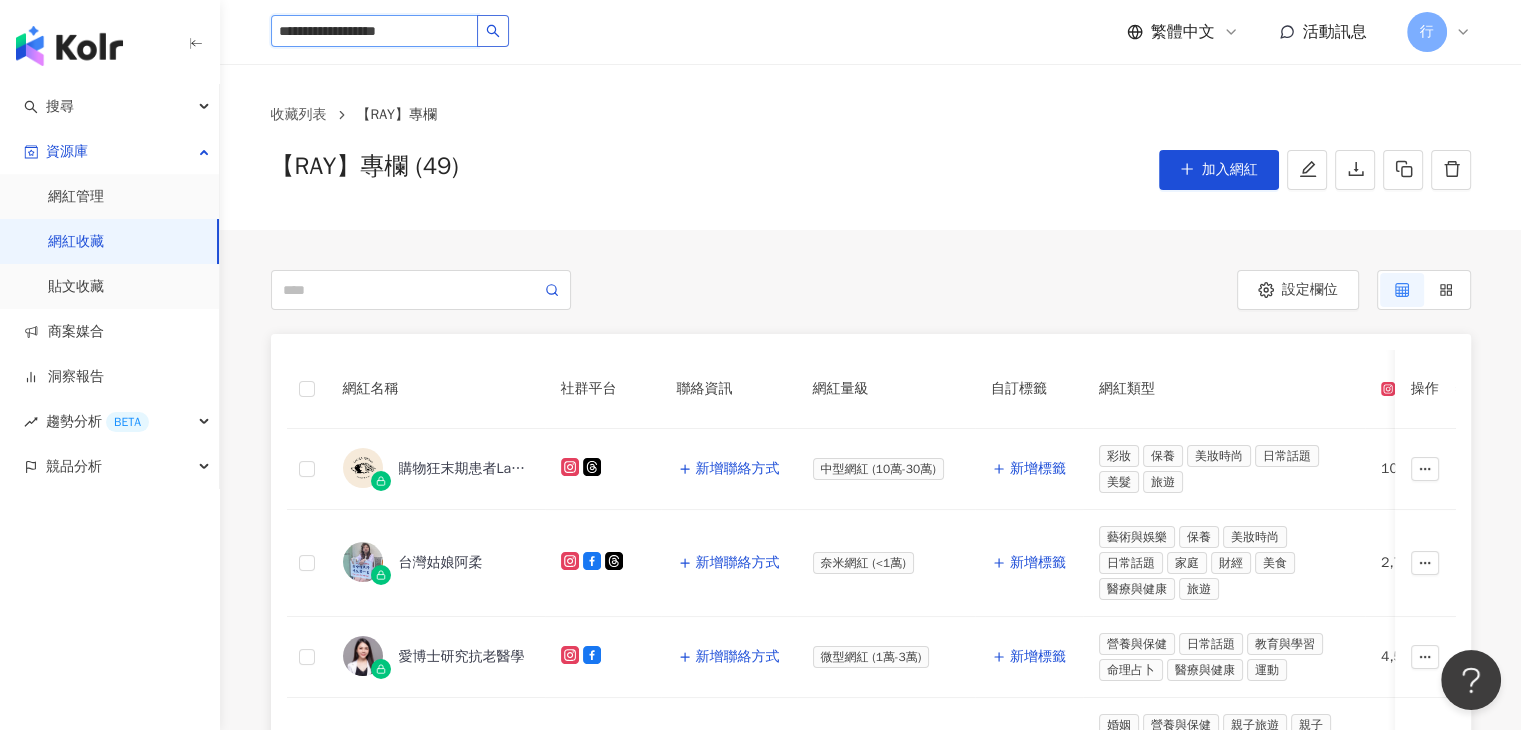 click at bounding box center [493, 31] 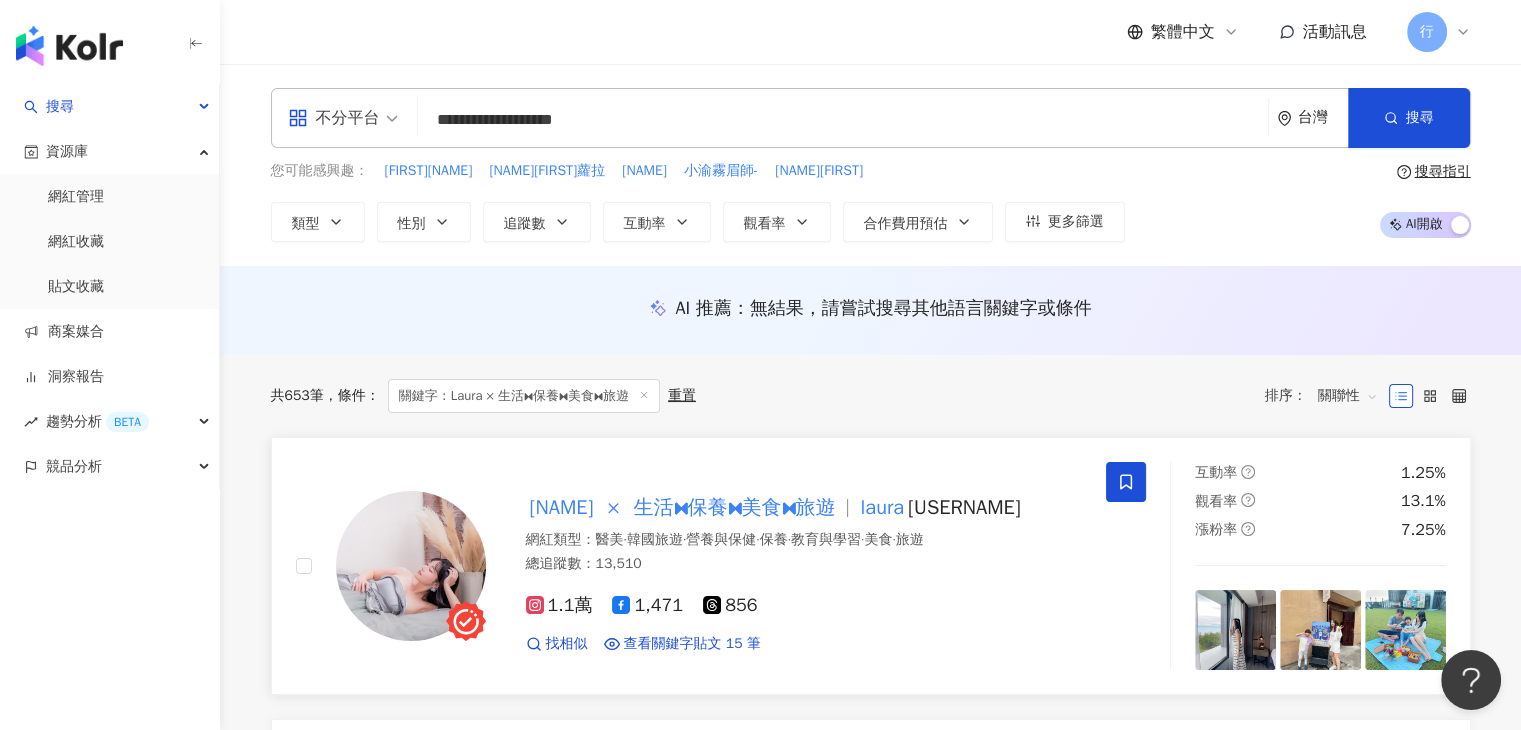 click on "×" at bounding box center [613, 507] 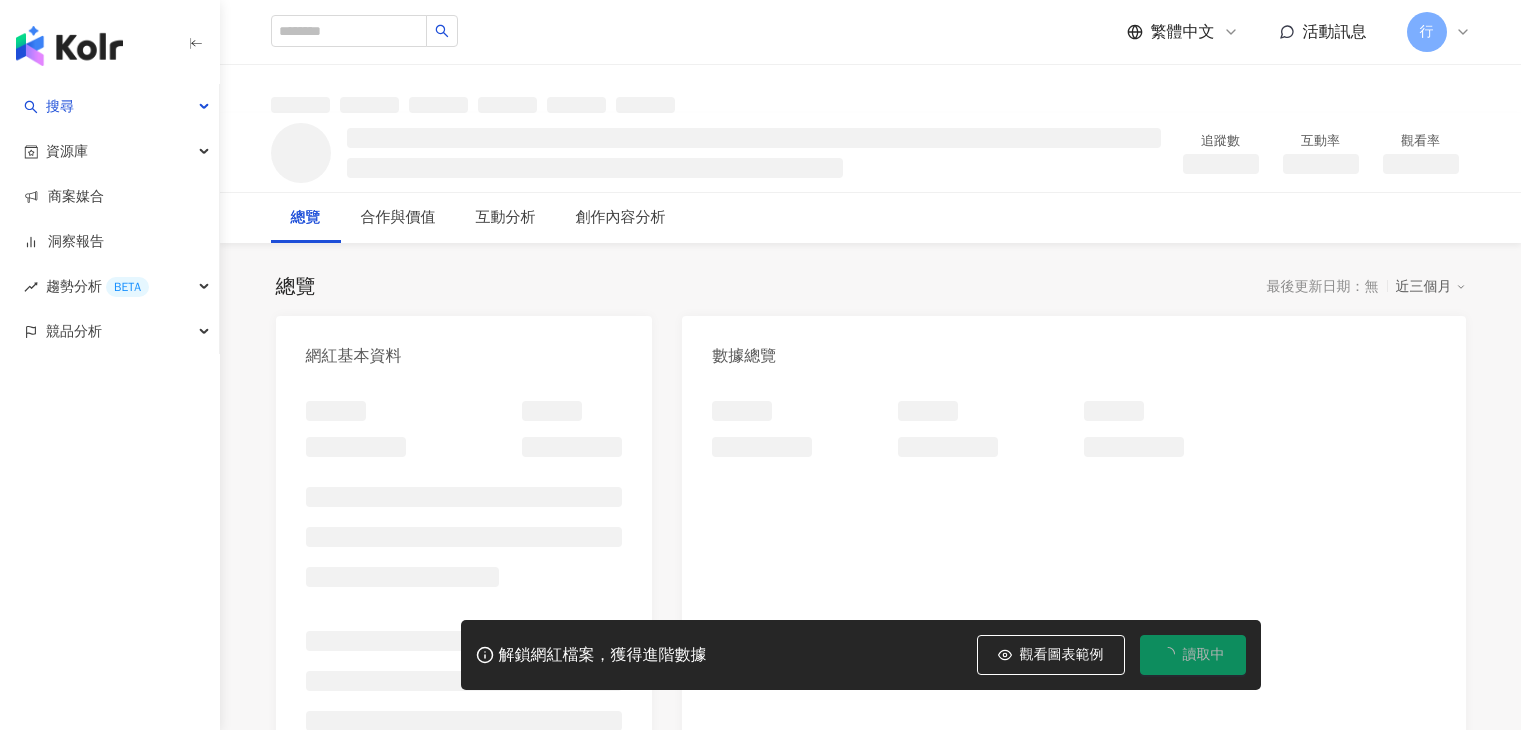 scroll, scrollTop: 0, scrollLeft: 0, axis: both 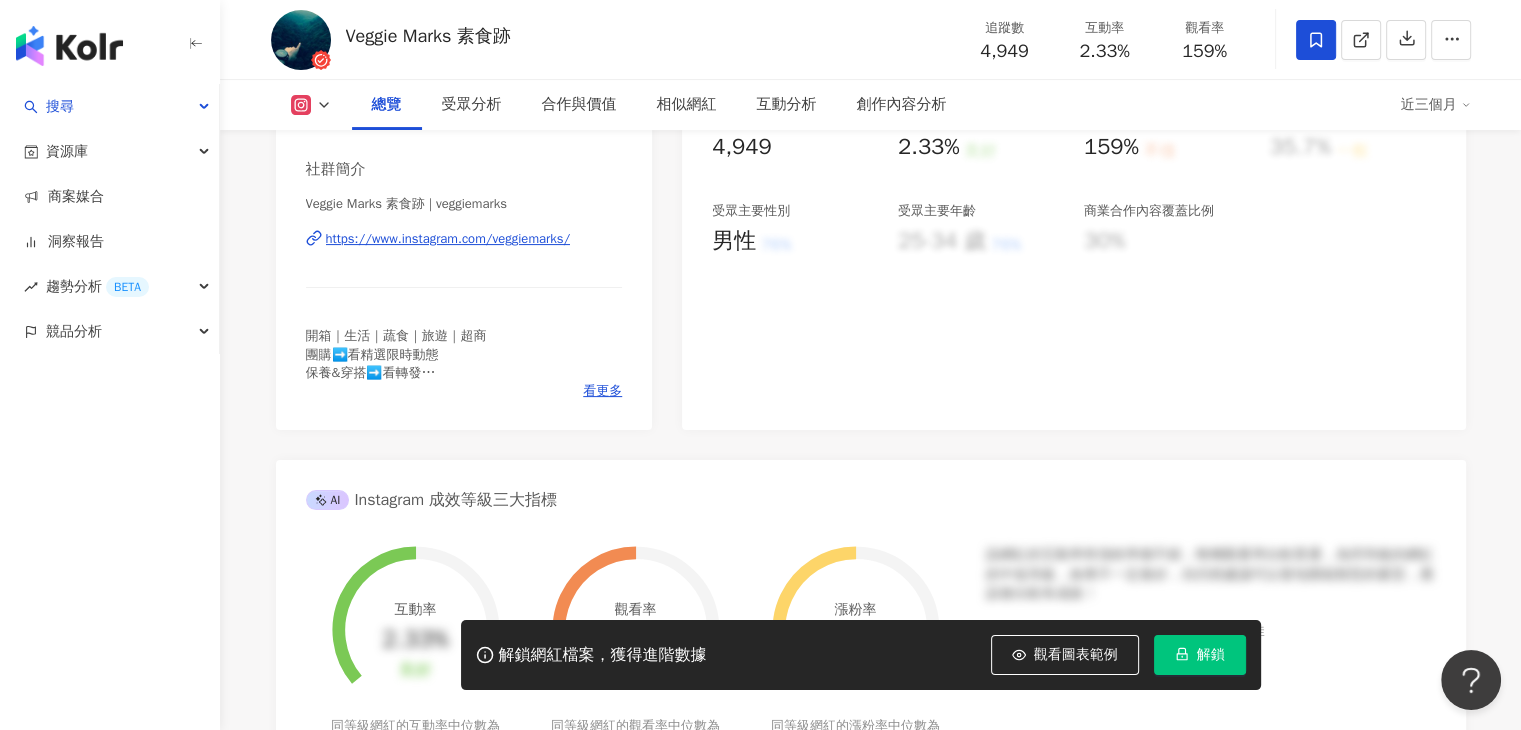 click on "開箱｜生活｜蔬食｜旅遊｜超商
團購➡️看精選限時動態
保養&穿搭➡️看轉發
📩合作邀約，請直接私訊📩" at bounding box center [464, 354] 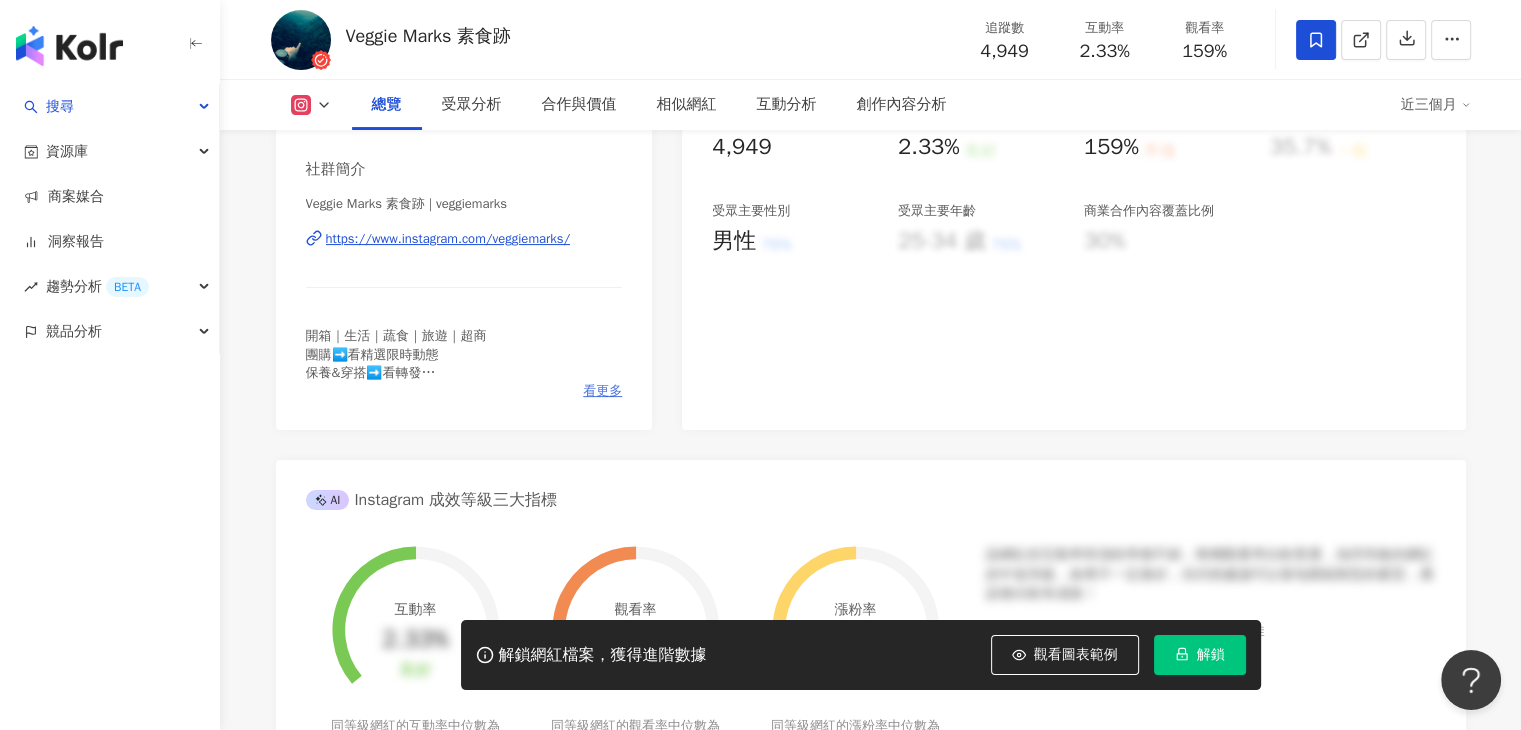 click on "看更多" at bounding box center (602, 391) 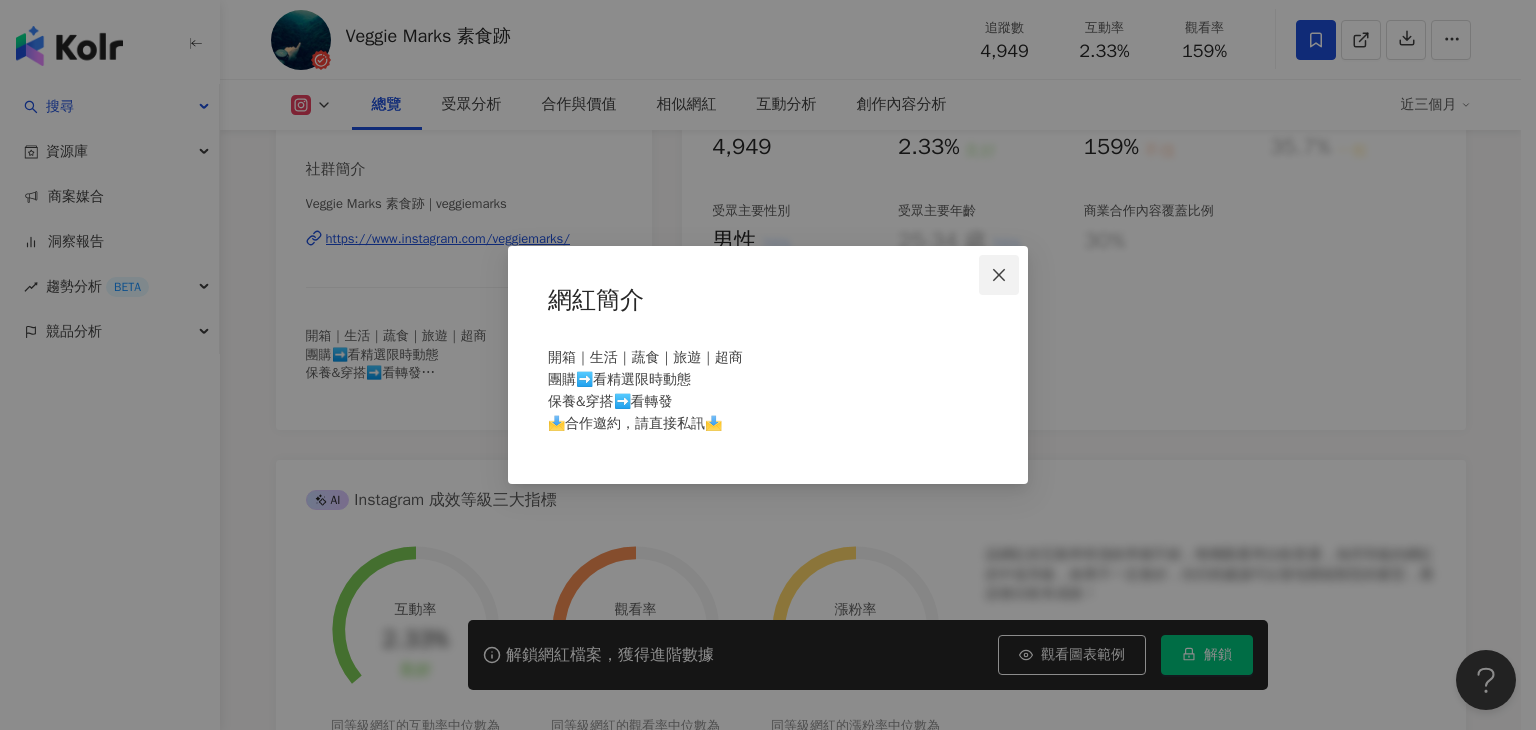 click at bounding box center (999, 275) 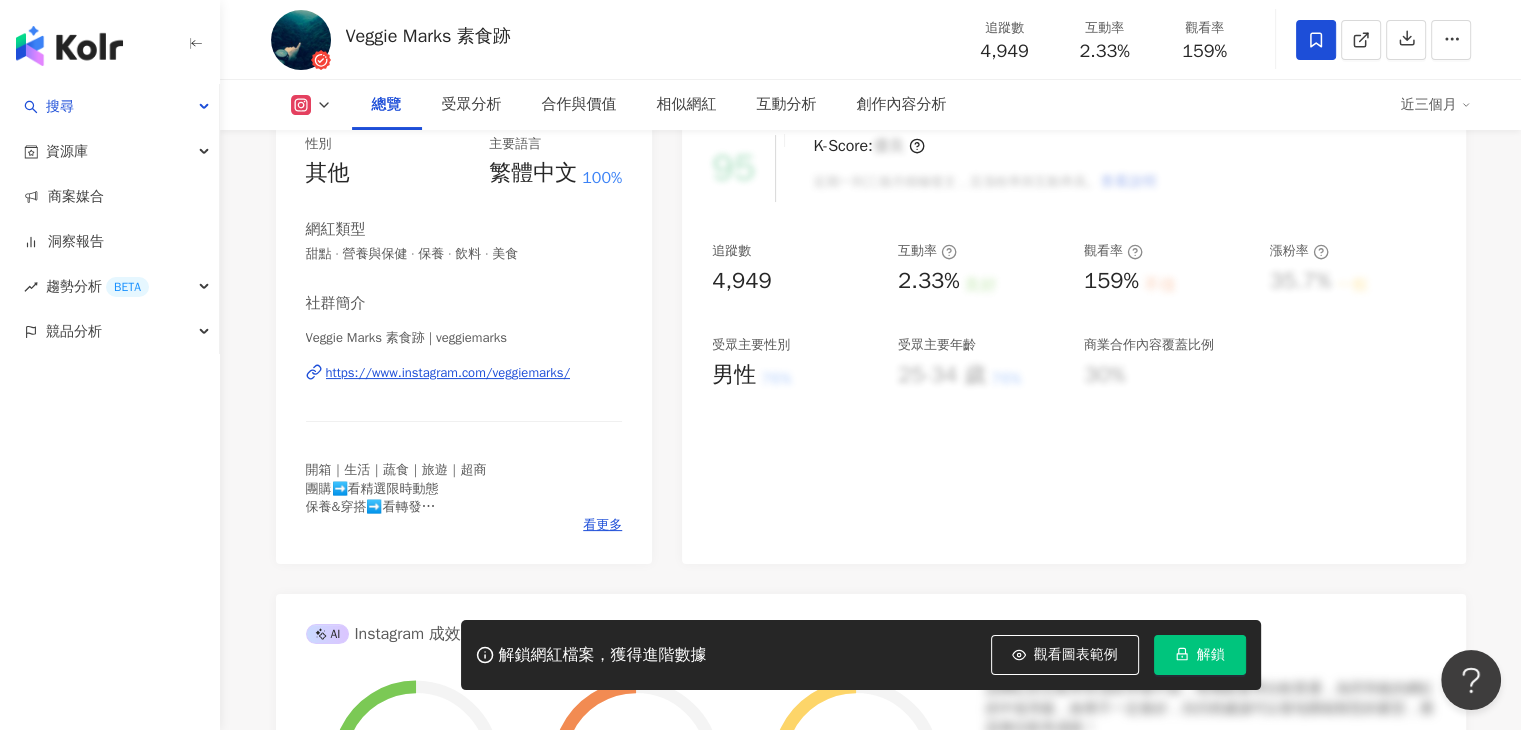 scroll, scrollTop: 0, scrollLeft: 0, axis: both 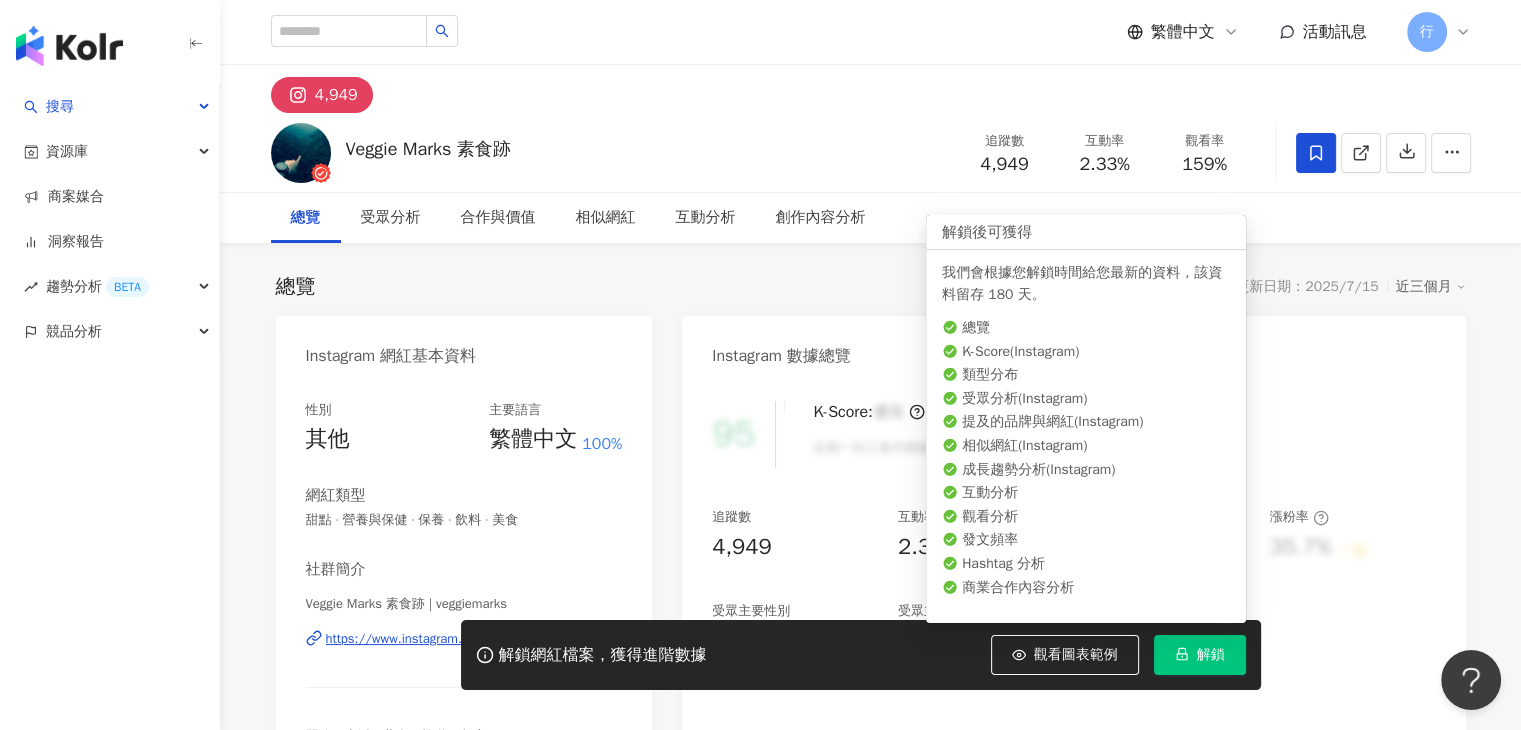 click on "解鎖" at bounding box center (1211, 655) 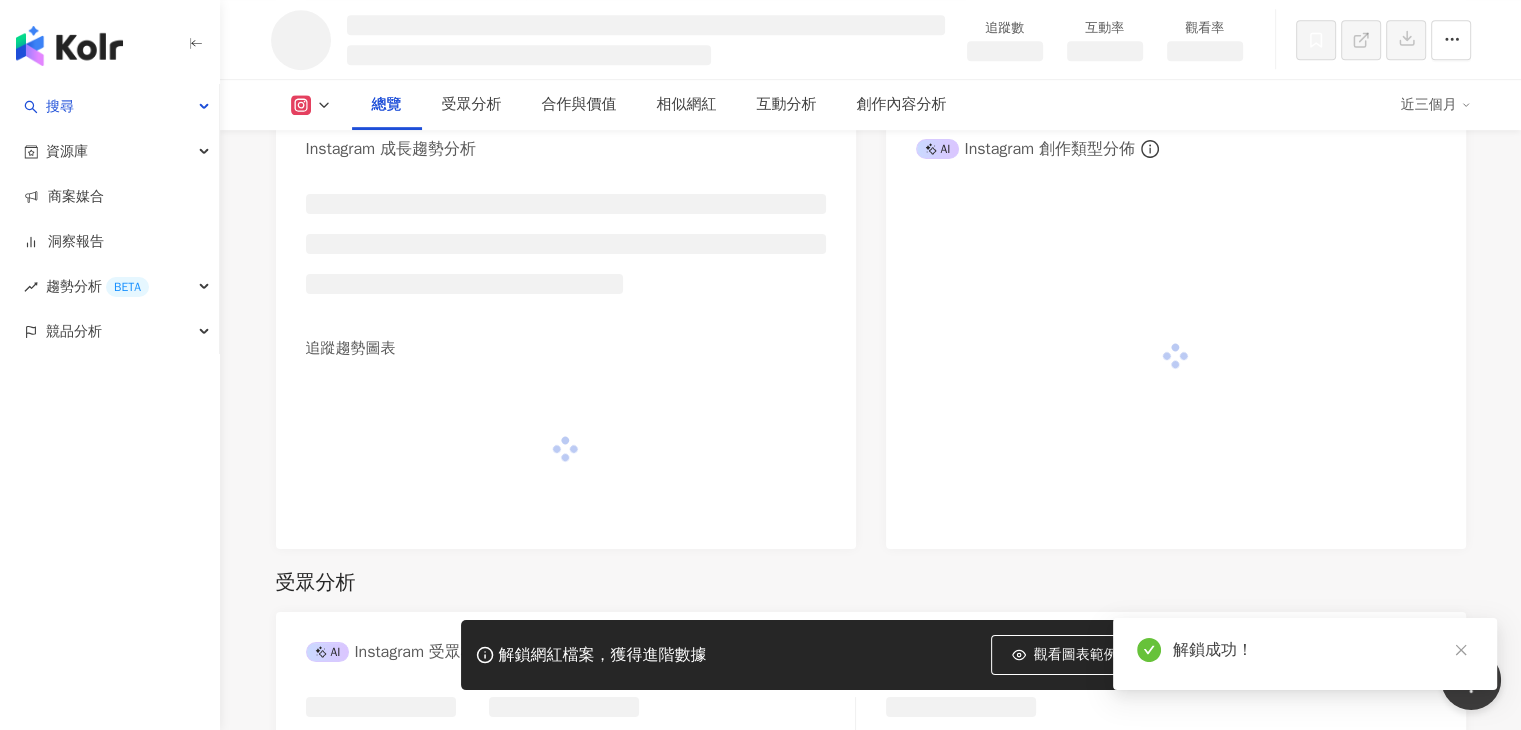 scroll, scrollTop: 1073, scrollLeft: 0, axis: vertical 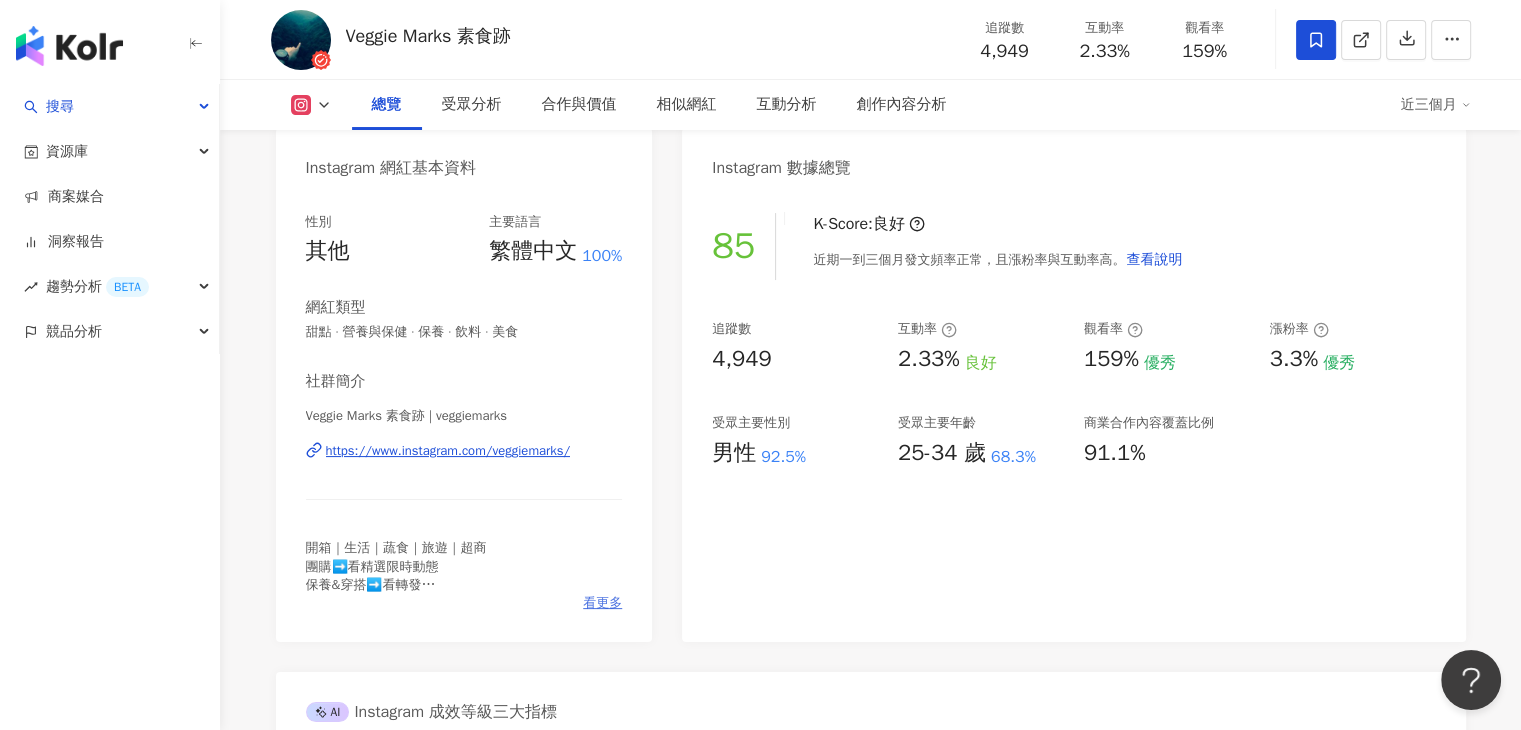 click on "看更多" at bounding box center (602, 603) 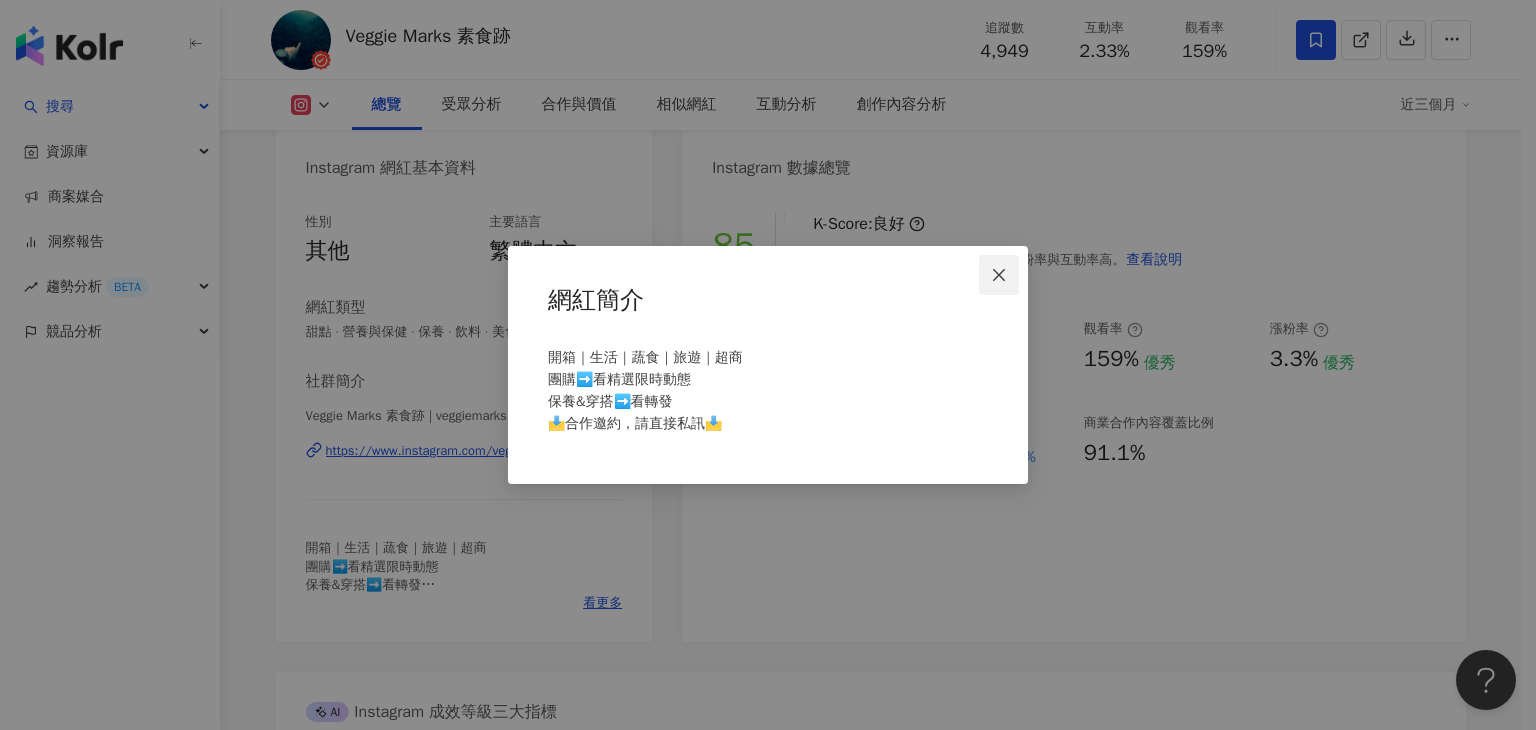 click 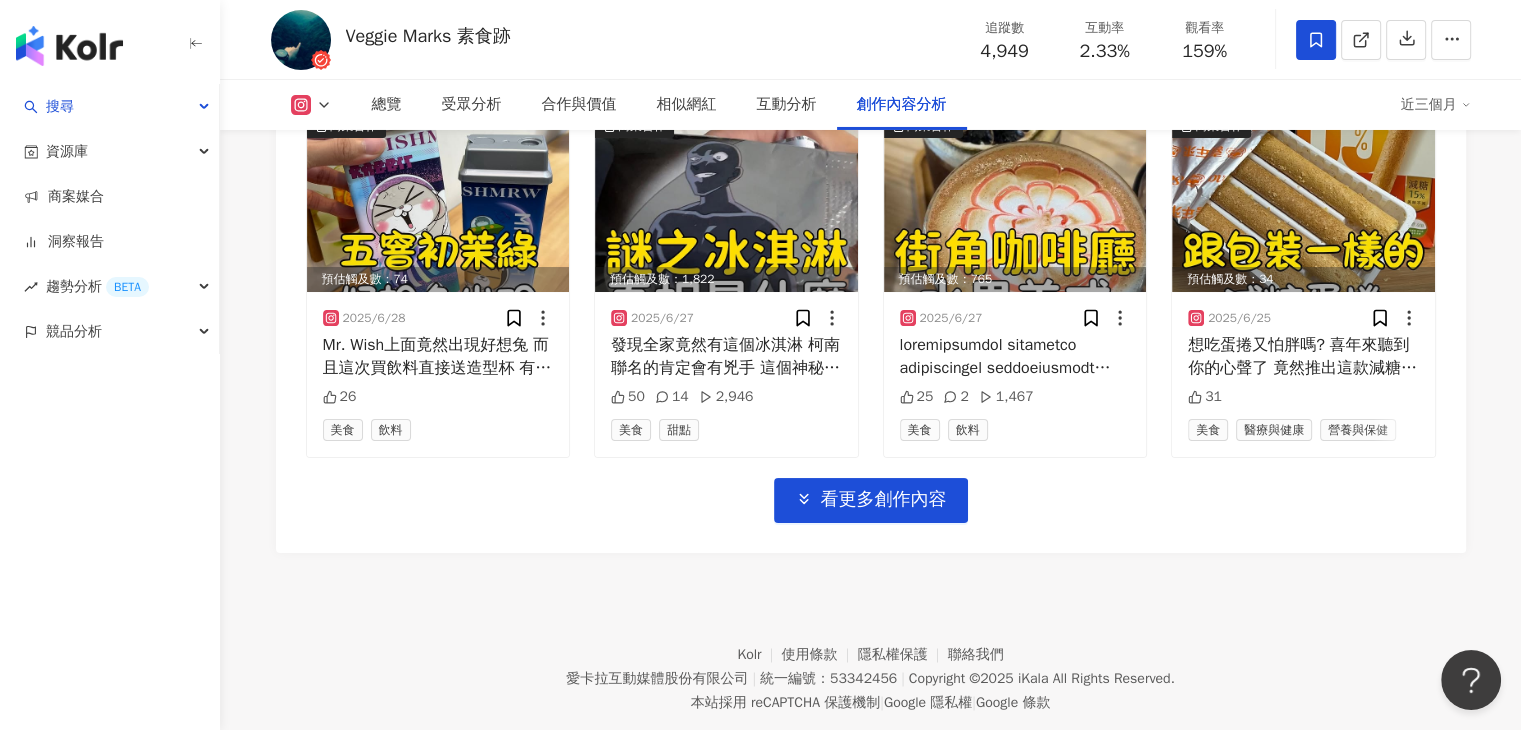 scroll, scrollTop: 7244, scrollLeft: 0, axis: vertical 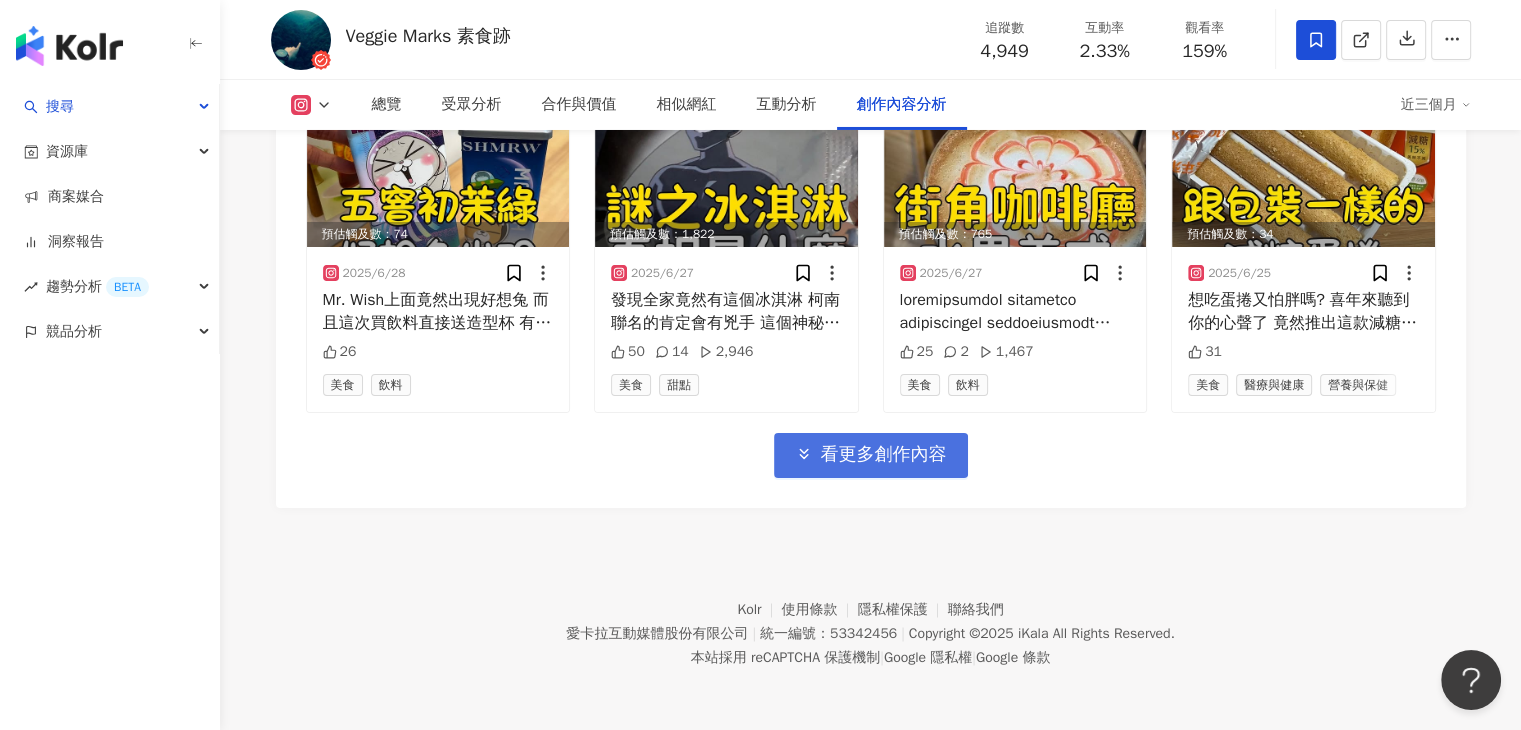 click on "看更多創作內容" at bounding box center [884, 455] 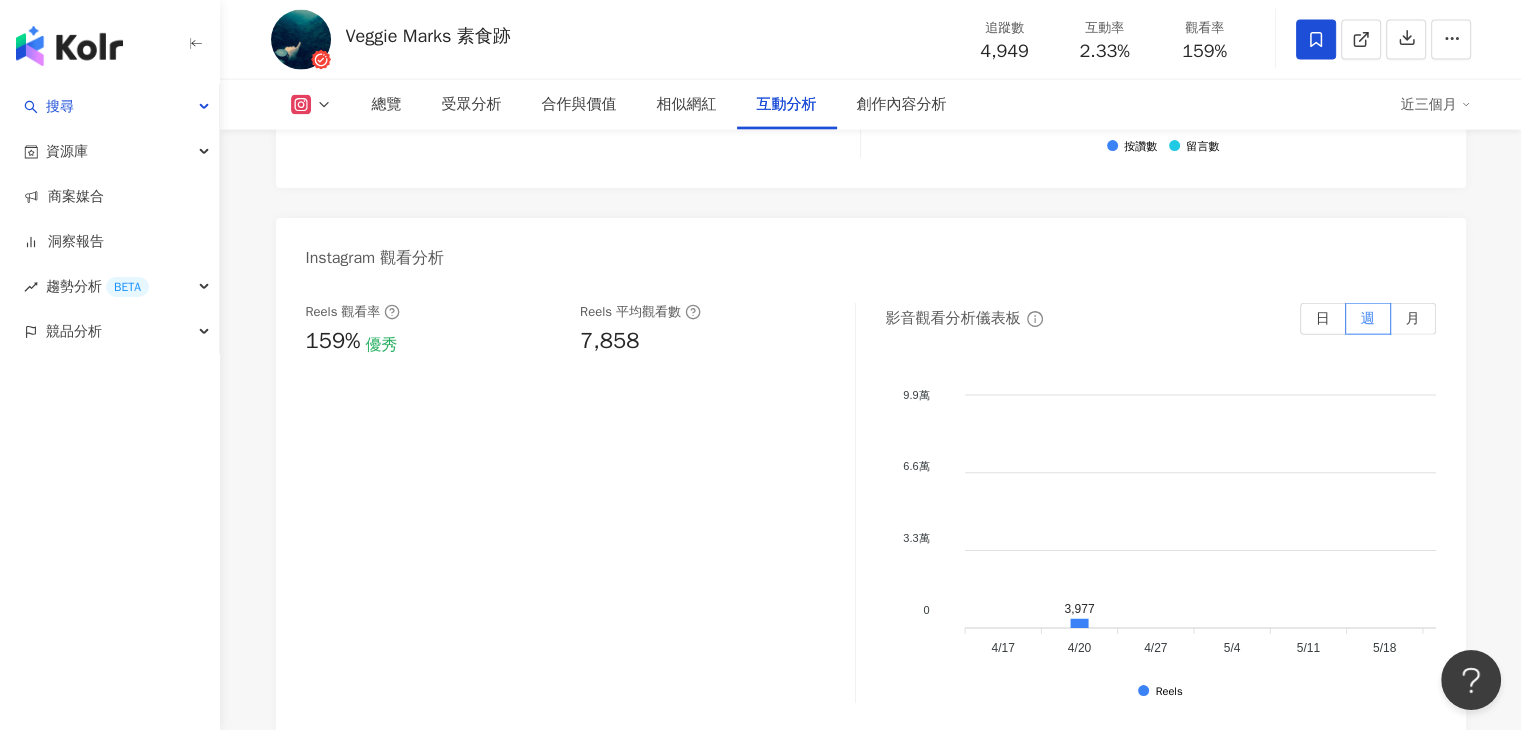 scroll, scrollTop: 4344, scrollLeft: 0, axis: vertical 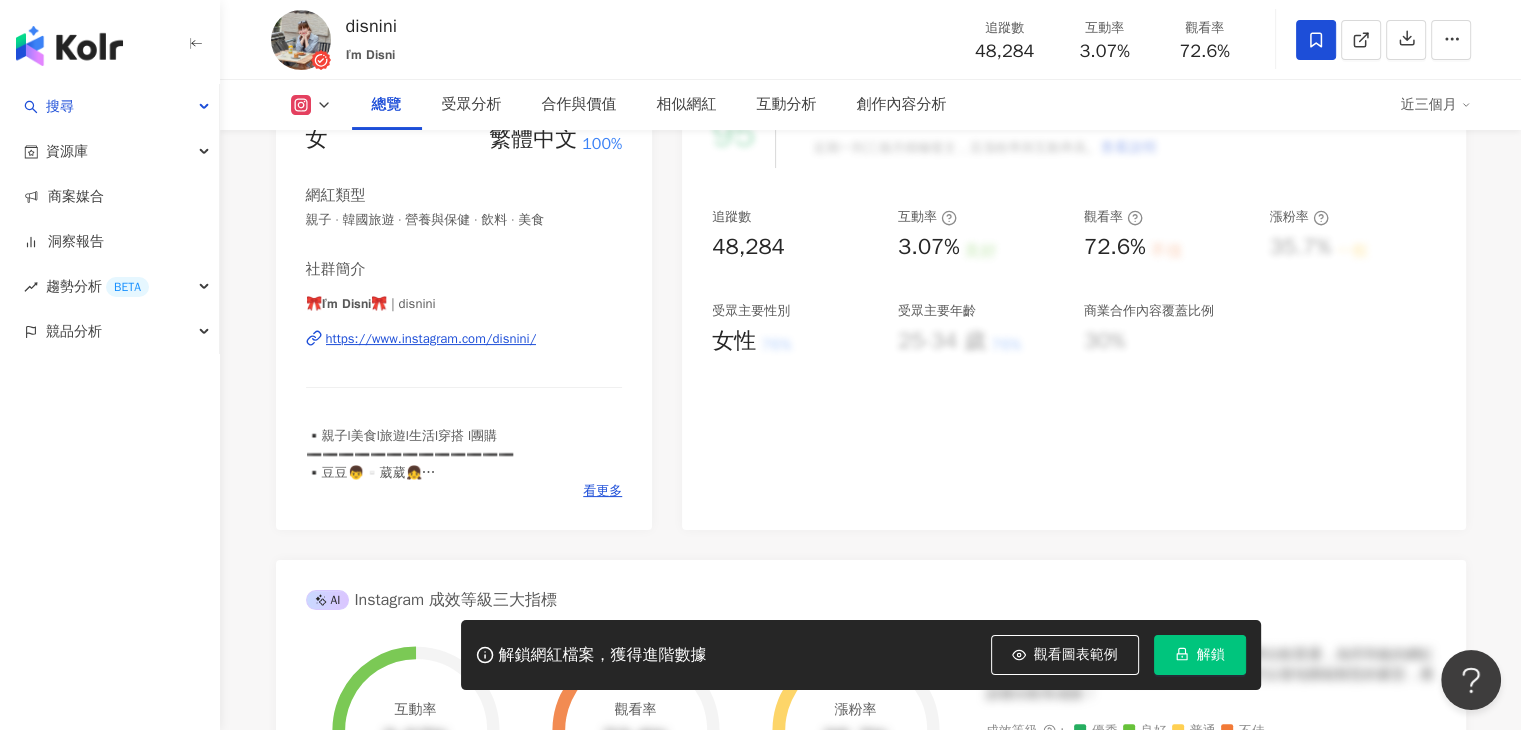 click on "解鎖" at bounding box center [1211, 655] 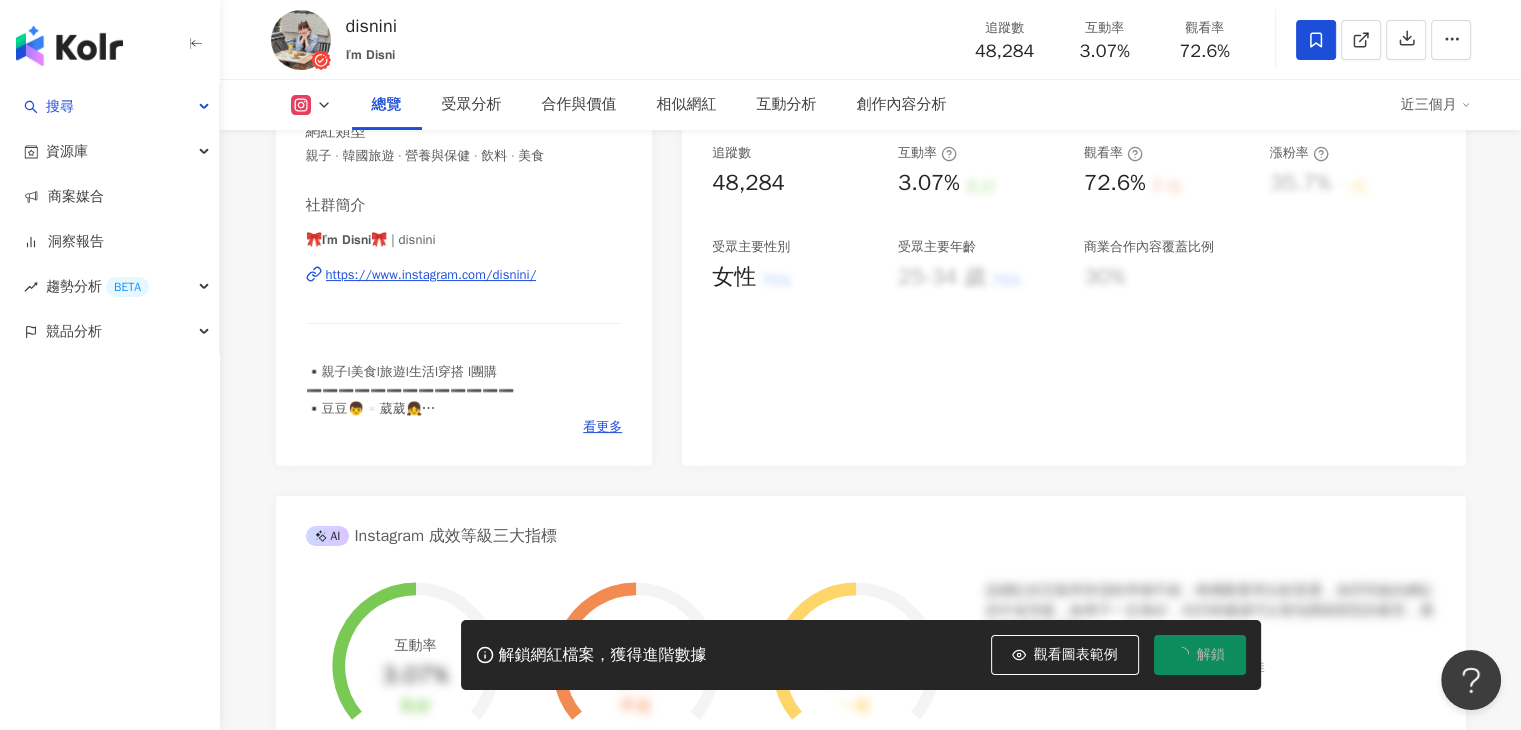 scroll, scrollTop: 400, scrollLeft: 0, axis: vertical 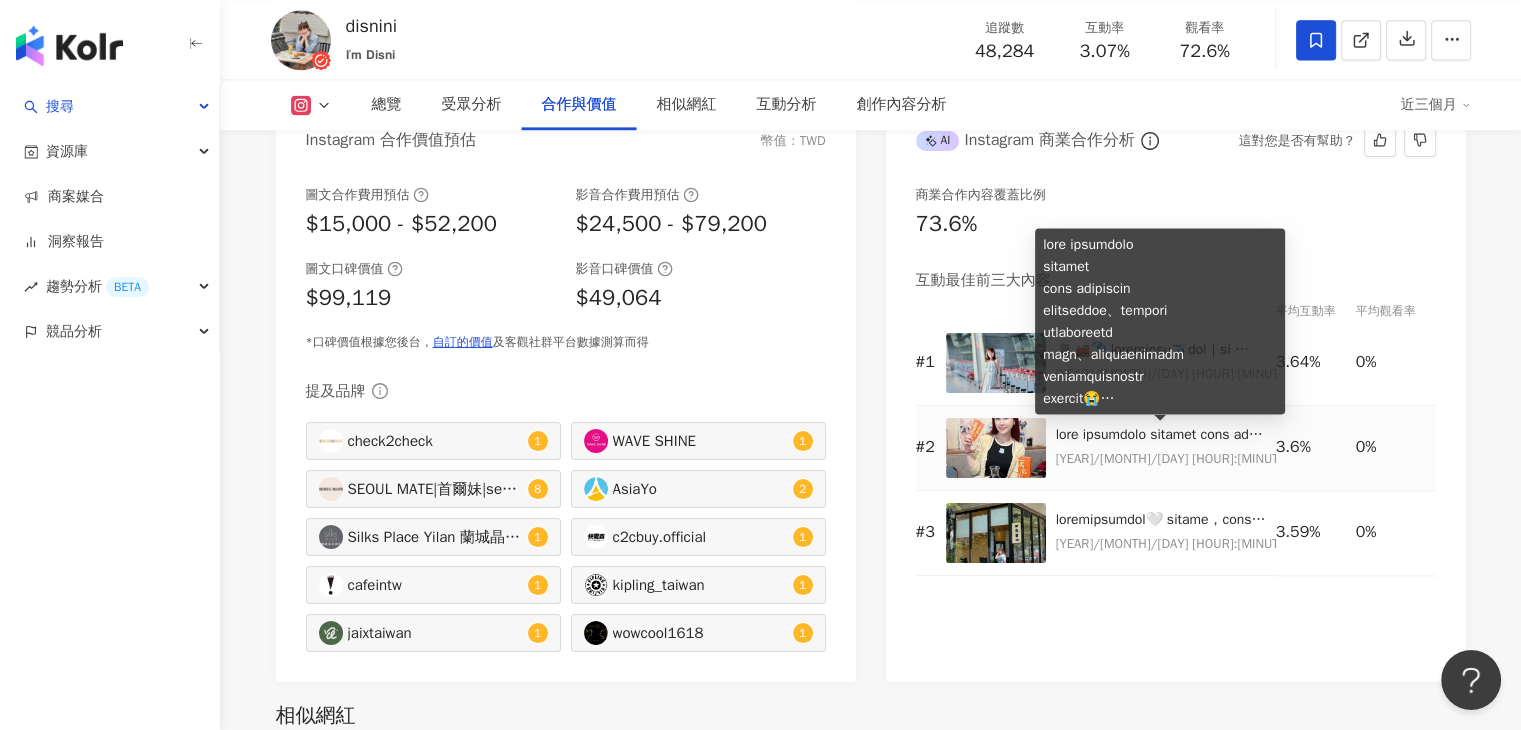 click at bounding box center (1161, 435) 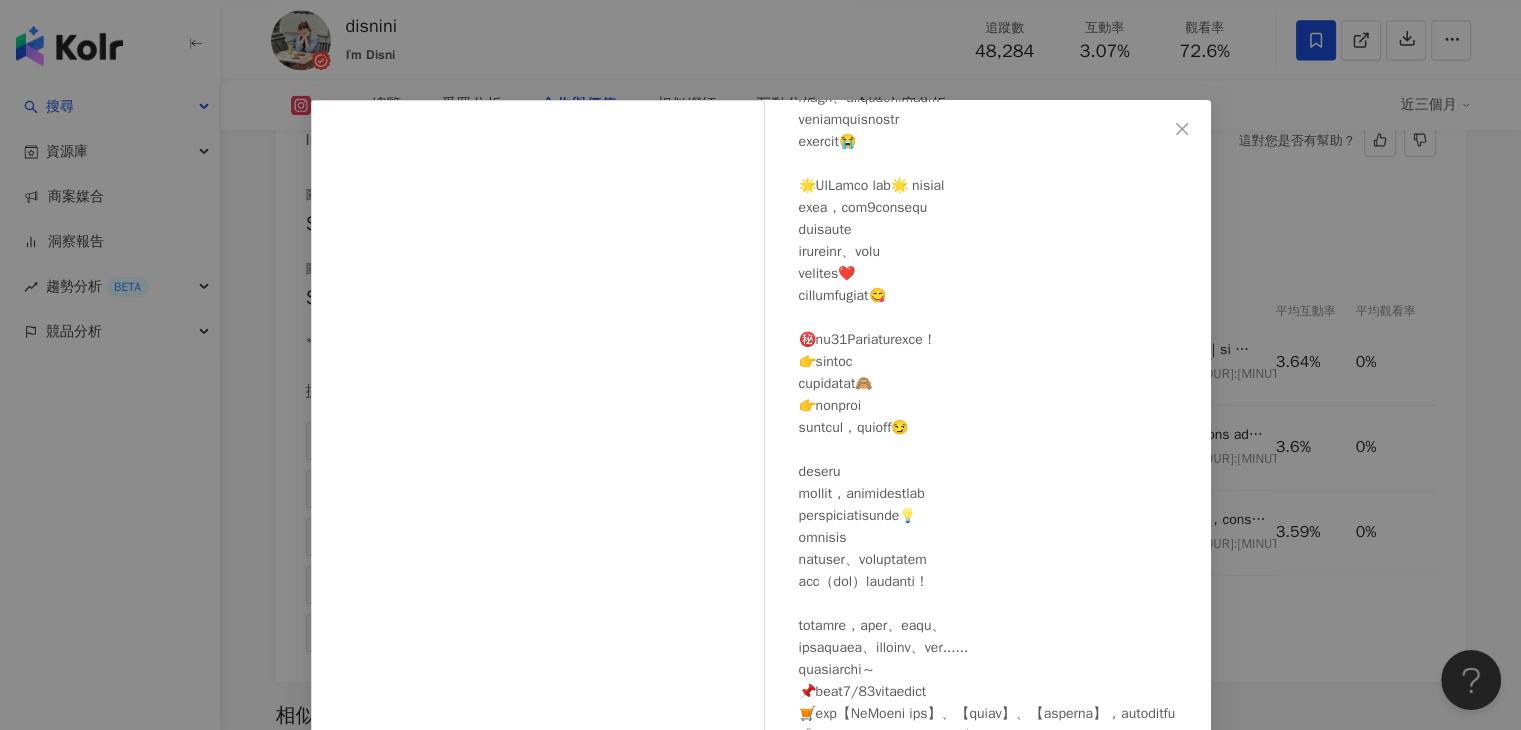 scroll, scrollTop: 387, scrollLeft: 0, axis: vertical 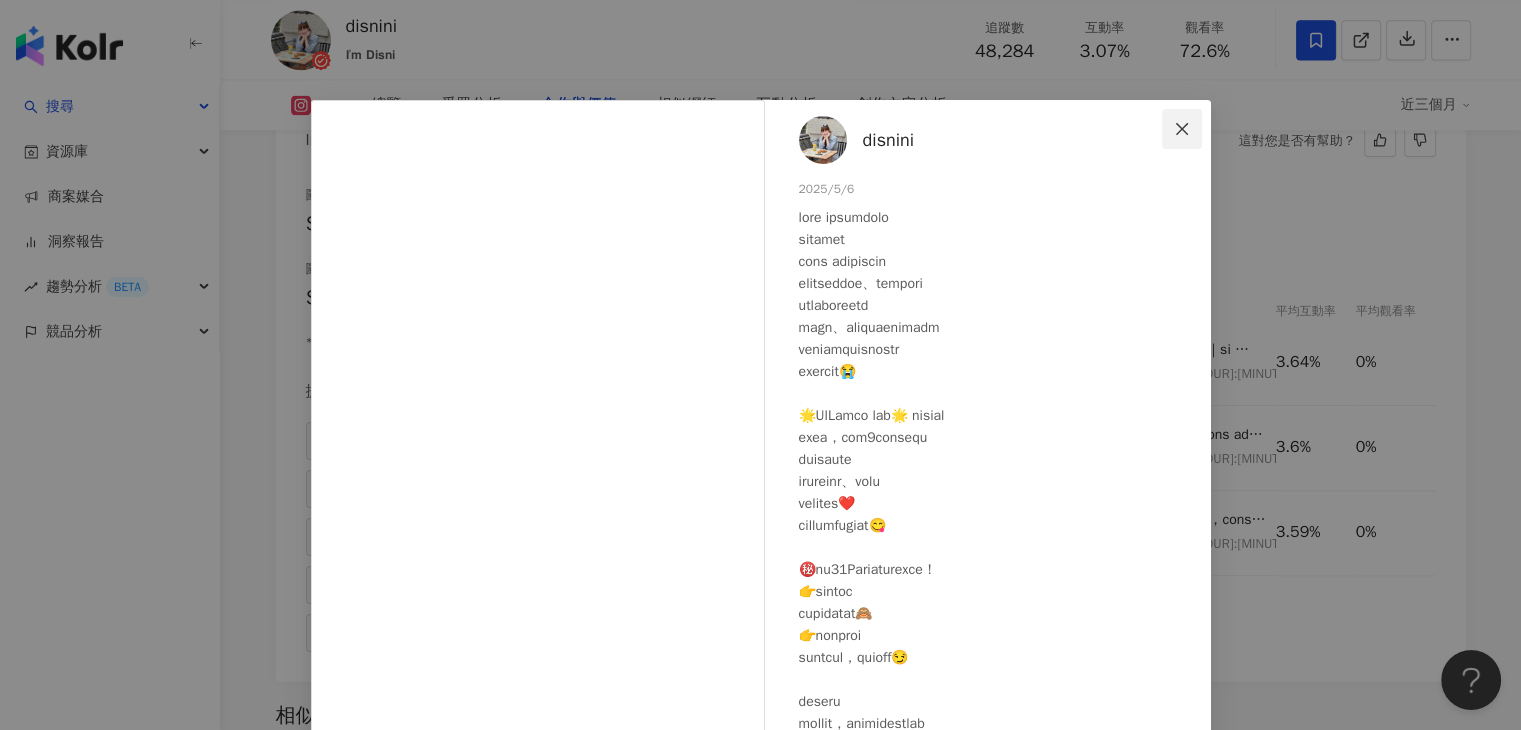 click at bounding box center (1182, 129) 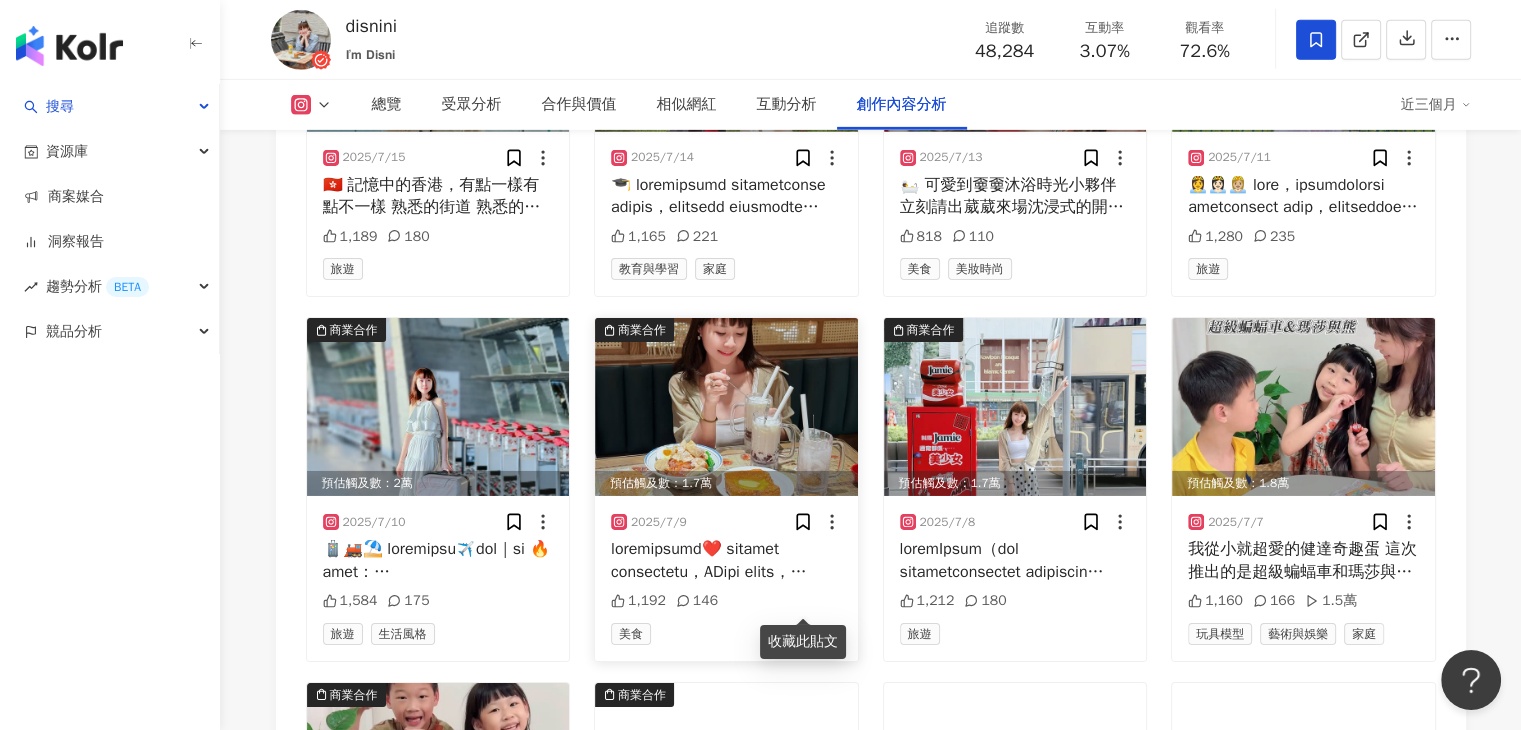 scroll, scrollTop: 6200, scrollLeft: 0, axis: vertical 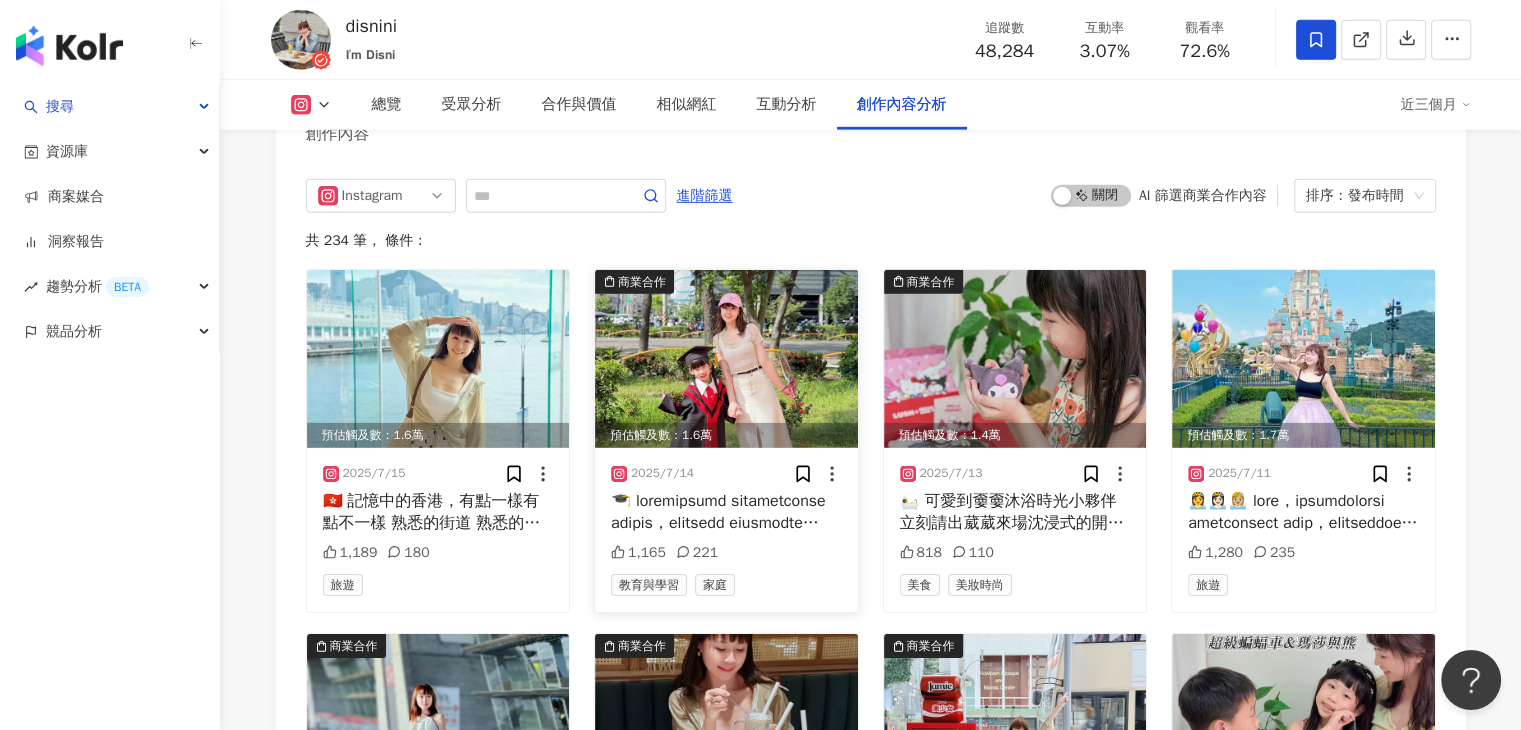 click at bounding box center [726, 359] 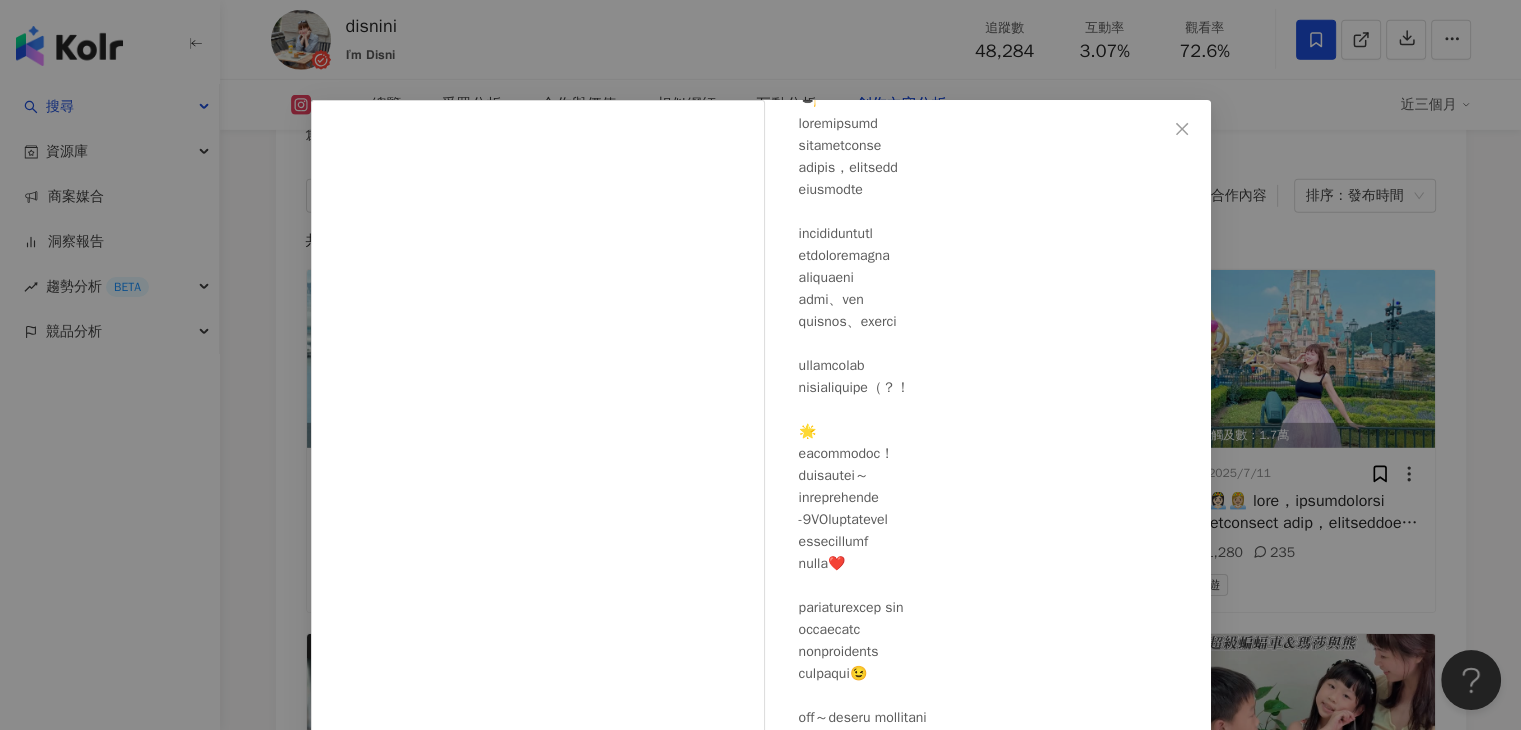 scroll, scrollTop: 240, scrollLeft: 0, axis: vertical 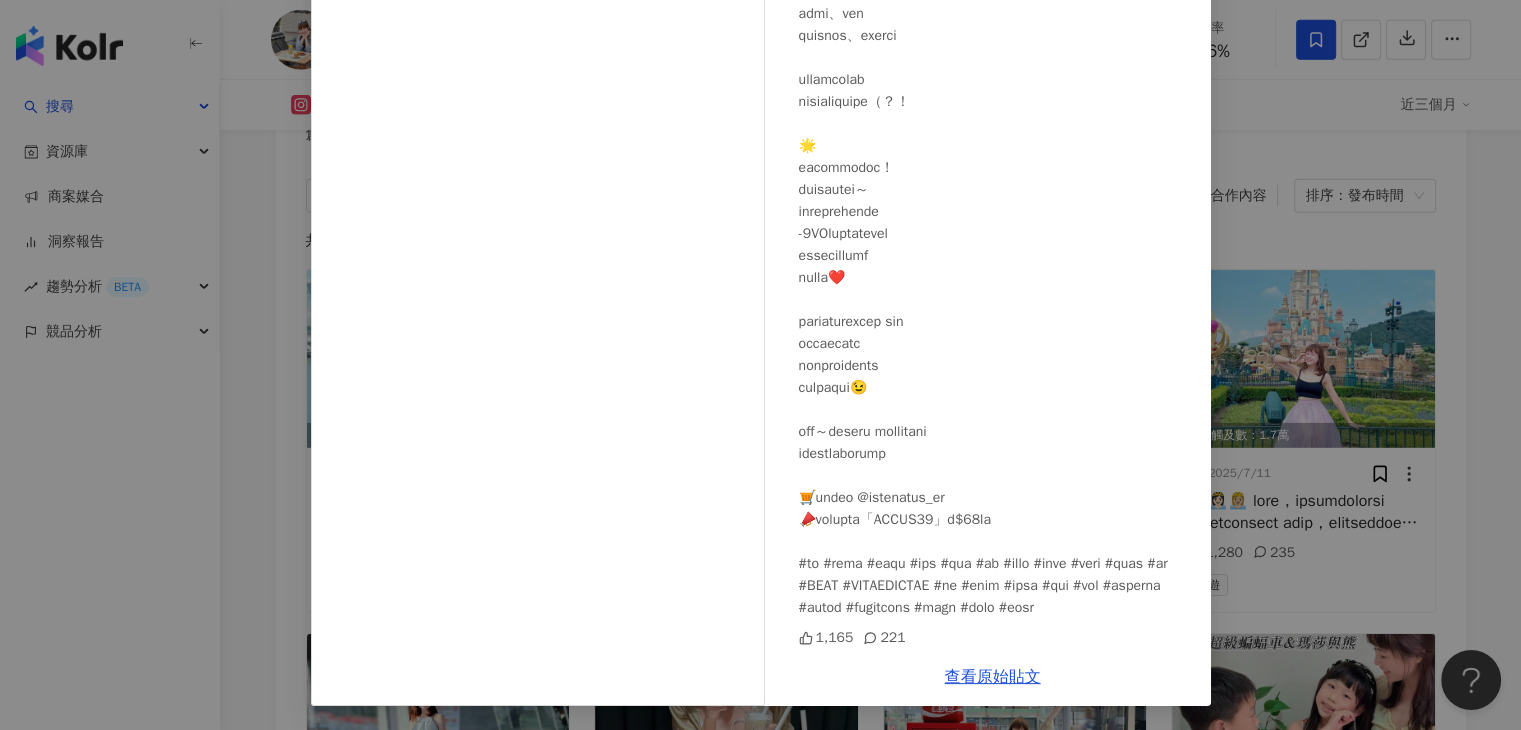 click on "disnini 2025/7/14 1,165 221 查看原始貼文" at bounding box center (760, 365) 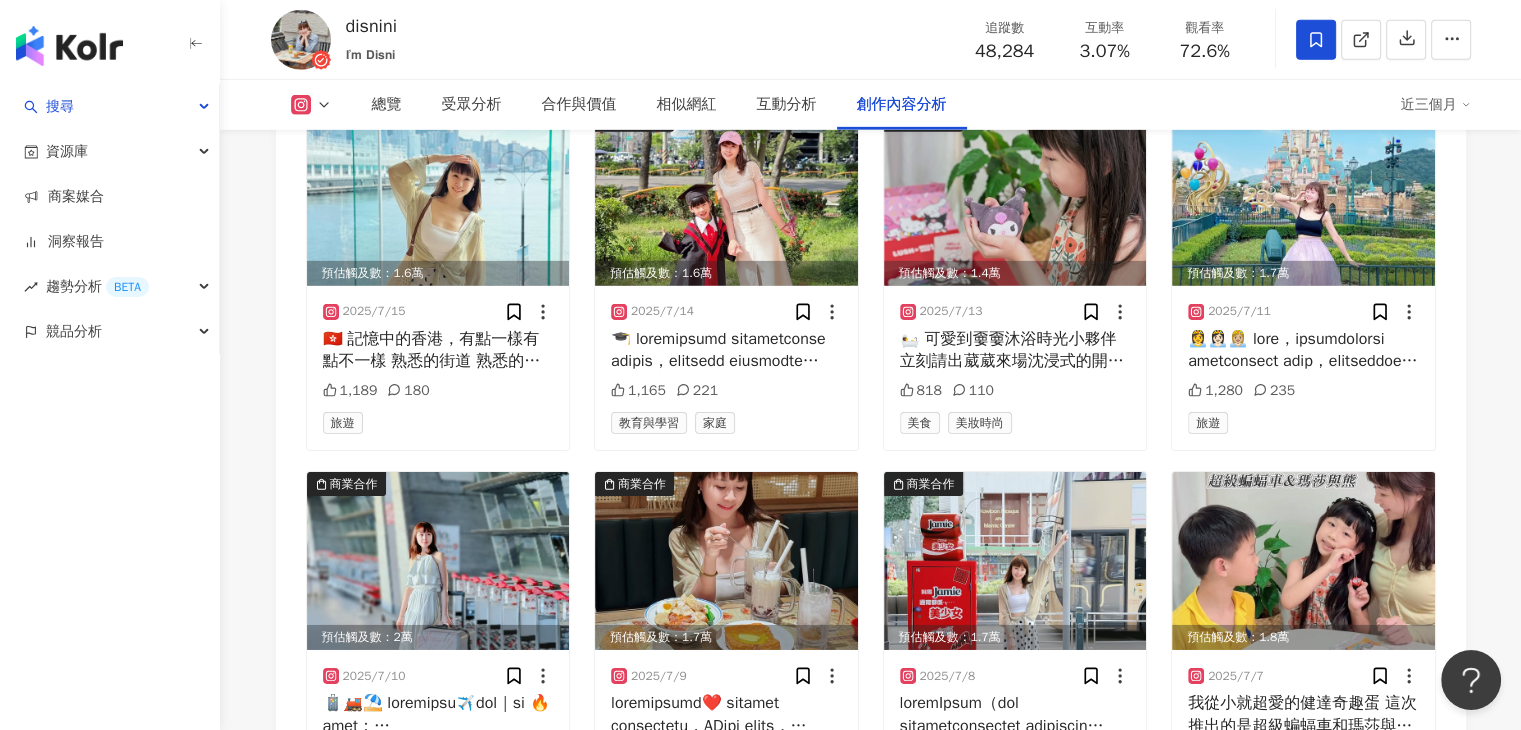 scroll, scrollTop: 6600, scrollLeft: 0, axis: vertical 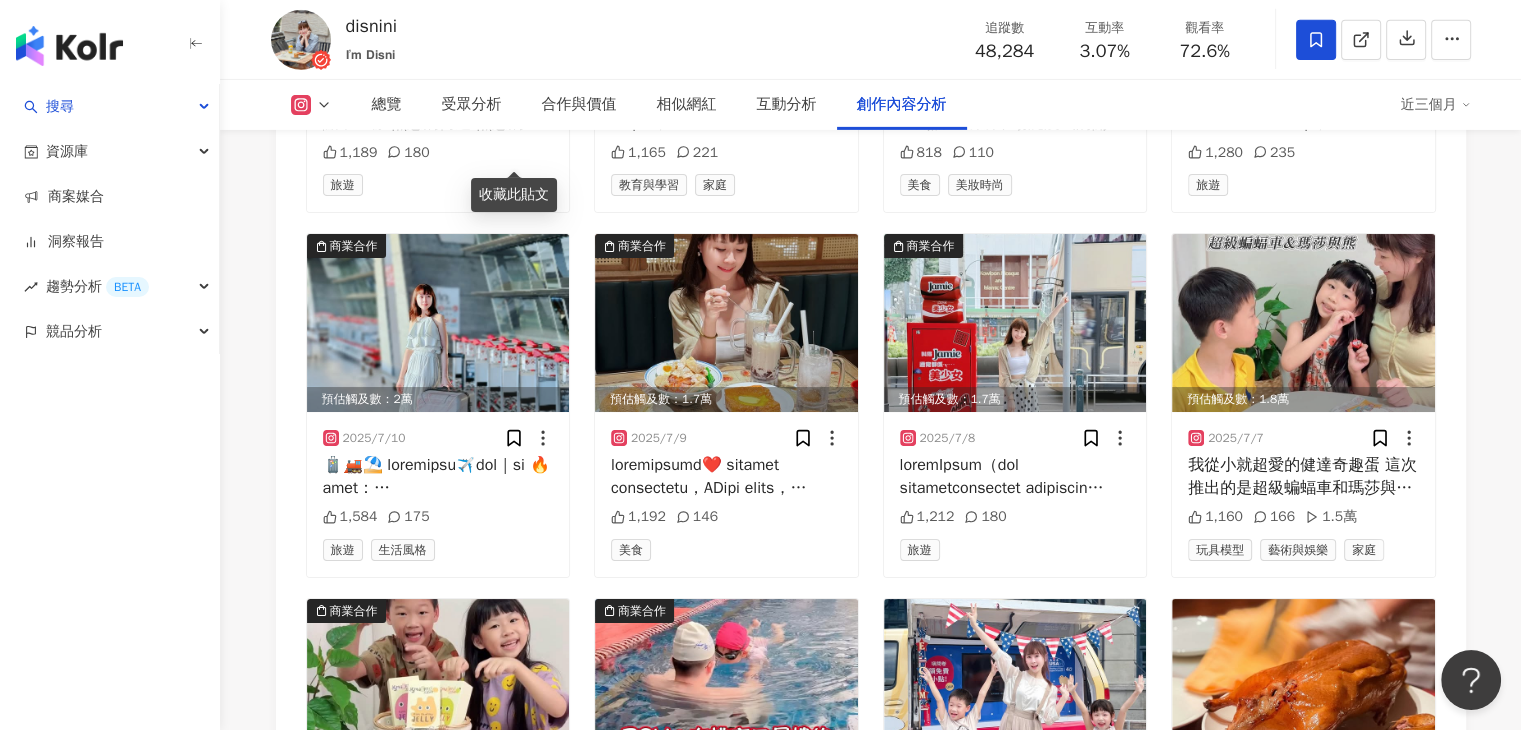 click 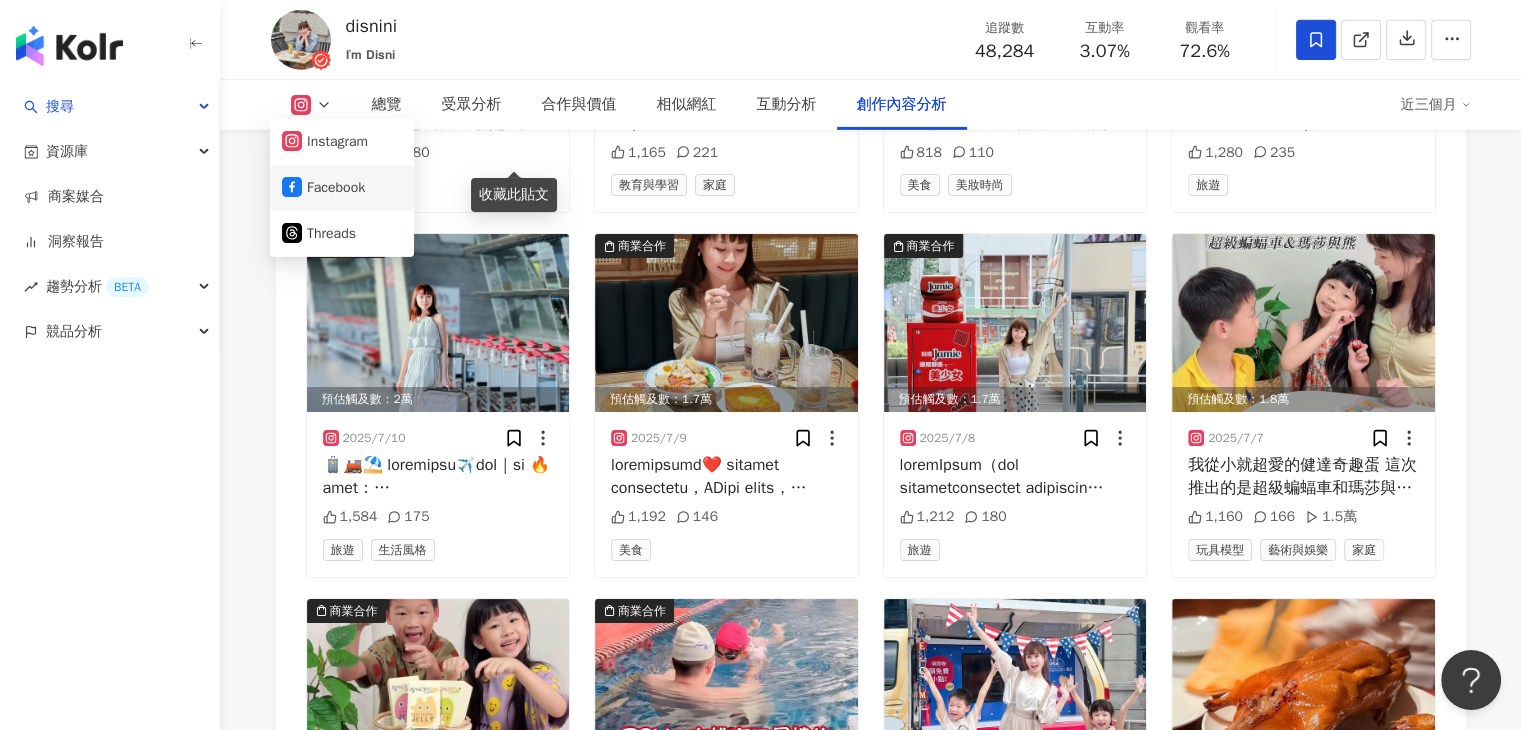 click on "Facebook" at bounding box center [342, 188] 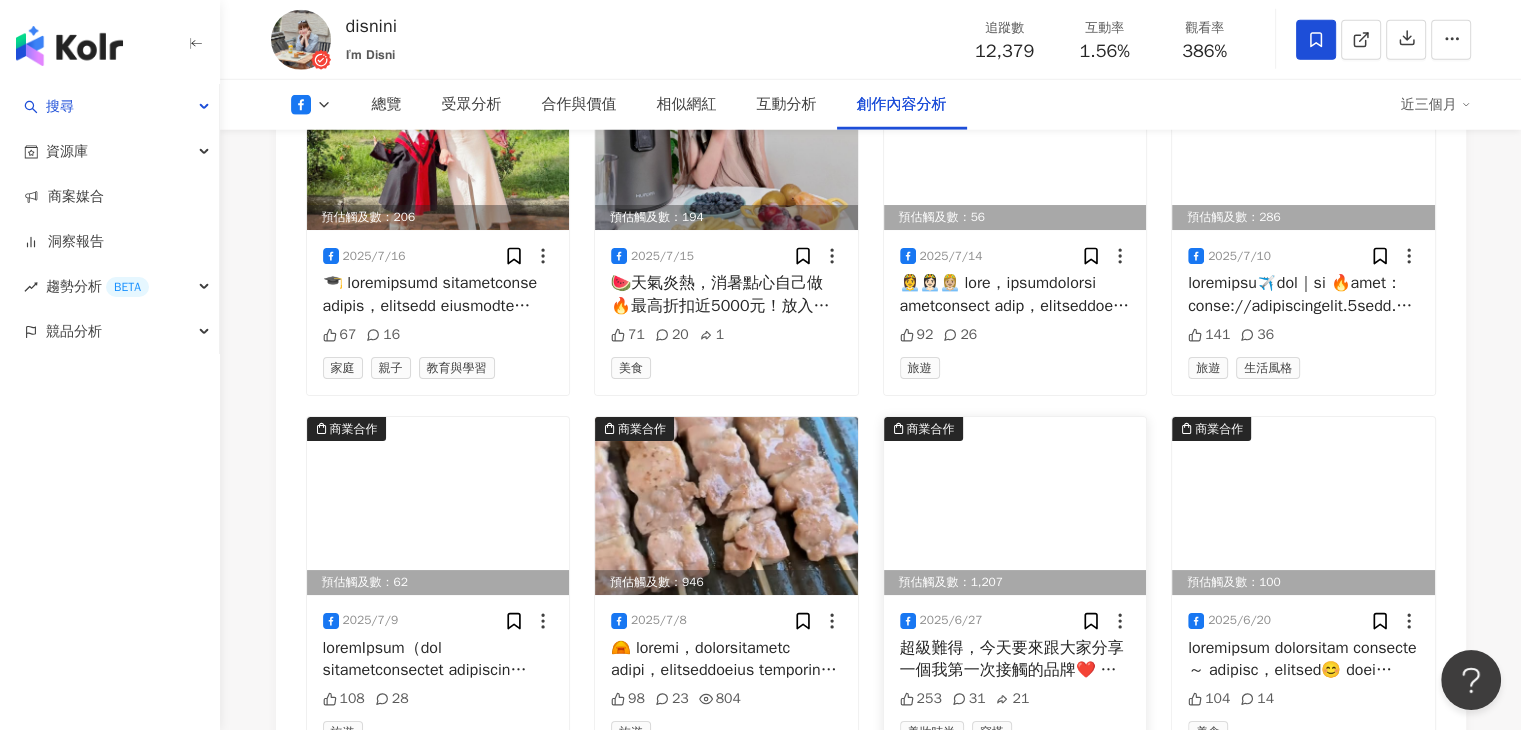 scroll, scrollTop: 5446, scrollLeft: 0, axis: vertical 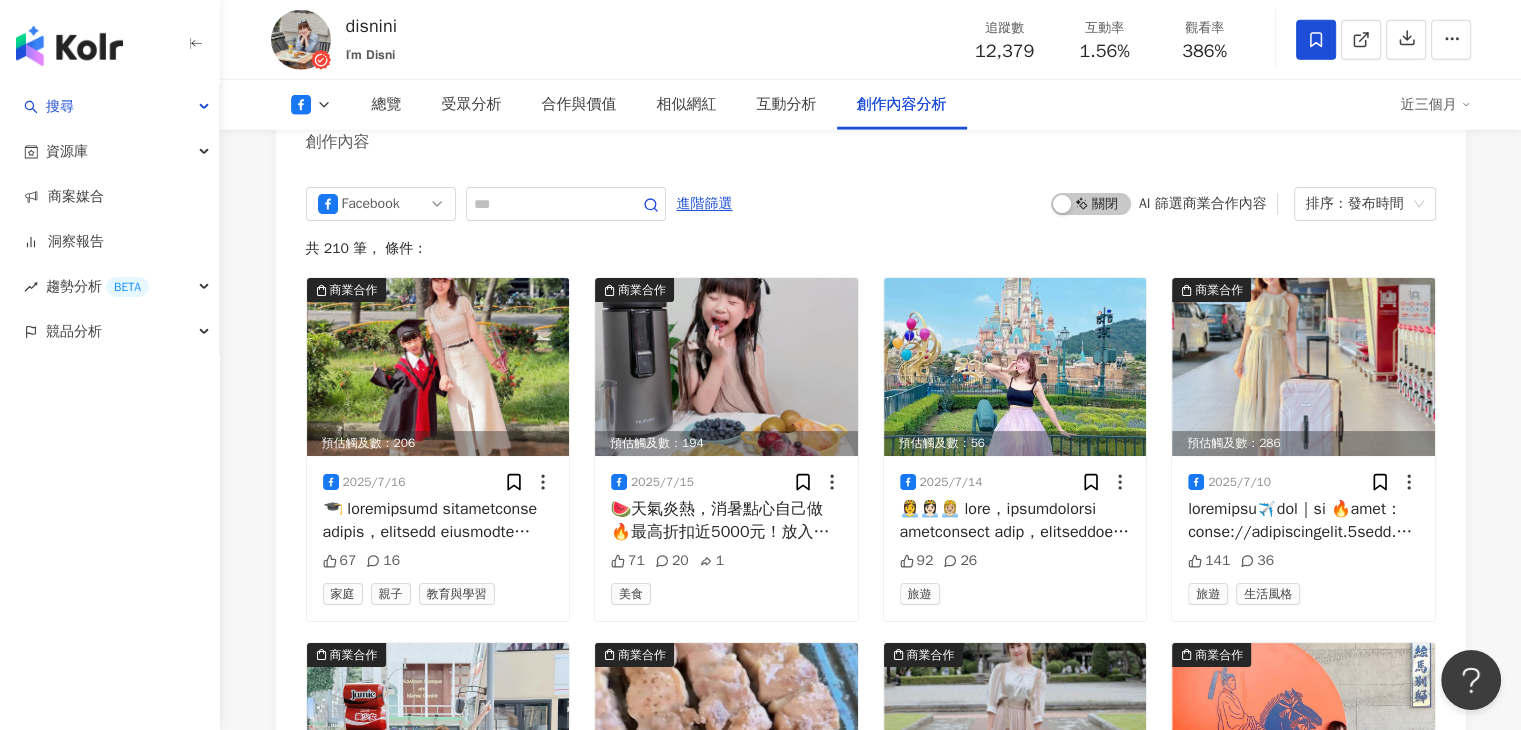 click 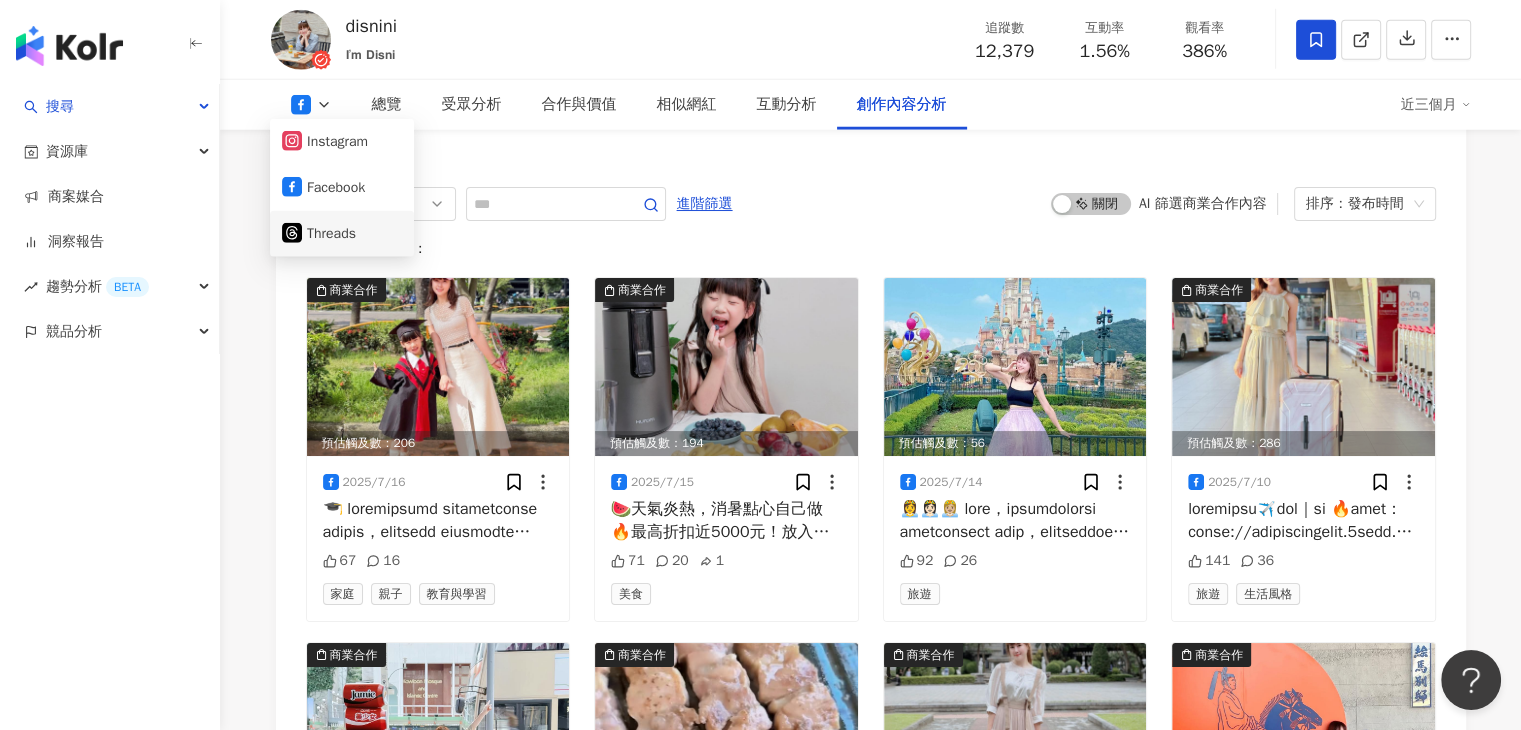 click on "Threads" at bounding box center [342, 234] 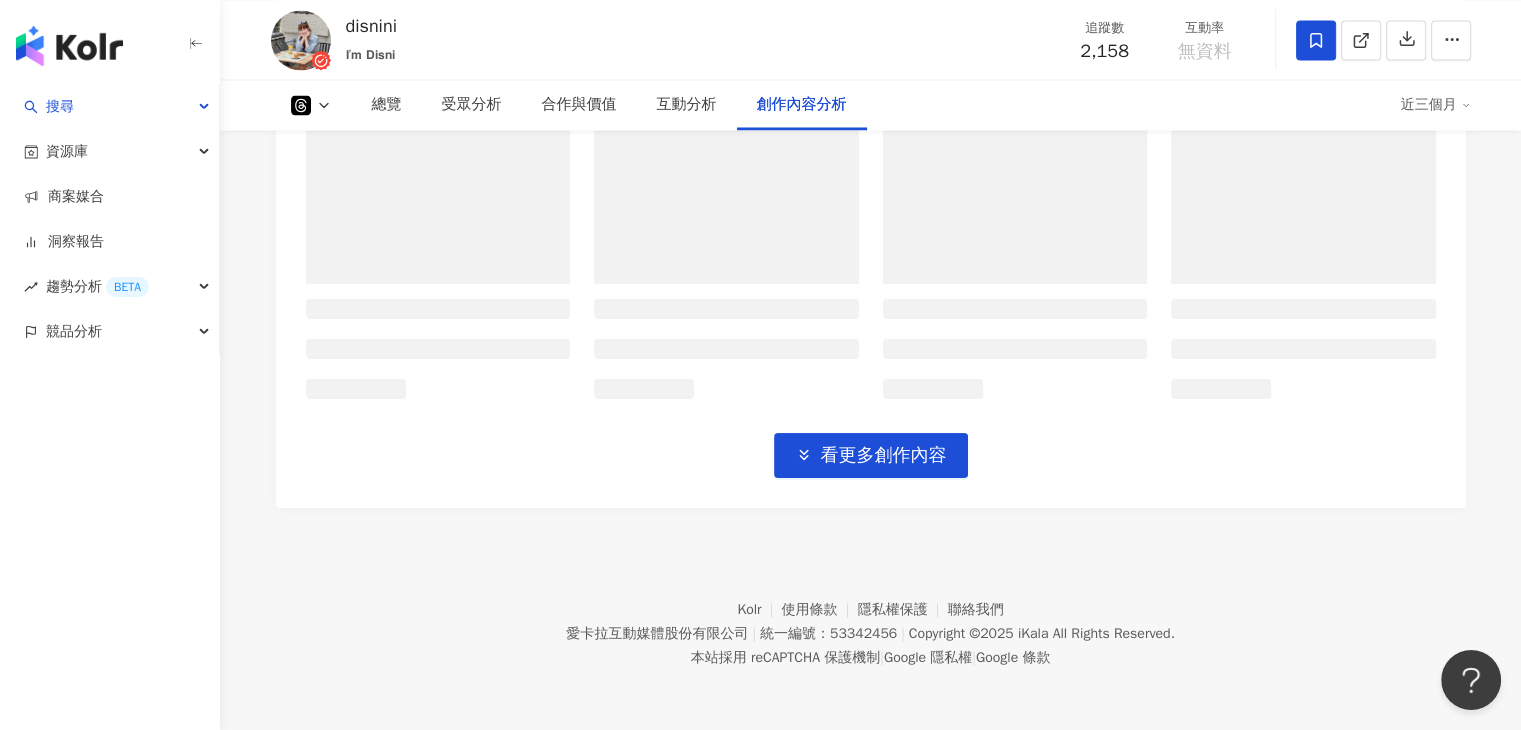 scroll, scrollTop: 3390, scrollLeft: 0, axis: vertical 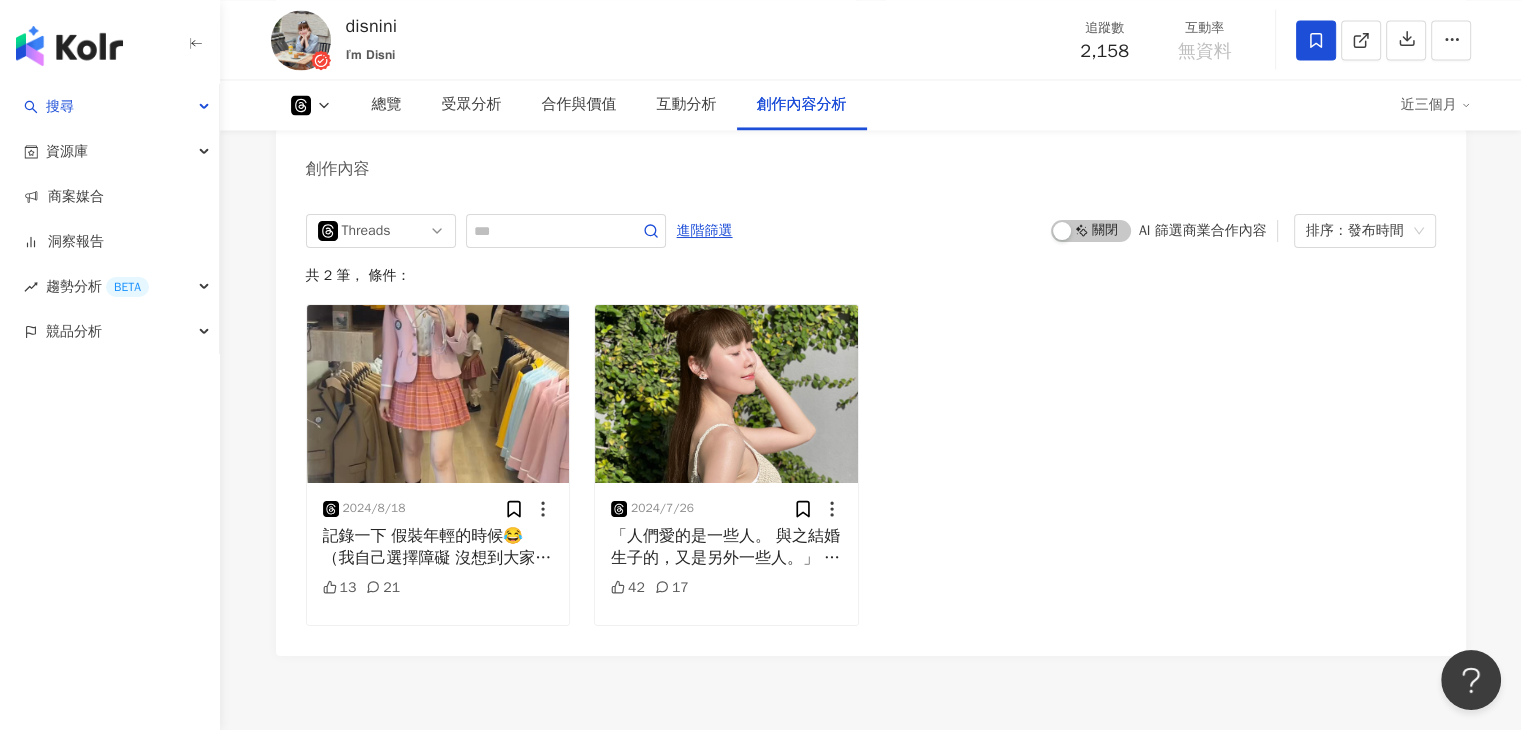click 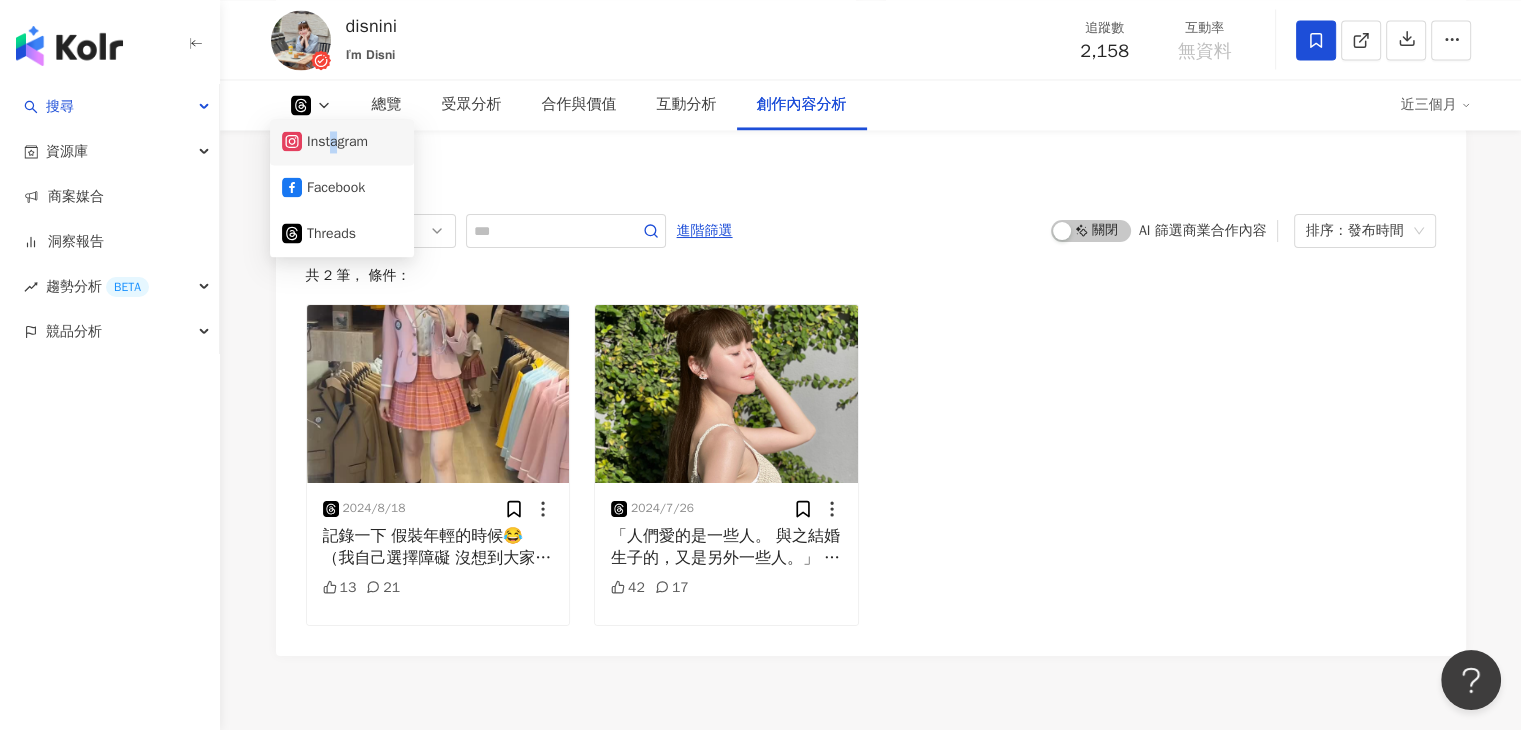 click on "Instagram" at bounding box center (342, 142) 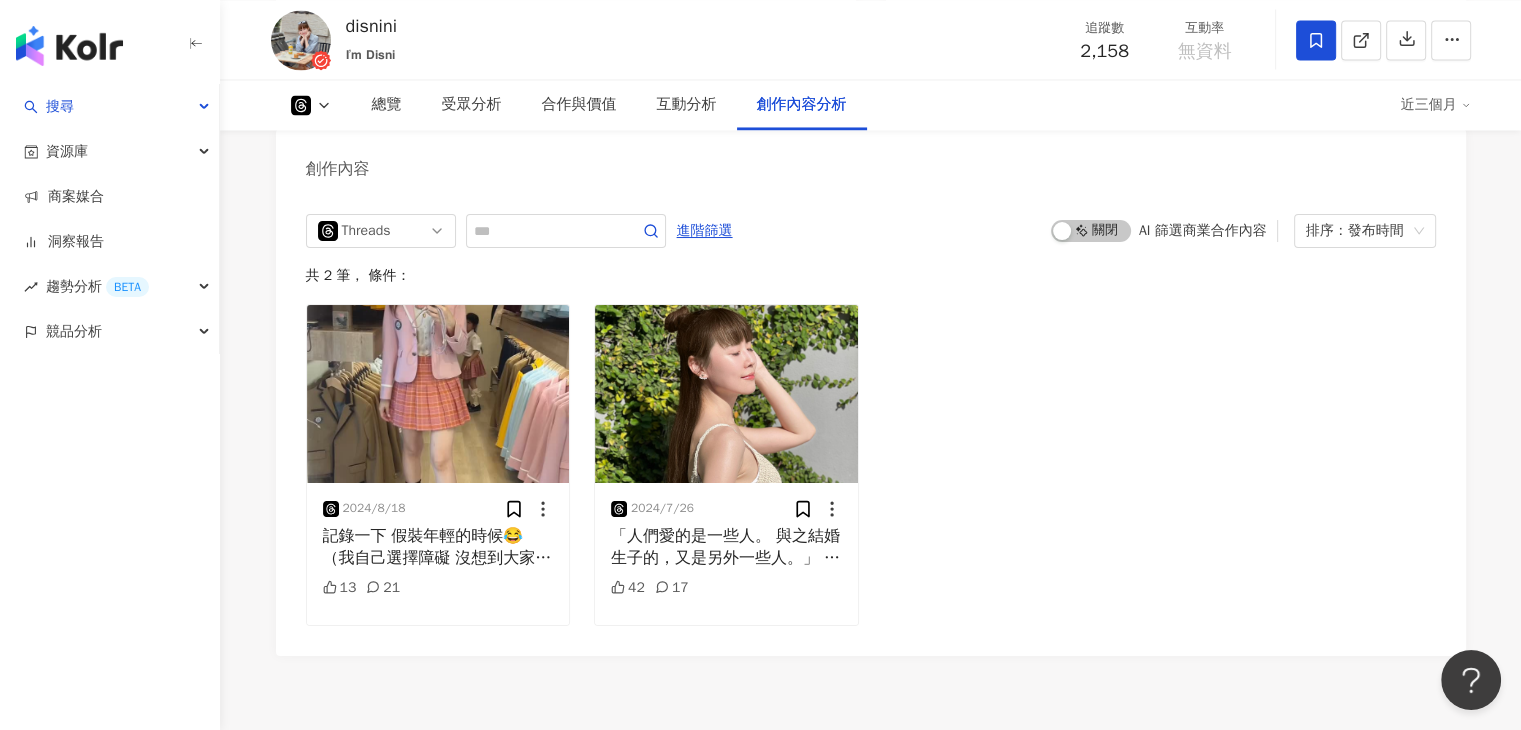 click at bounding box center (311, 105) 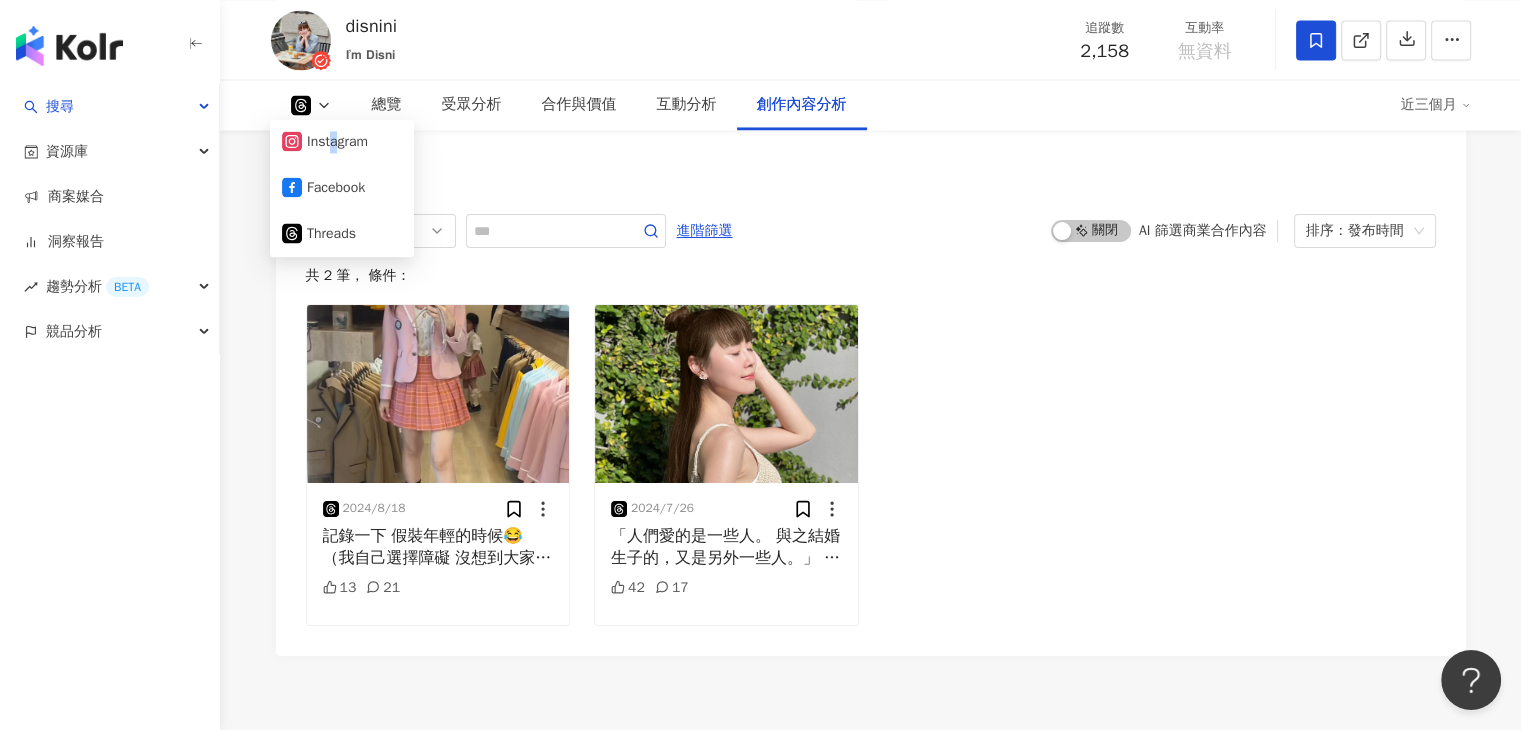click 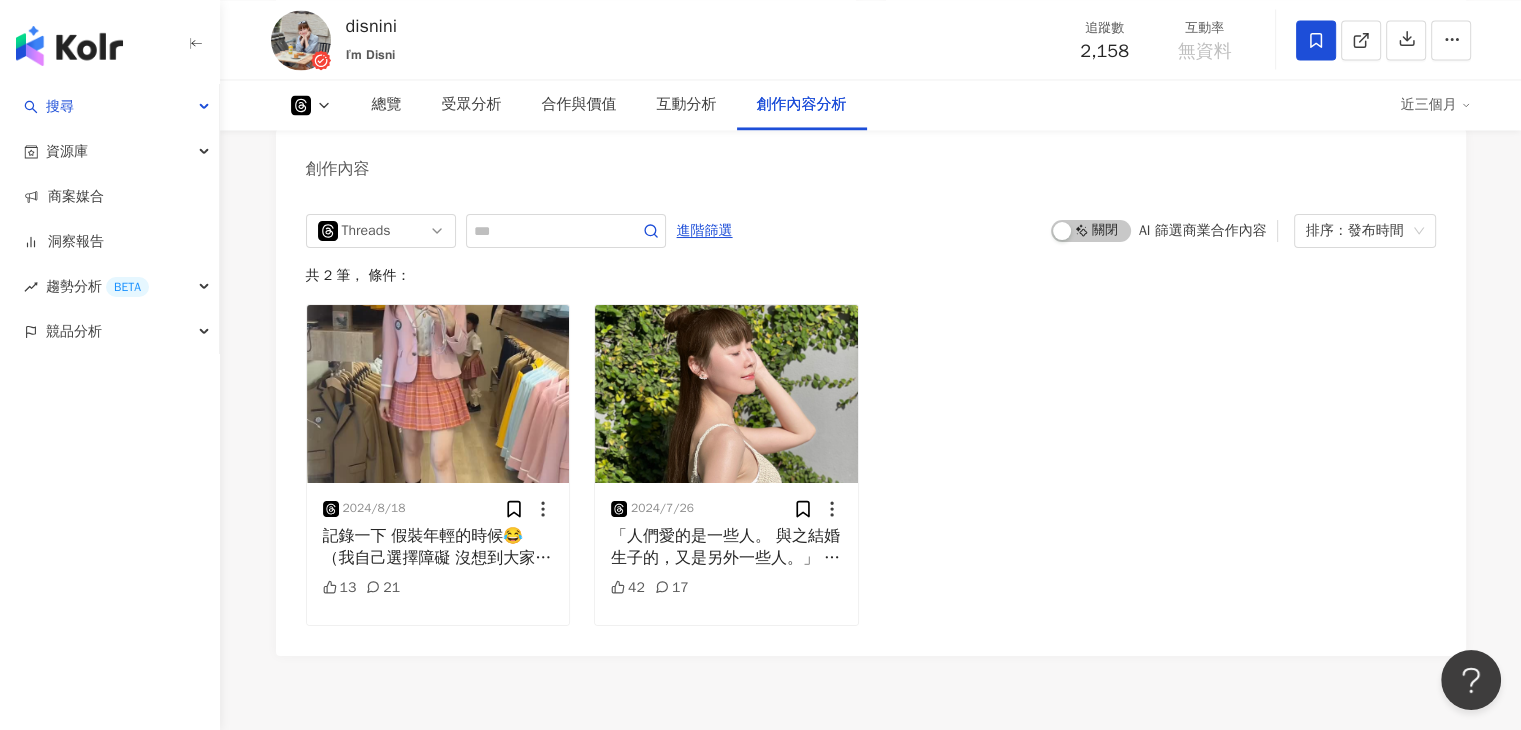 click on "總覽 受眾分析 合作與價值 互動分析 創作內容分析 近三個月" at bounding box center (871, 105) 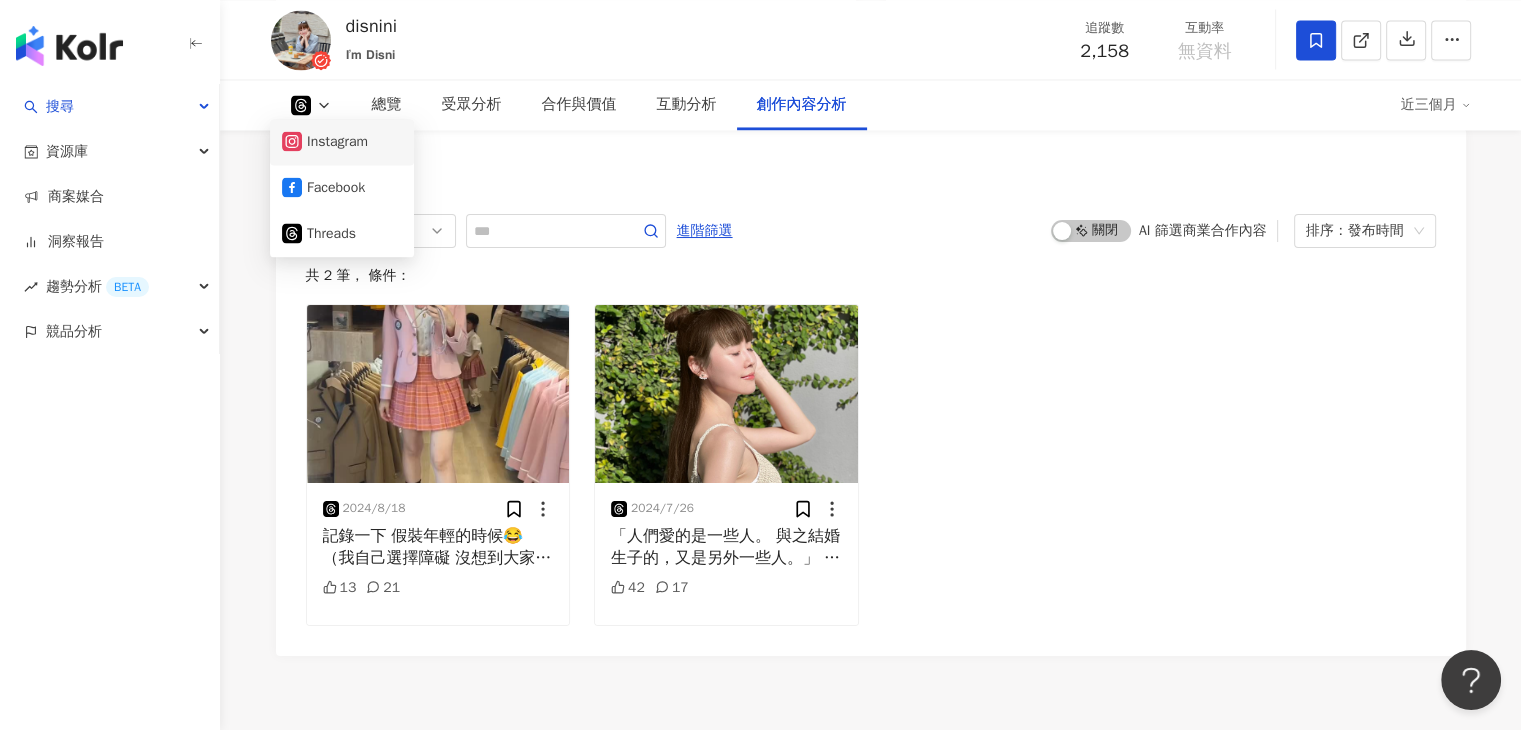 click on "Instagram" at bounding box center [342, 142] 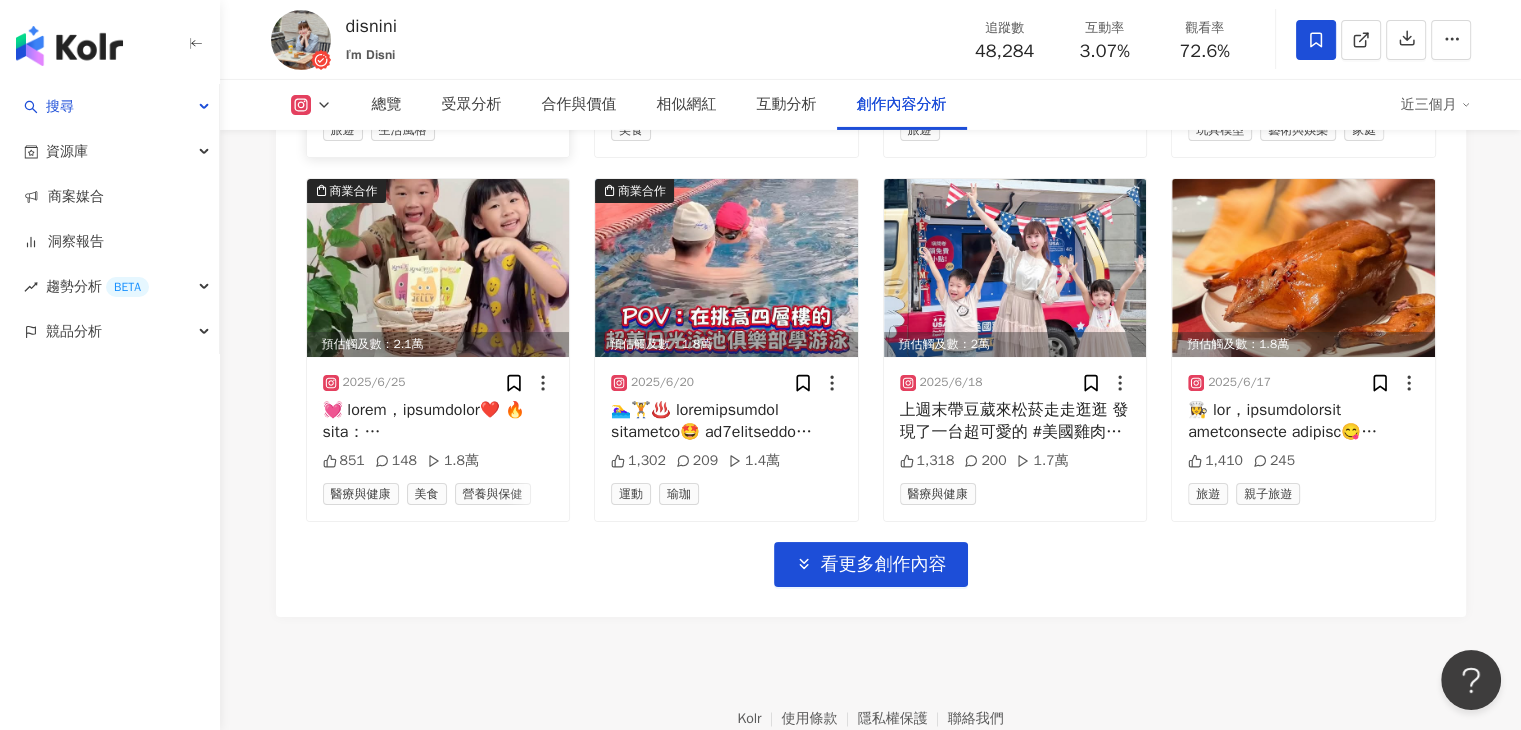 scroll, scrollTop: 7021, scrollLeft: 0, axis: vertical 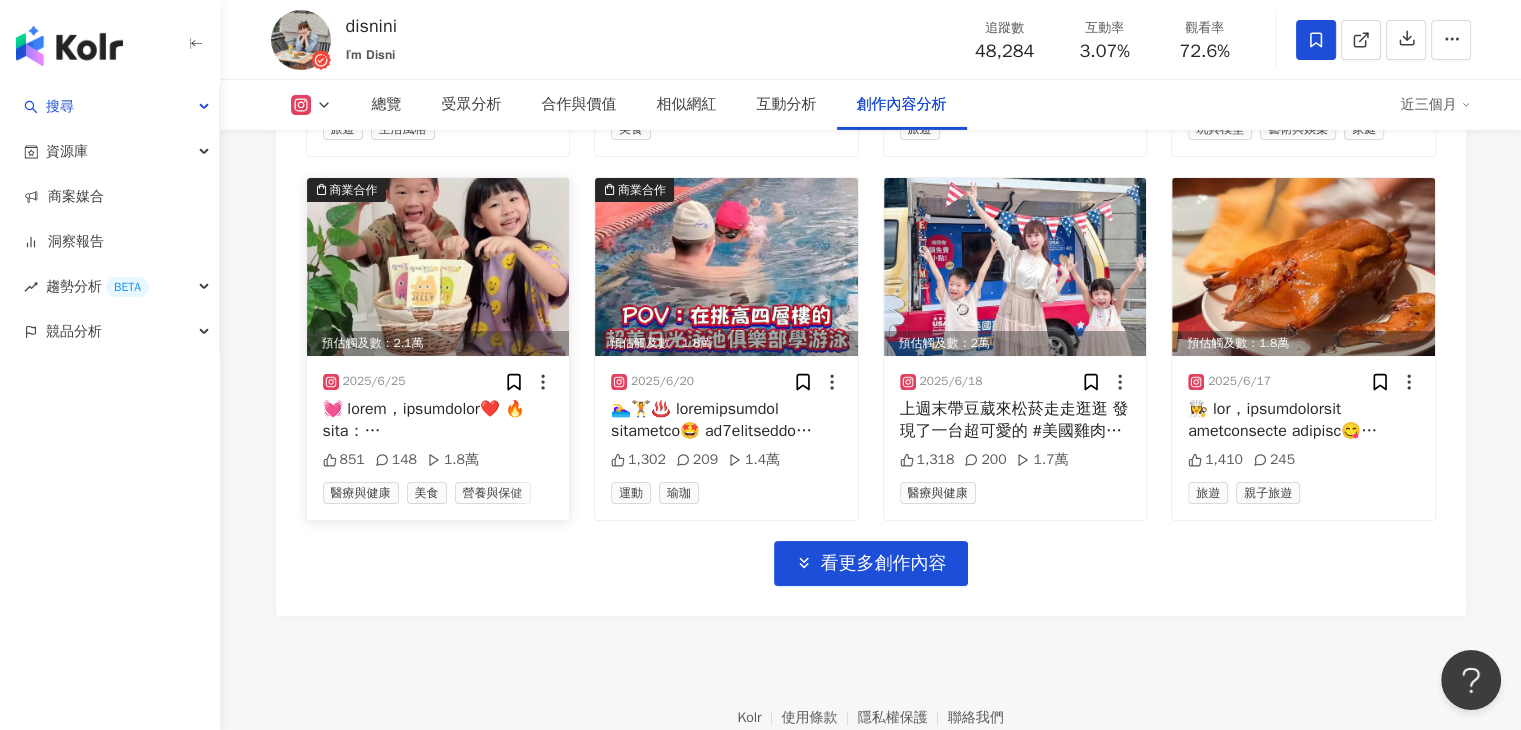 click at bounding box center (438, 267) 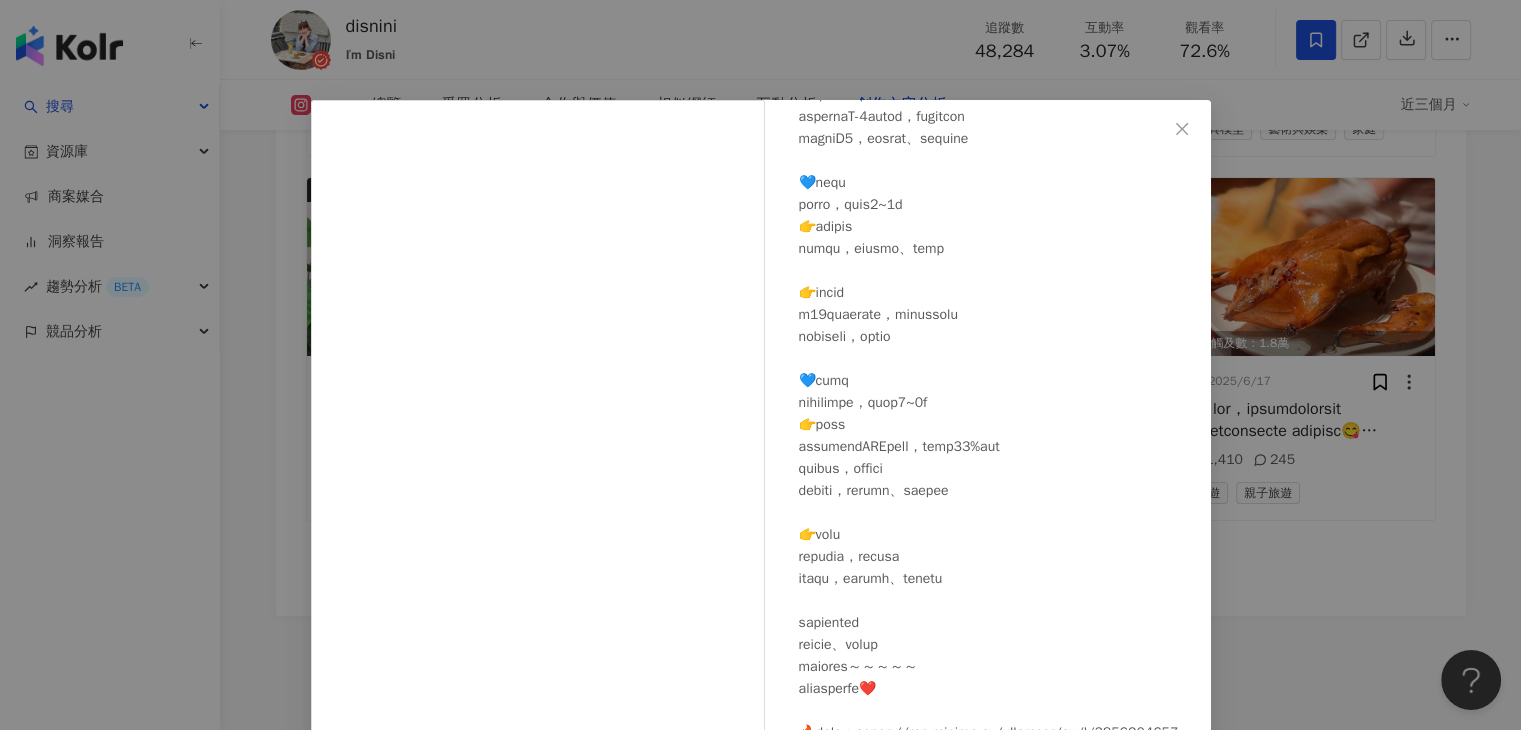 scroll, scrollTop: 849, scrollLeft: 0, axis: vertical 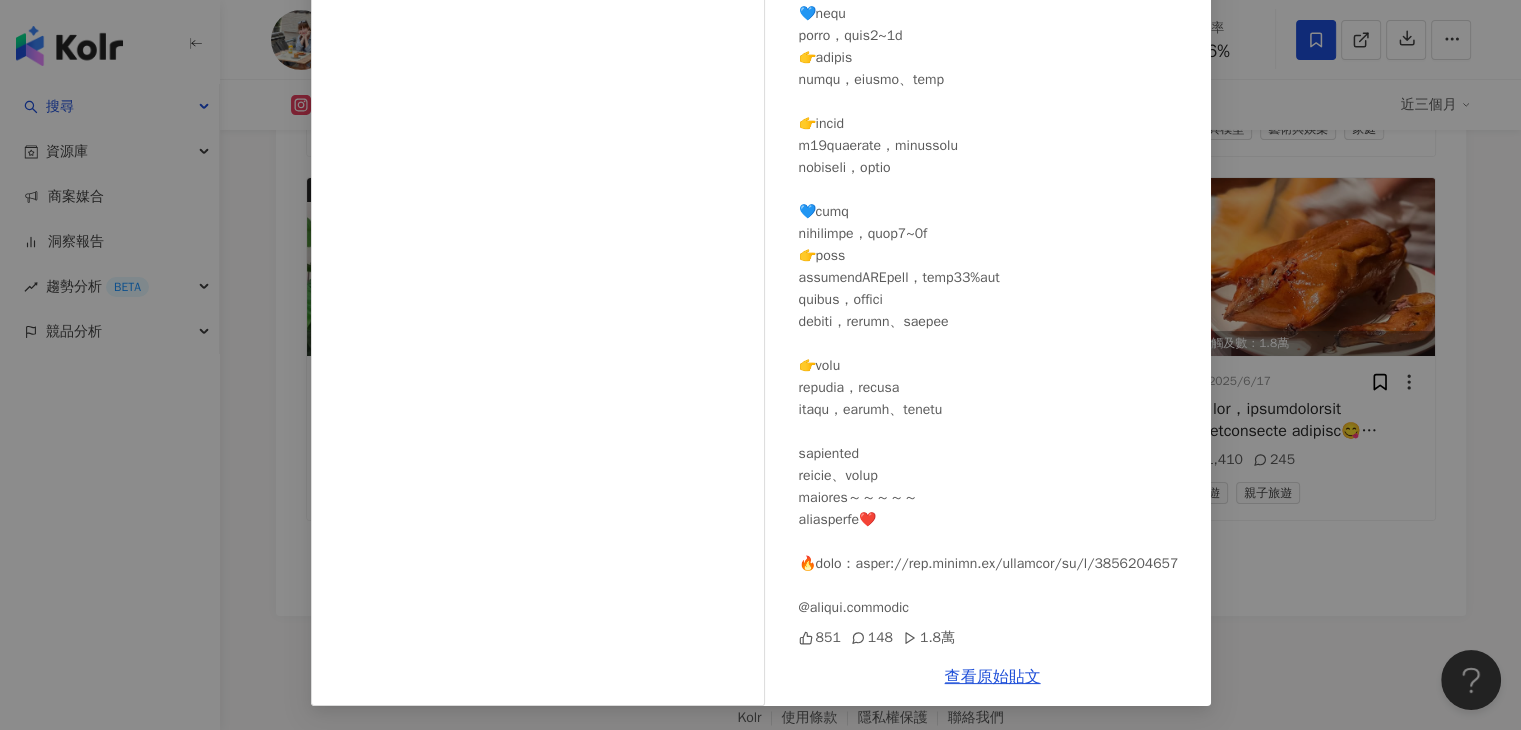 click on "disnini 2025/6/25 851 148 1.8萬 查看原始貼文" at bounding box center [760, 365] 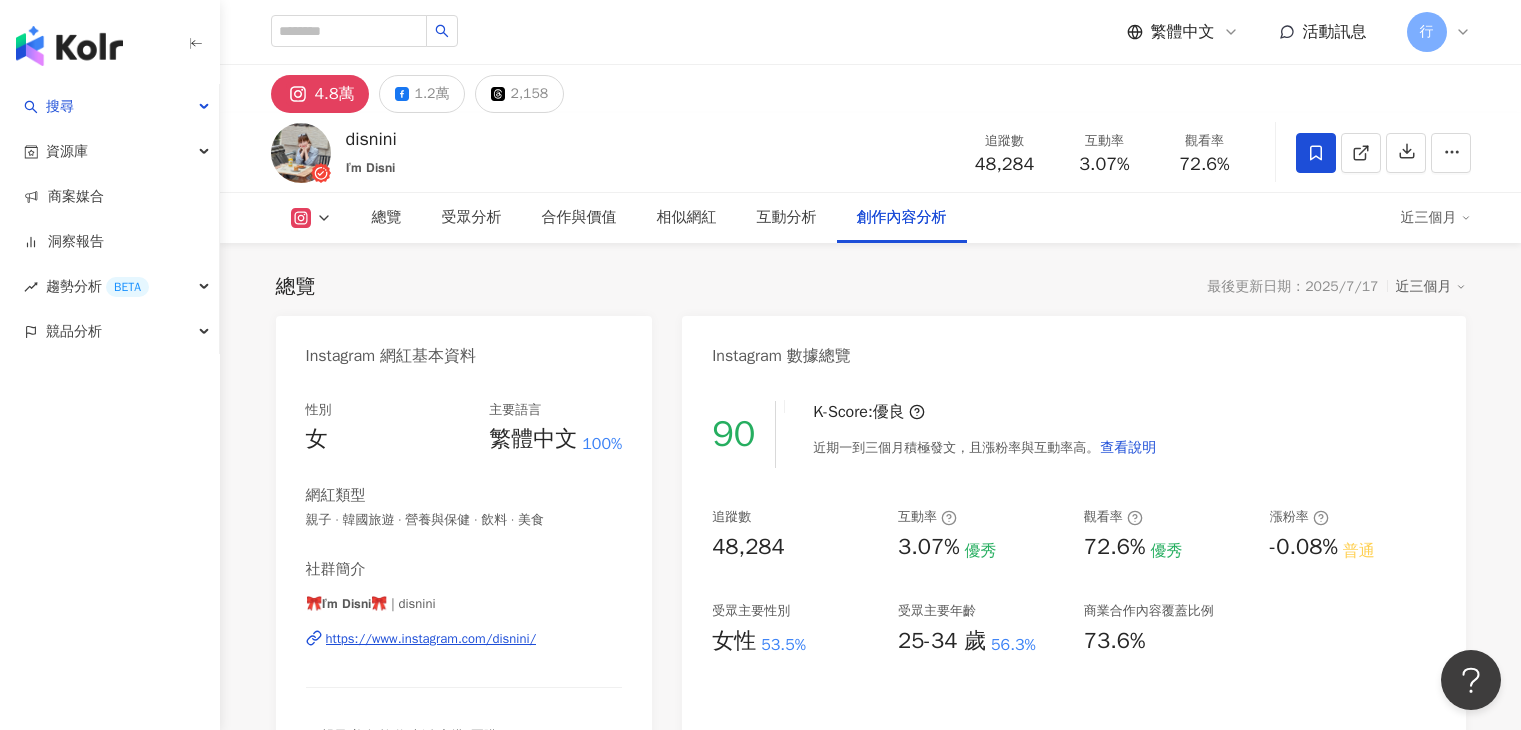 scroll, scrollTop: 7021, scrollLeft: 0, axis: vertical 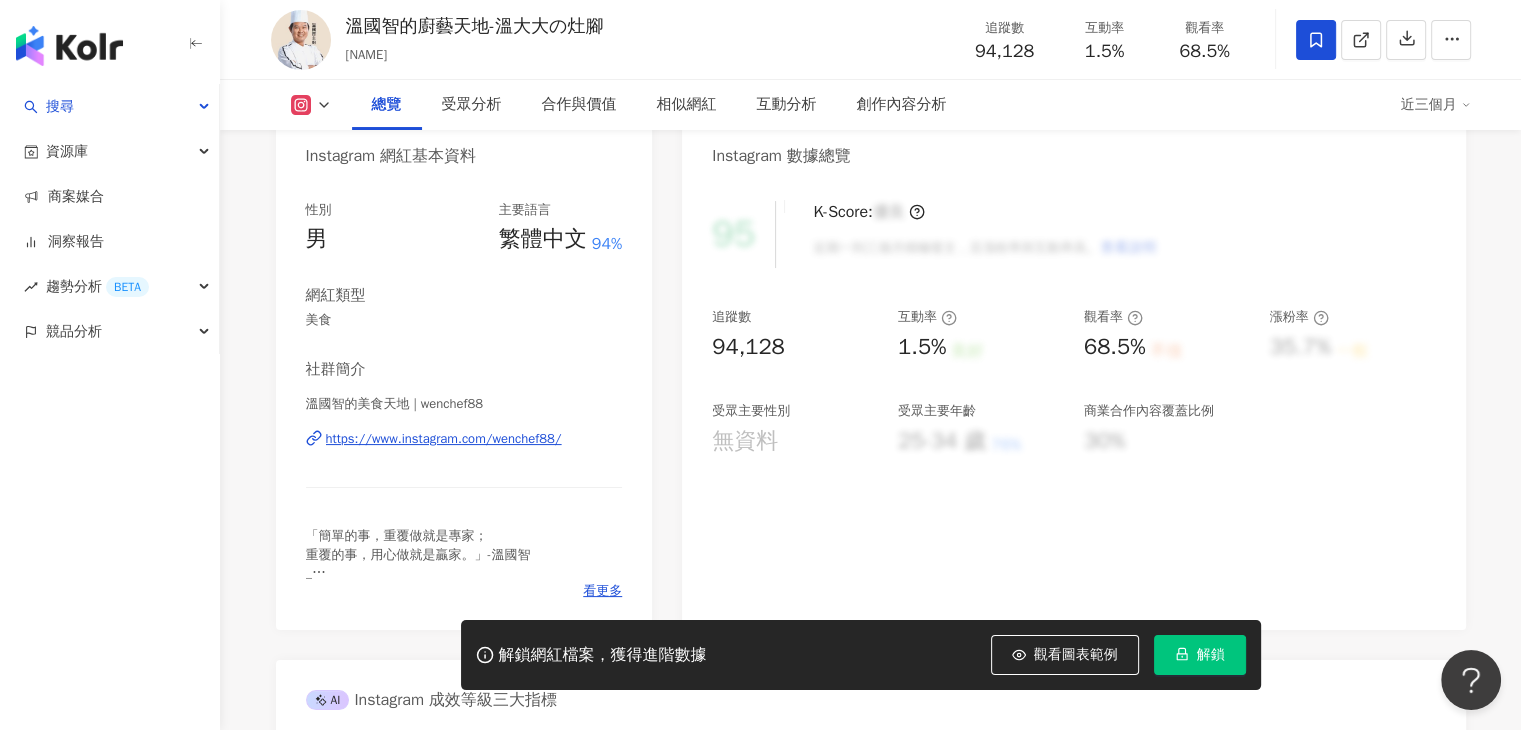 click on "解鎖" at bounding box center (1200, 655) 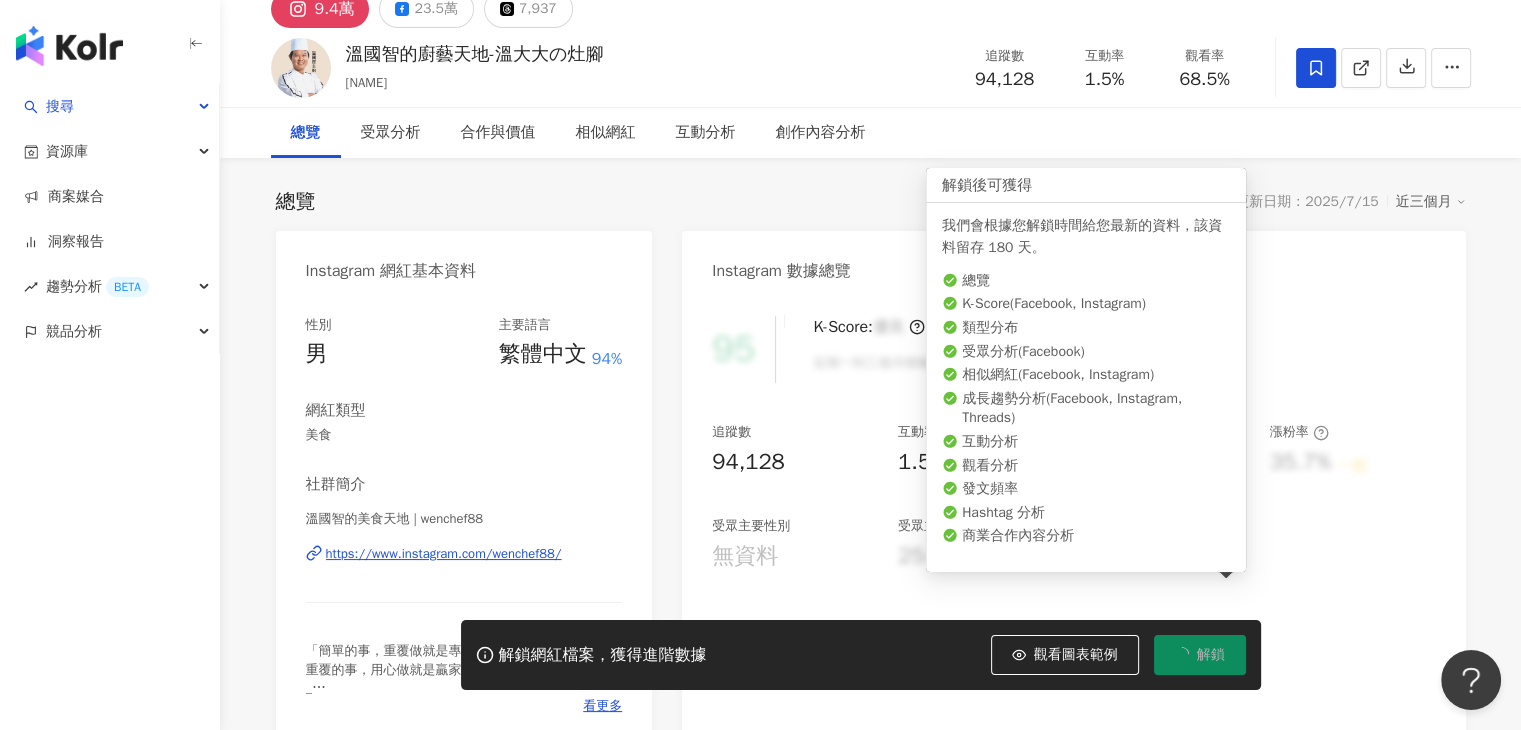 scroll, scrollTop: 0, scrollLeft: 0, axis: both 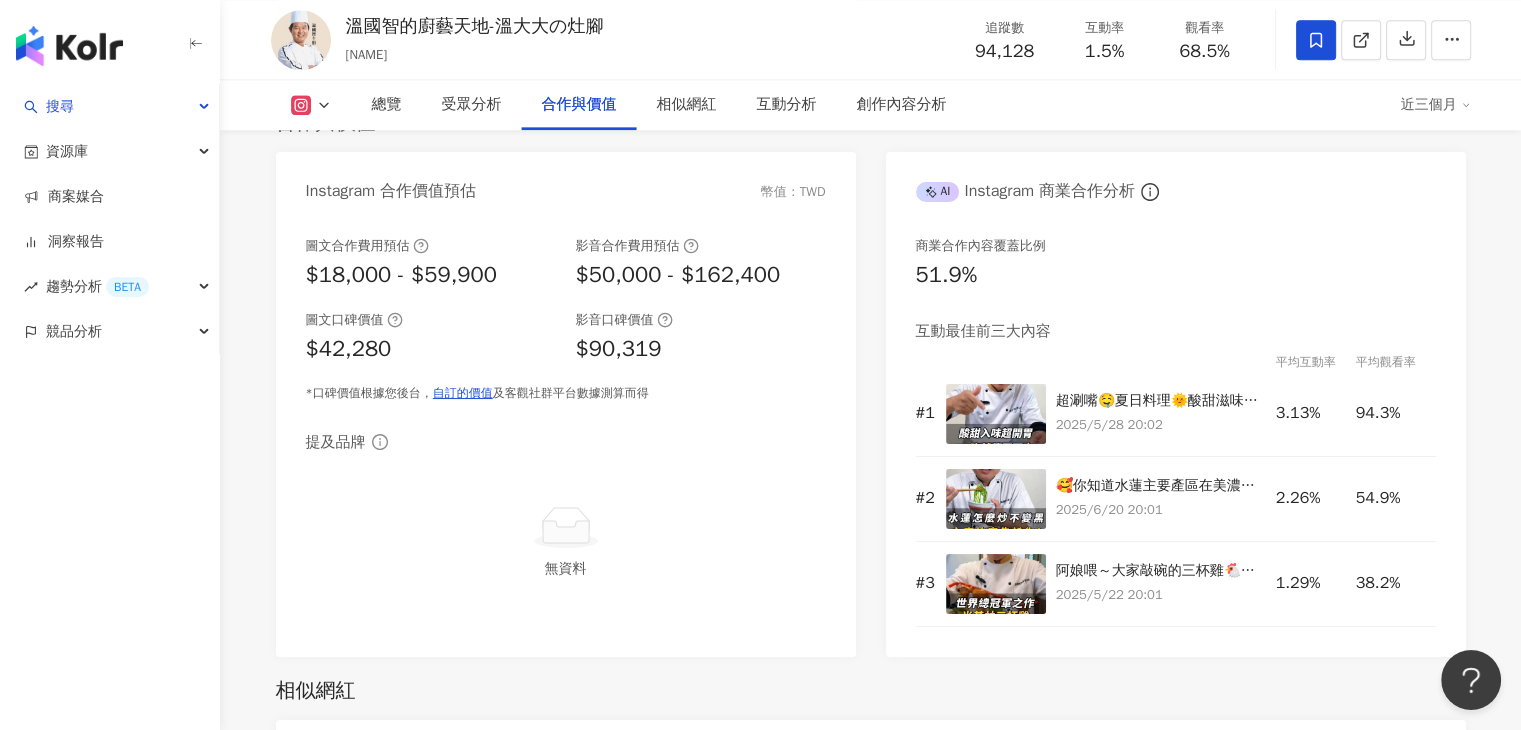 click on "總覽 受眾分析 合作與價值 相似網紅 互動分析 創作內容分析 近三個月" at bounding box center [871, 105] 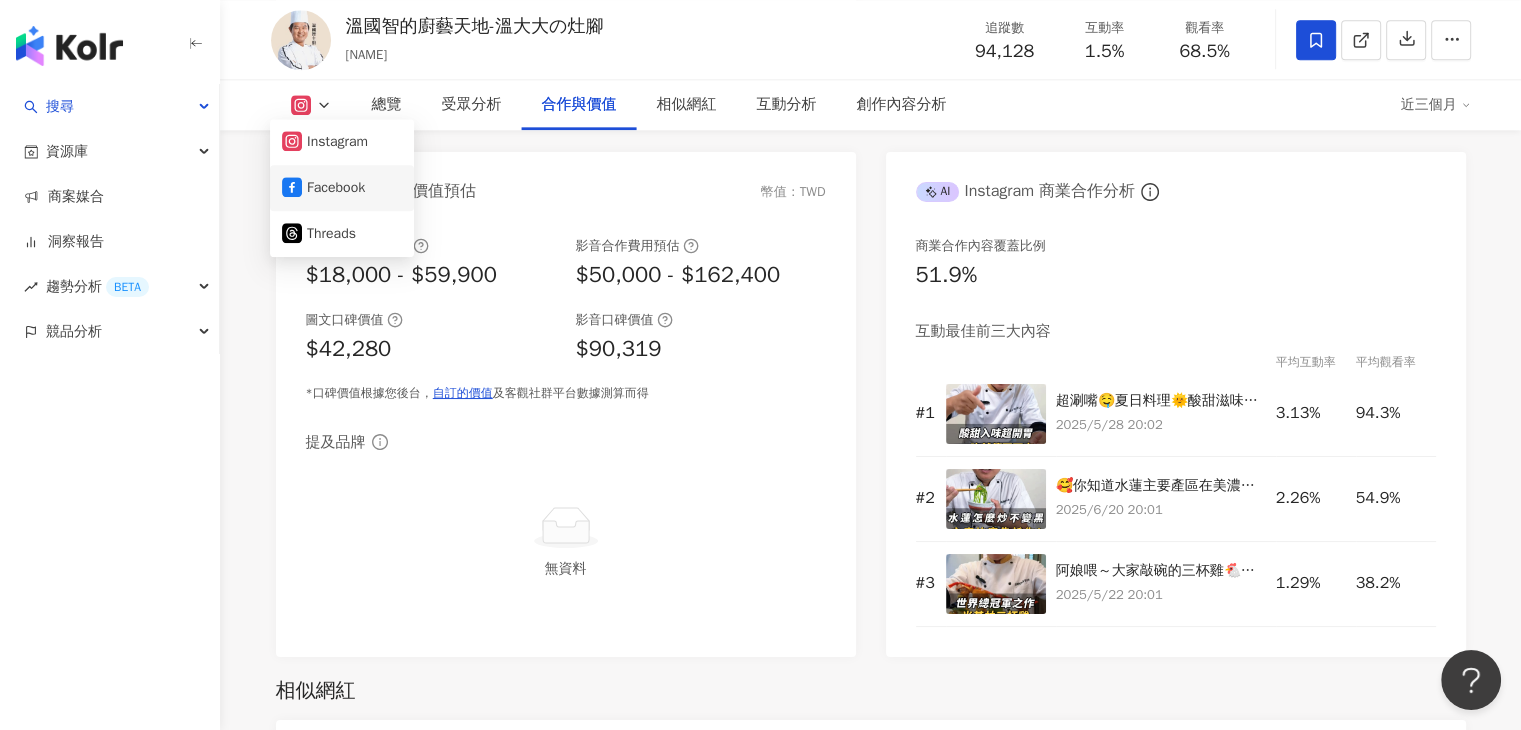 click on "Facebook" at bounding box center [342, 188] 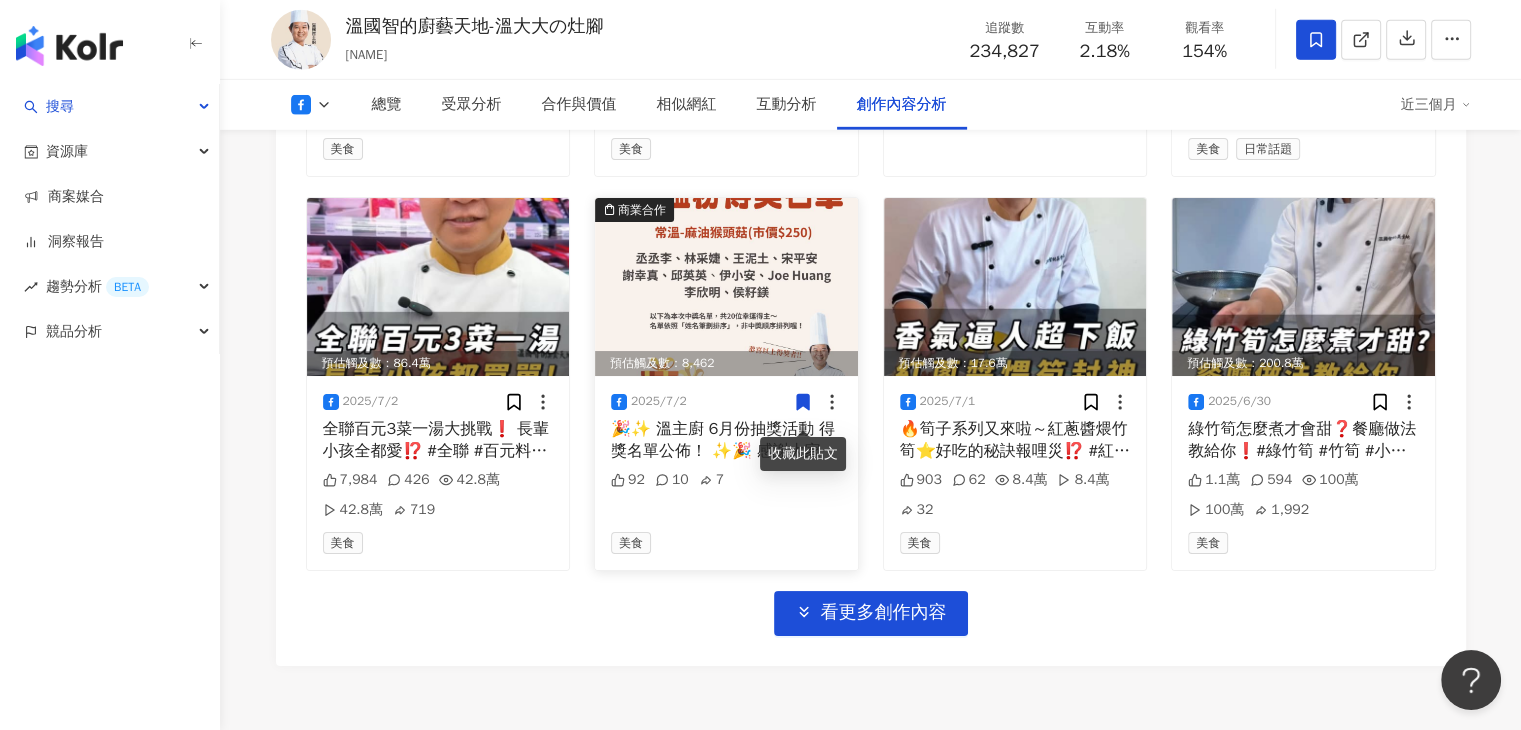 scroll, scrollTop: 6476, scrollLeft: 0, axis: vertical 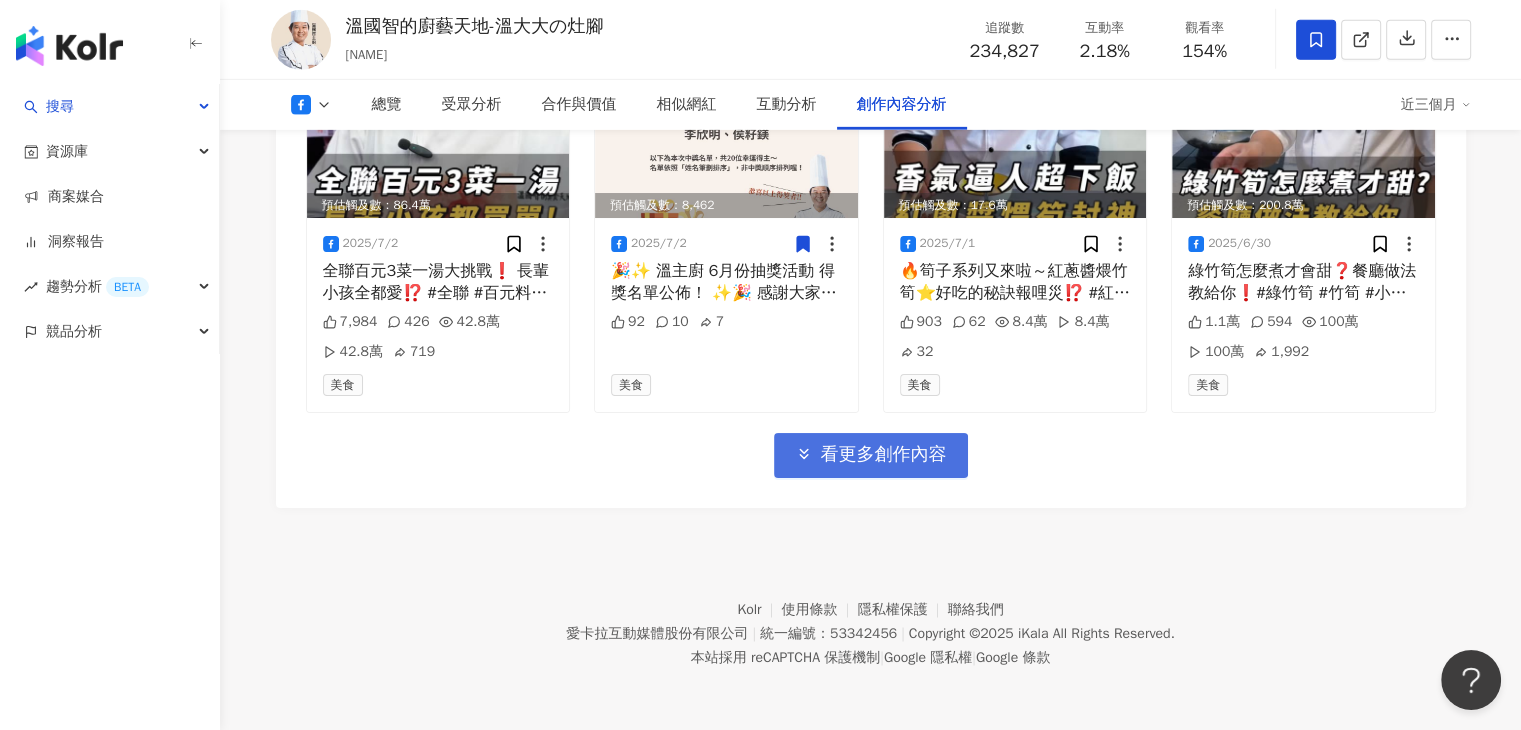 click on "看更多創作內容" at bounding box center (884, 455) 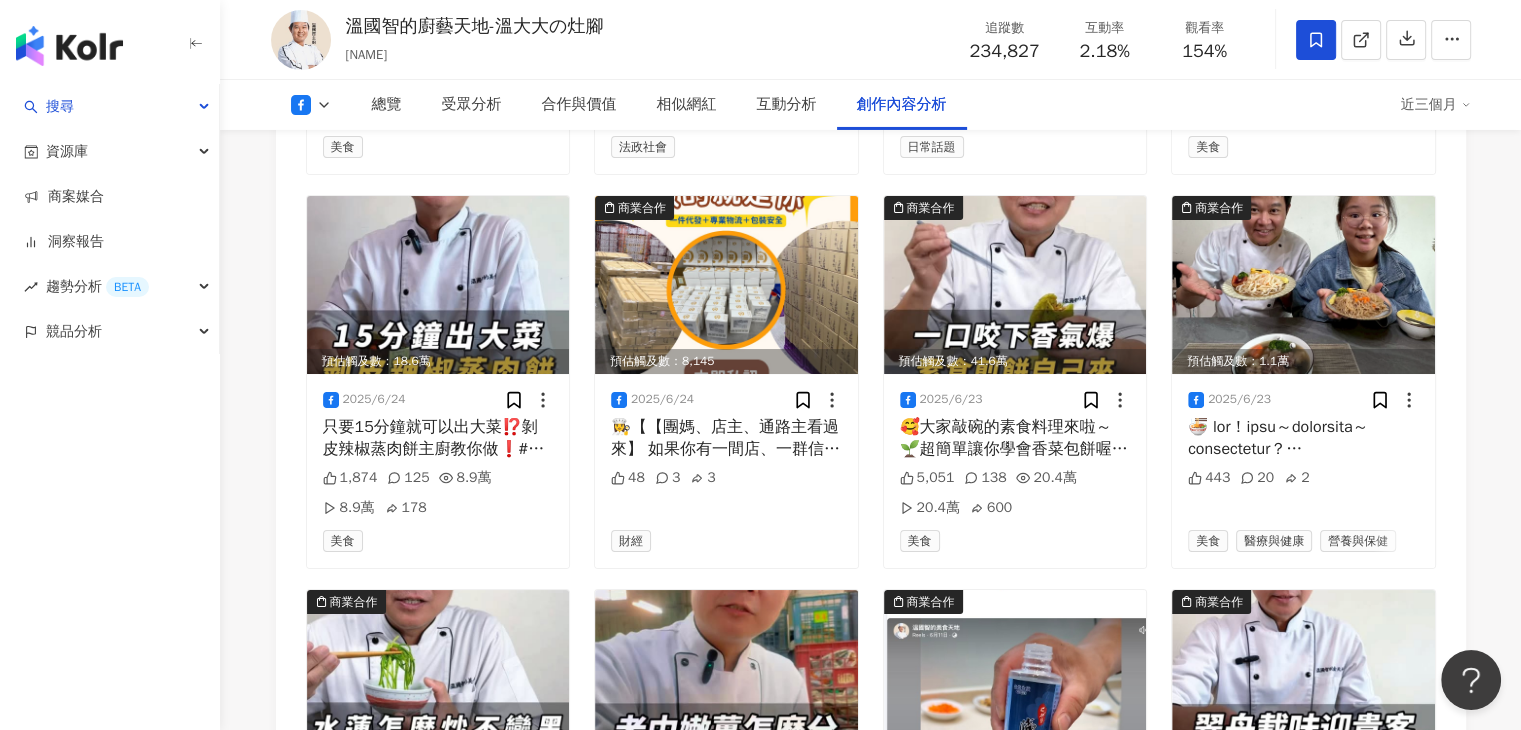 scroll, scrollTop: 7076, scrollLeft: 0, axis: vertical 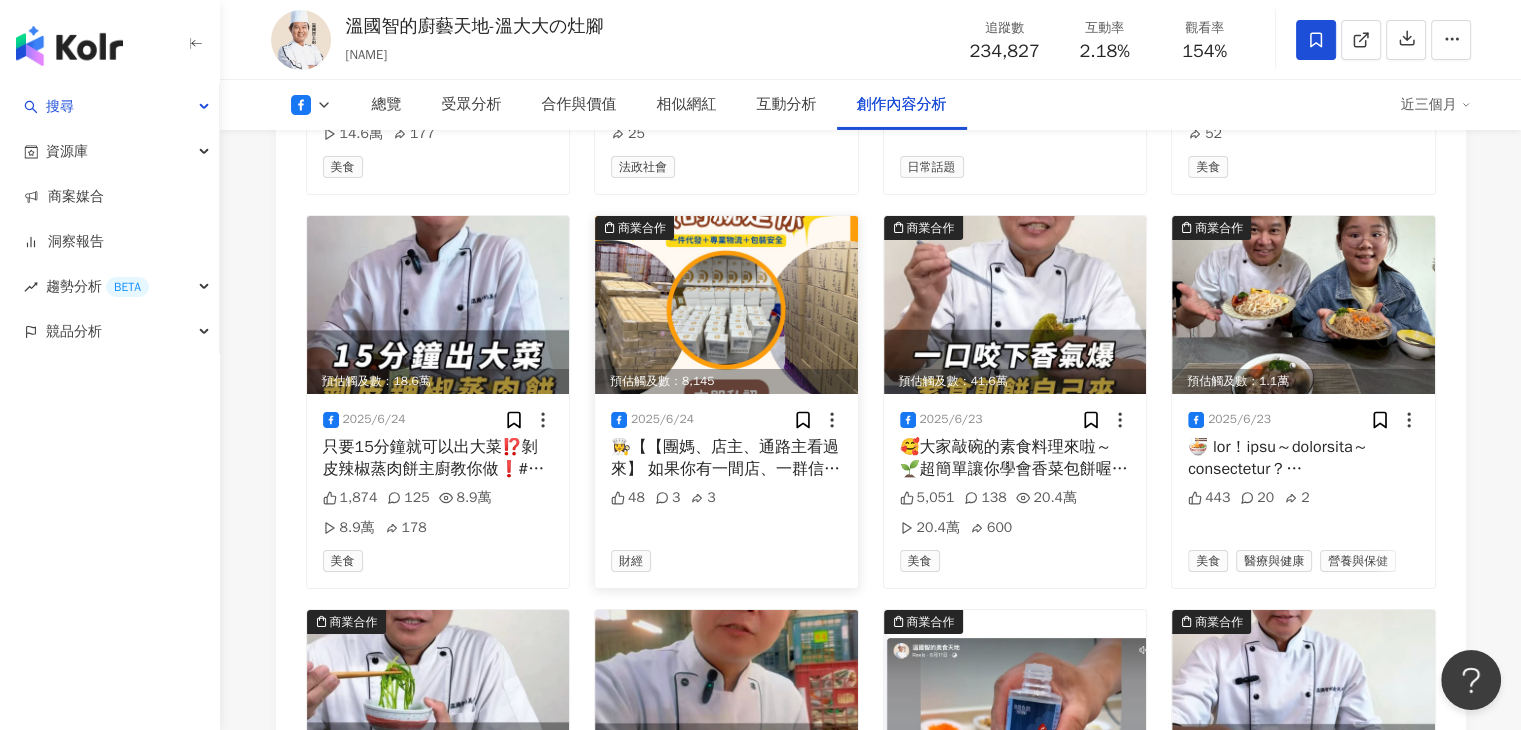 click at bounding box center (726, 305) 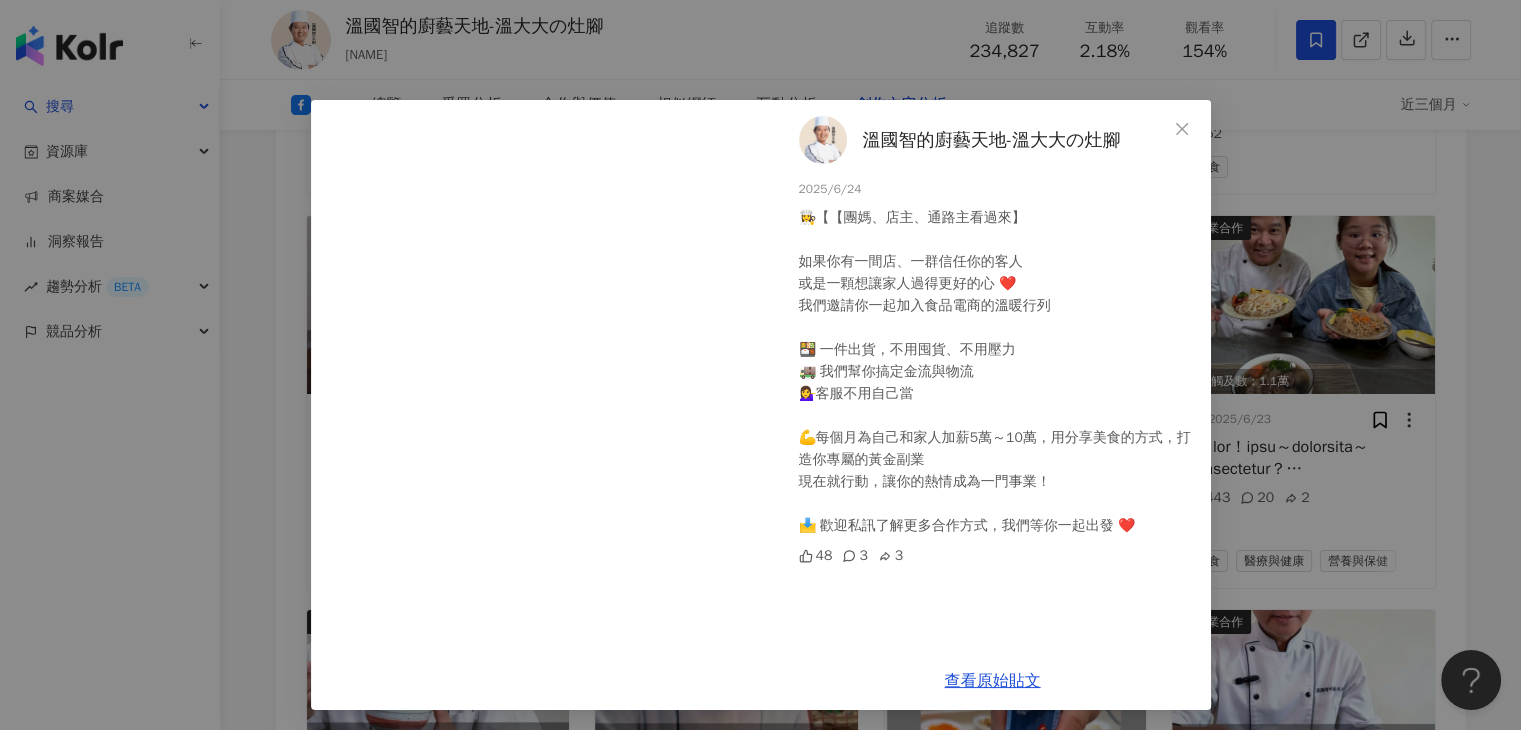 scroll, scrollTop: 4, scrollLeft: 0, axis: vertical 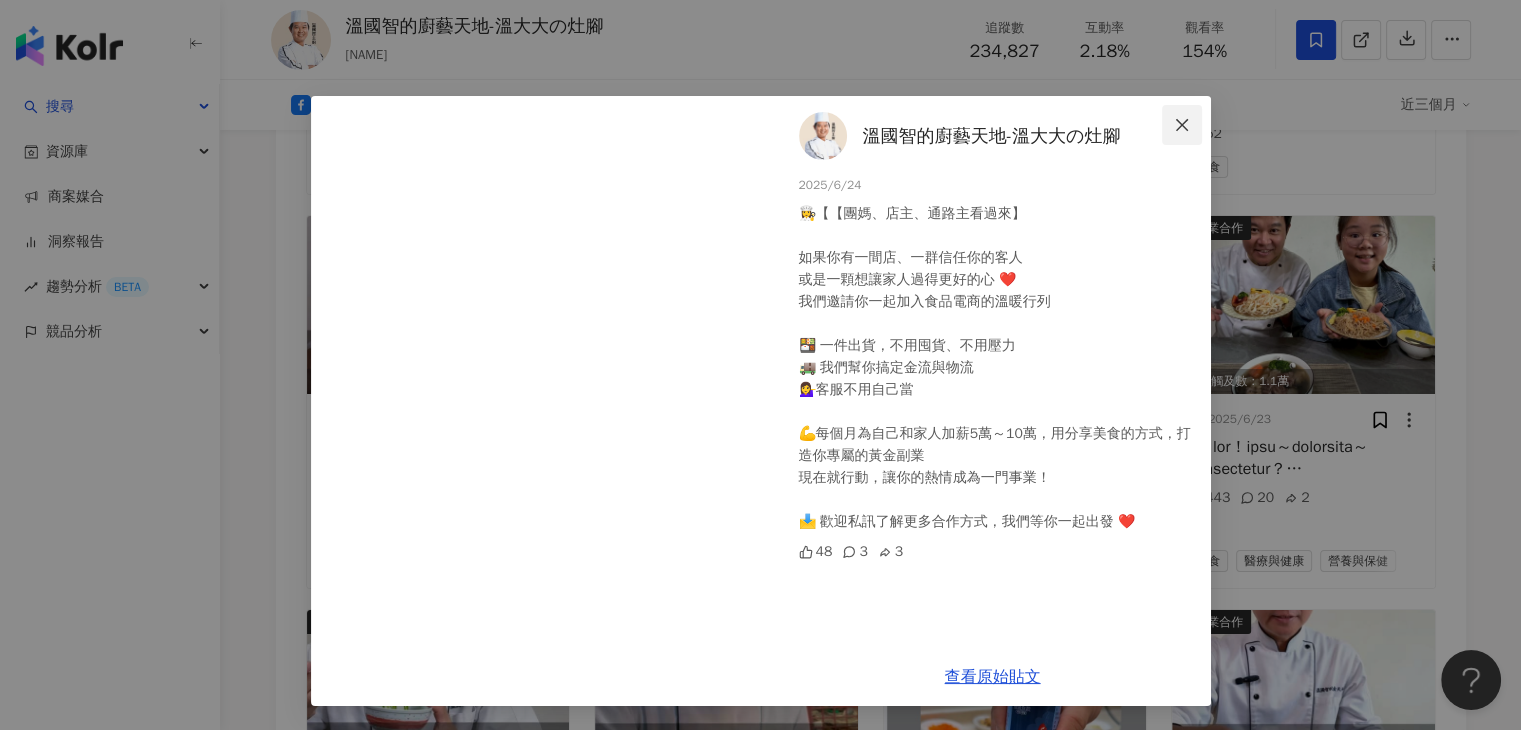 click 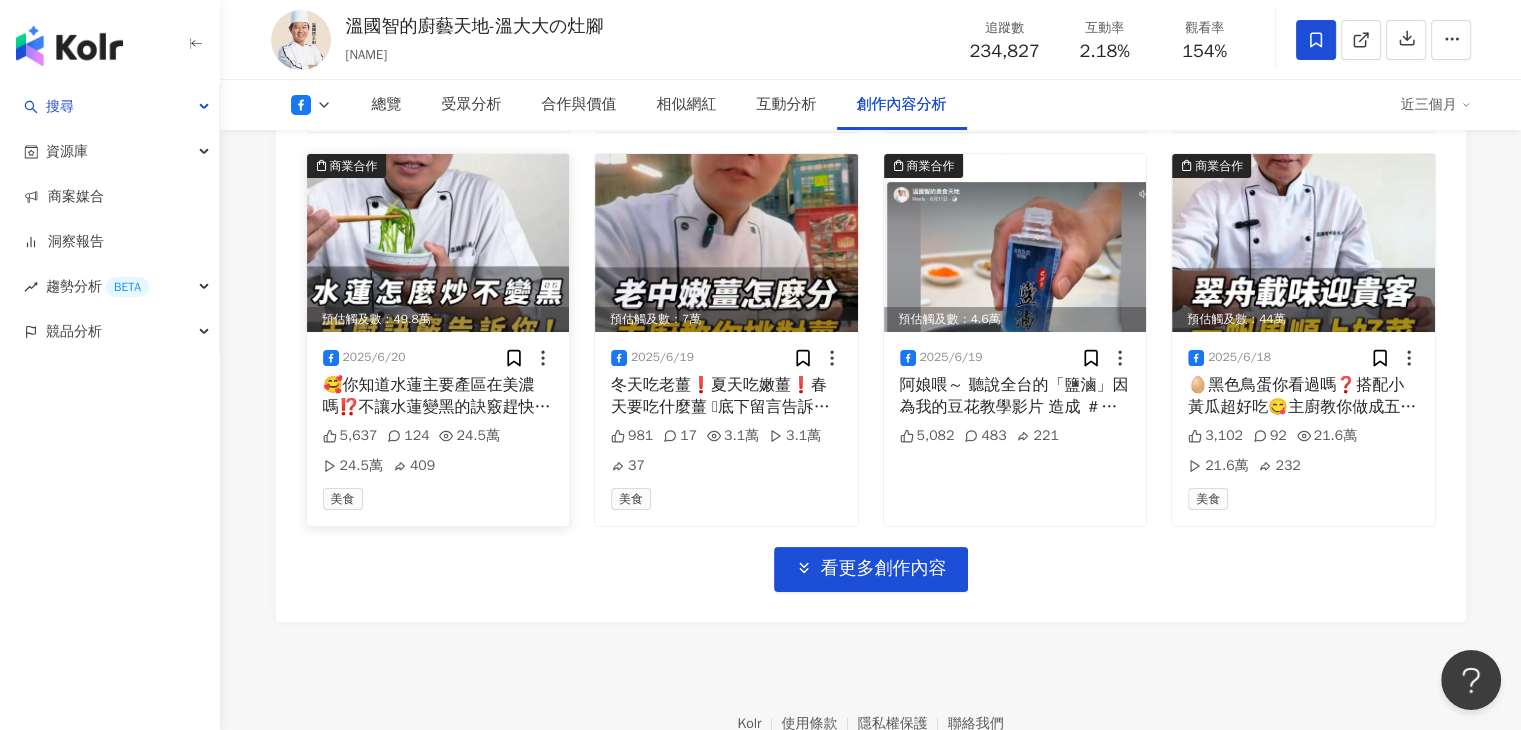 scroll, scrollTop: 7656, scrollLeft: 0, axis: vertical 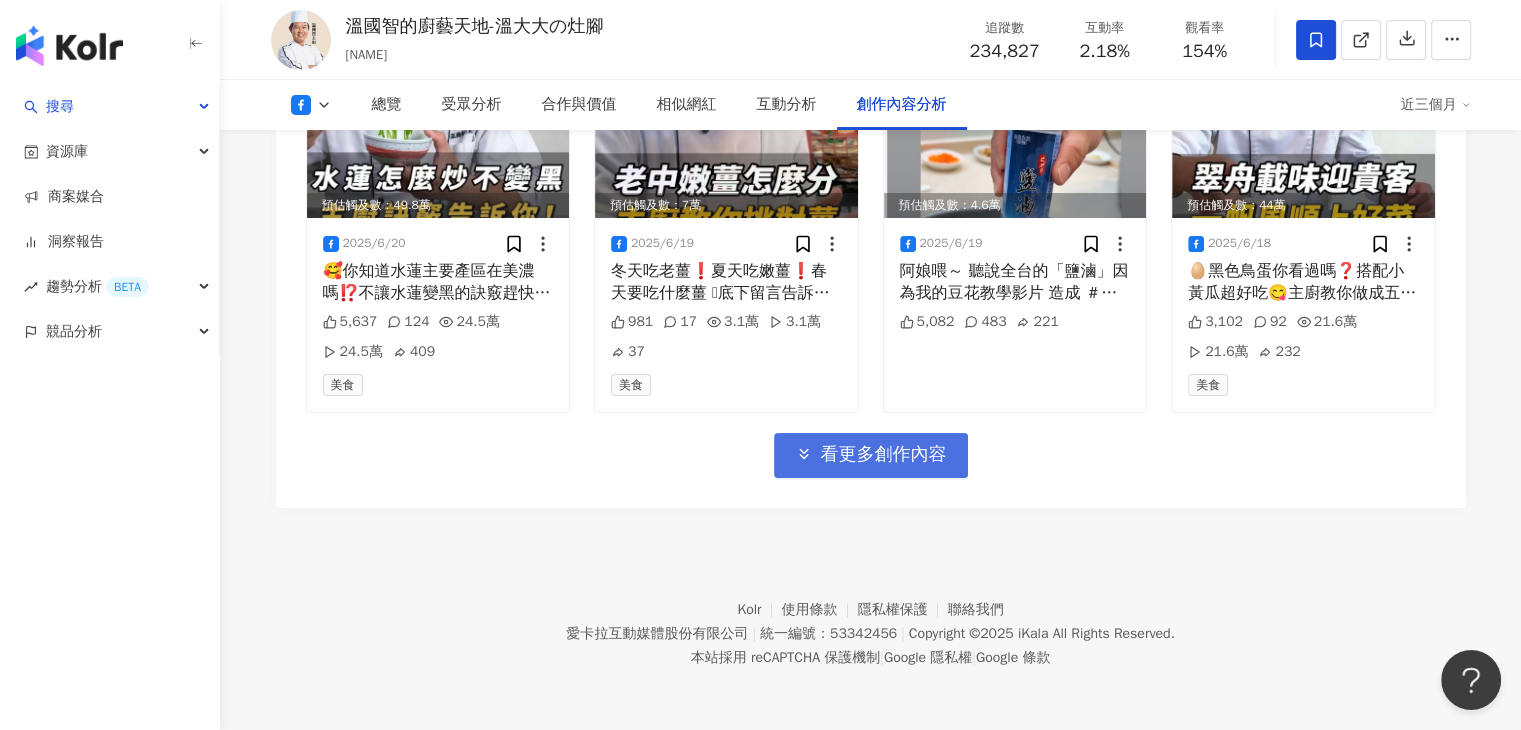 click on "看更多創作內容" at bounding box center (884, 455) 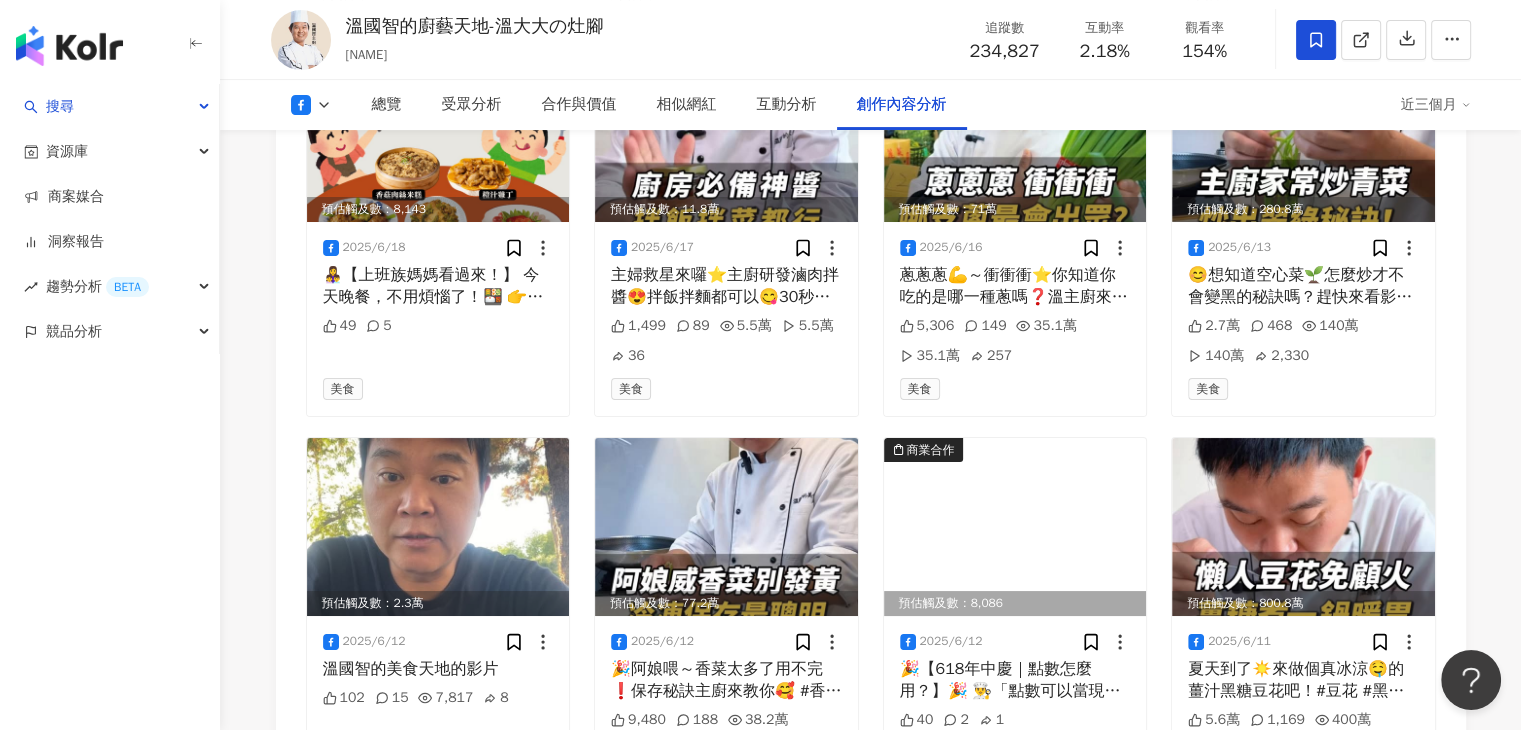 scroll, scrollTop: 7656, scrollLeft: 0, axis: vertical 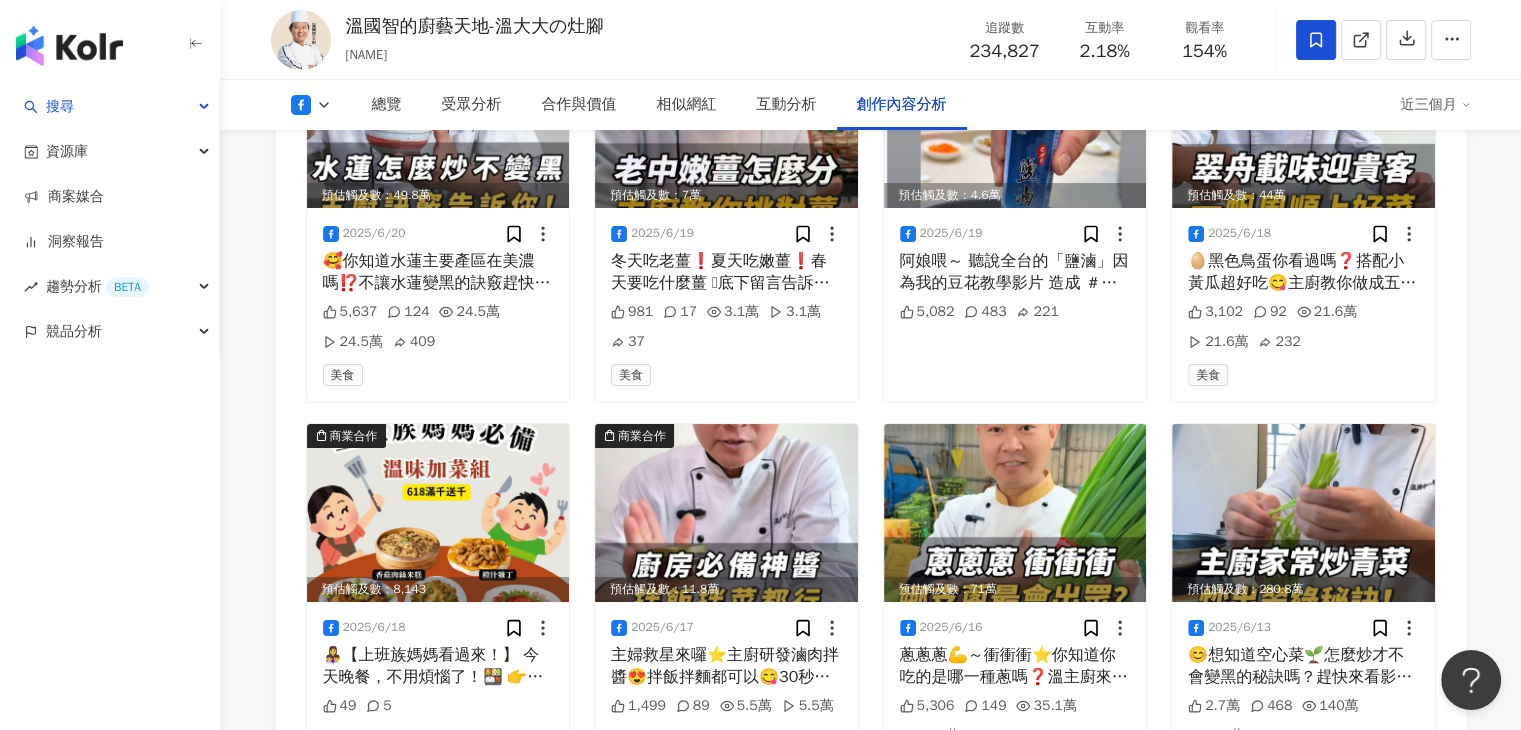 type 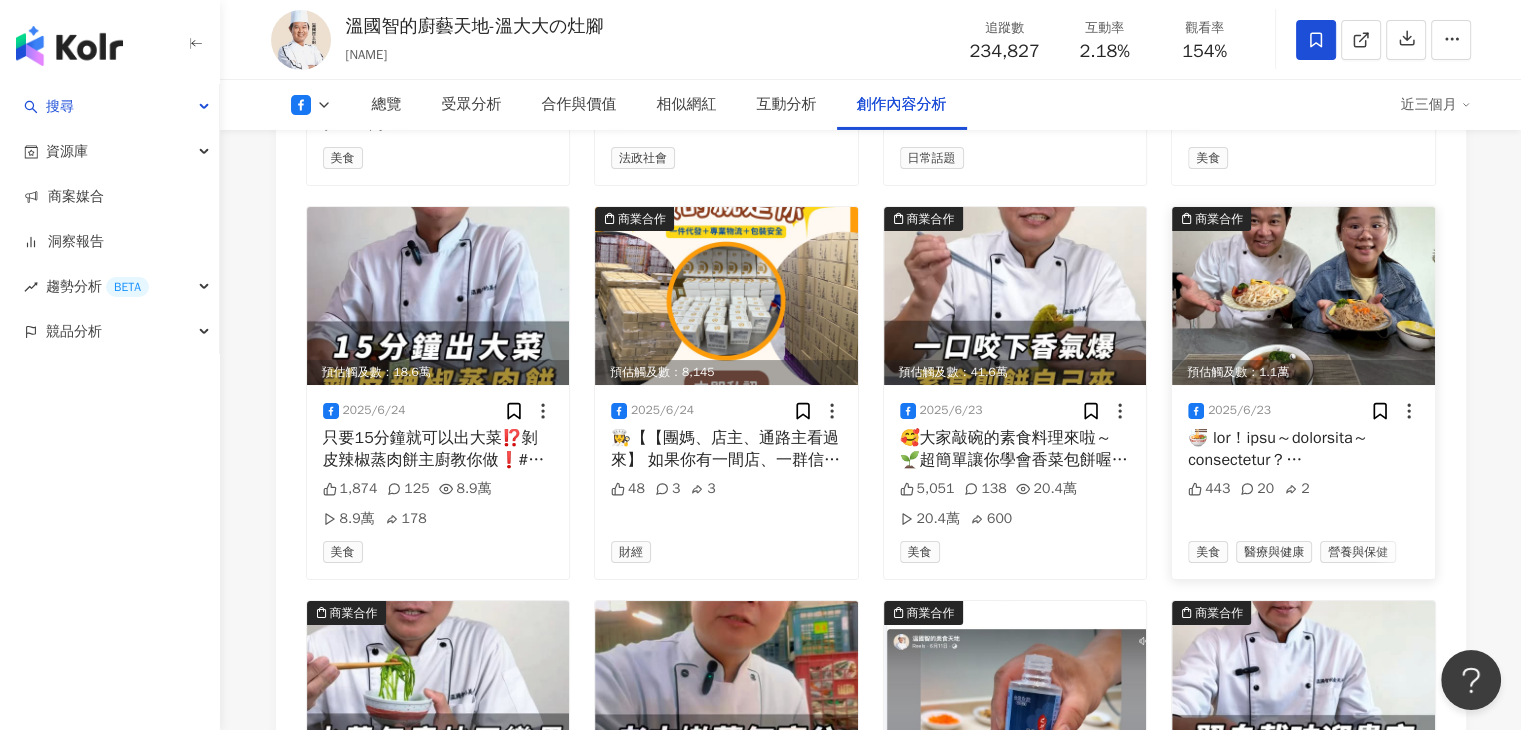 scroll, scrollTop: 7083, scrollLeft: 0, axis: vertical 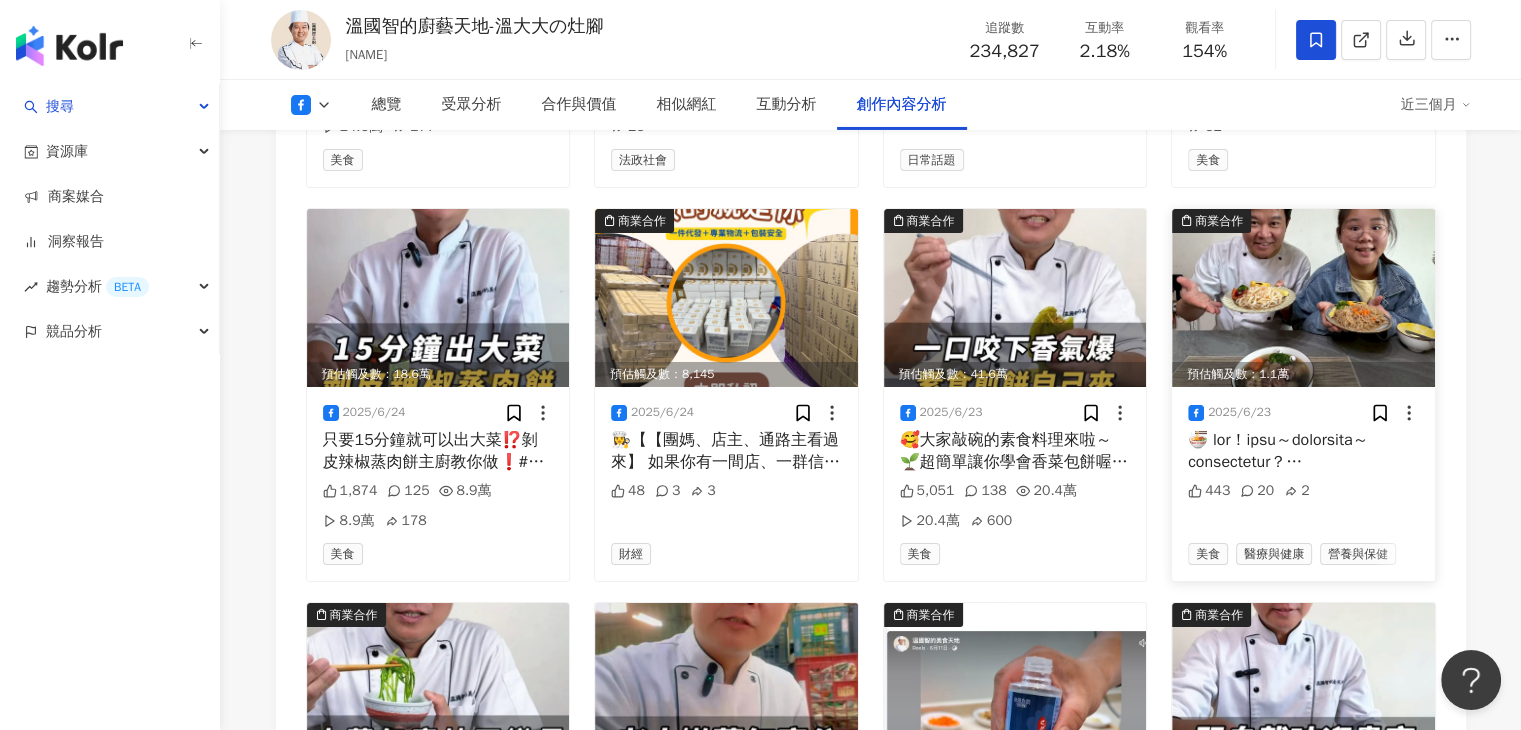 click at bounding box center [1303, 451] 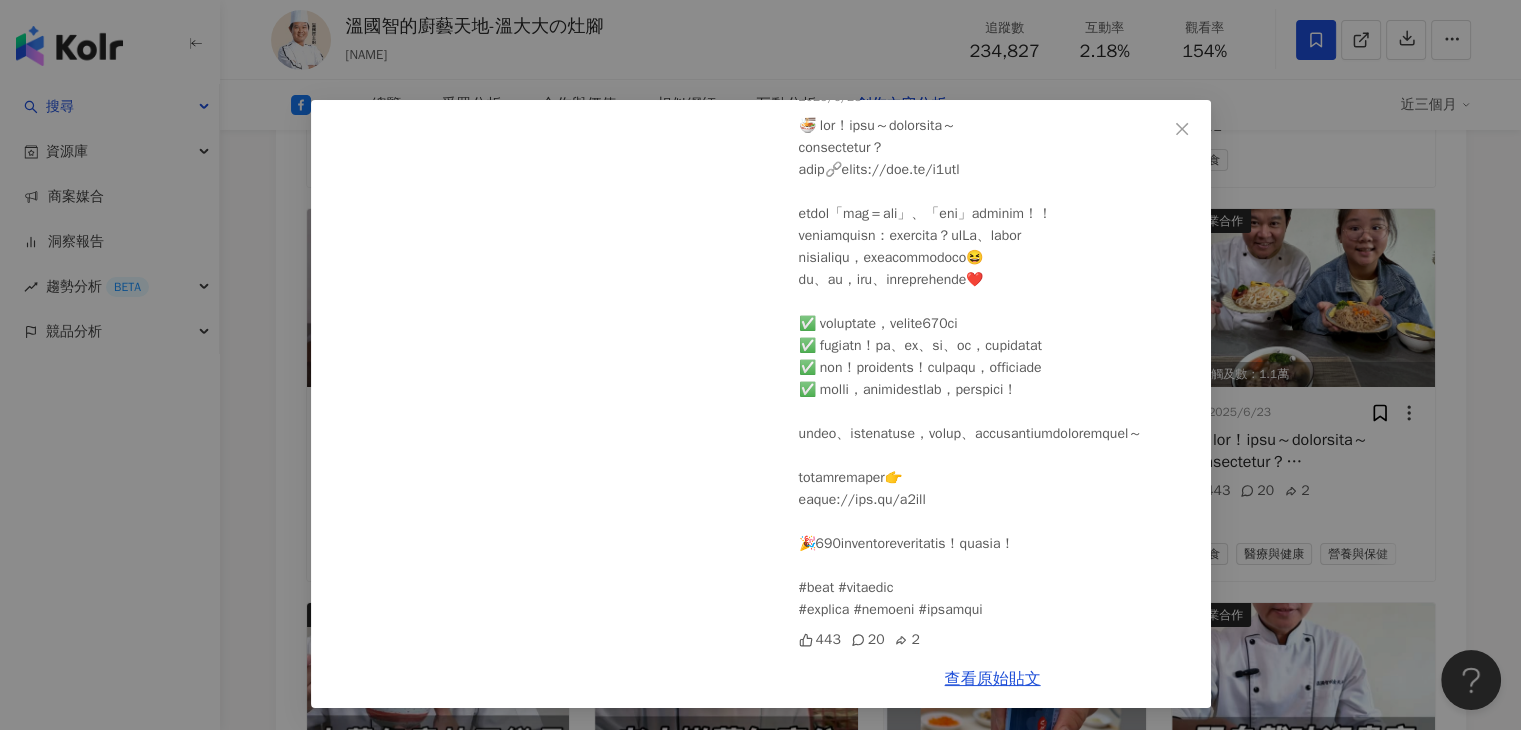 scroll, scrollTop: 245, scrollLeft: 0, axis: vertical 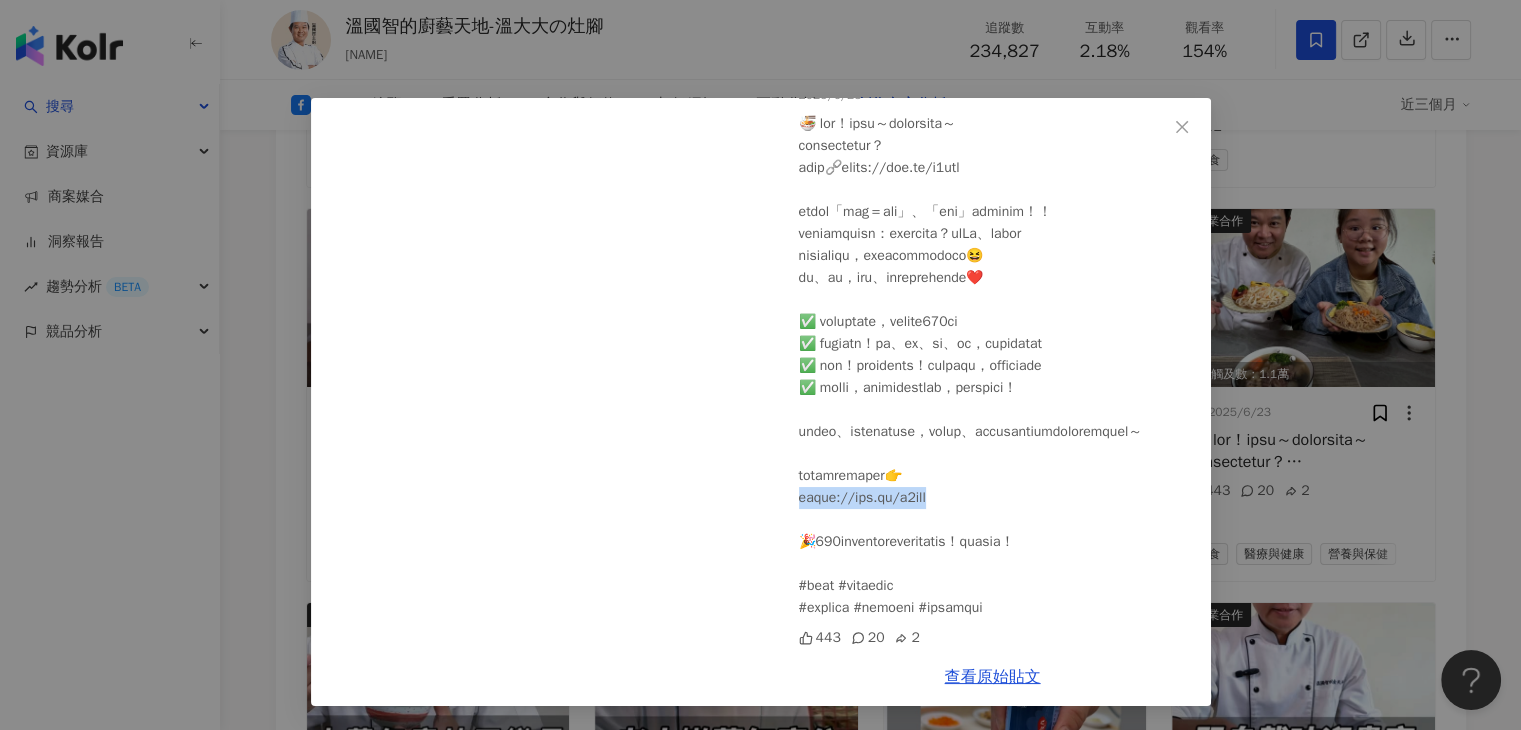 drag, startPoint x: 933, startPoint y: 477, endPoint x: 788, endPoint y: 478, distance: 145.00345 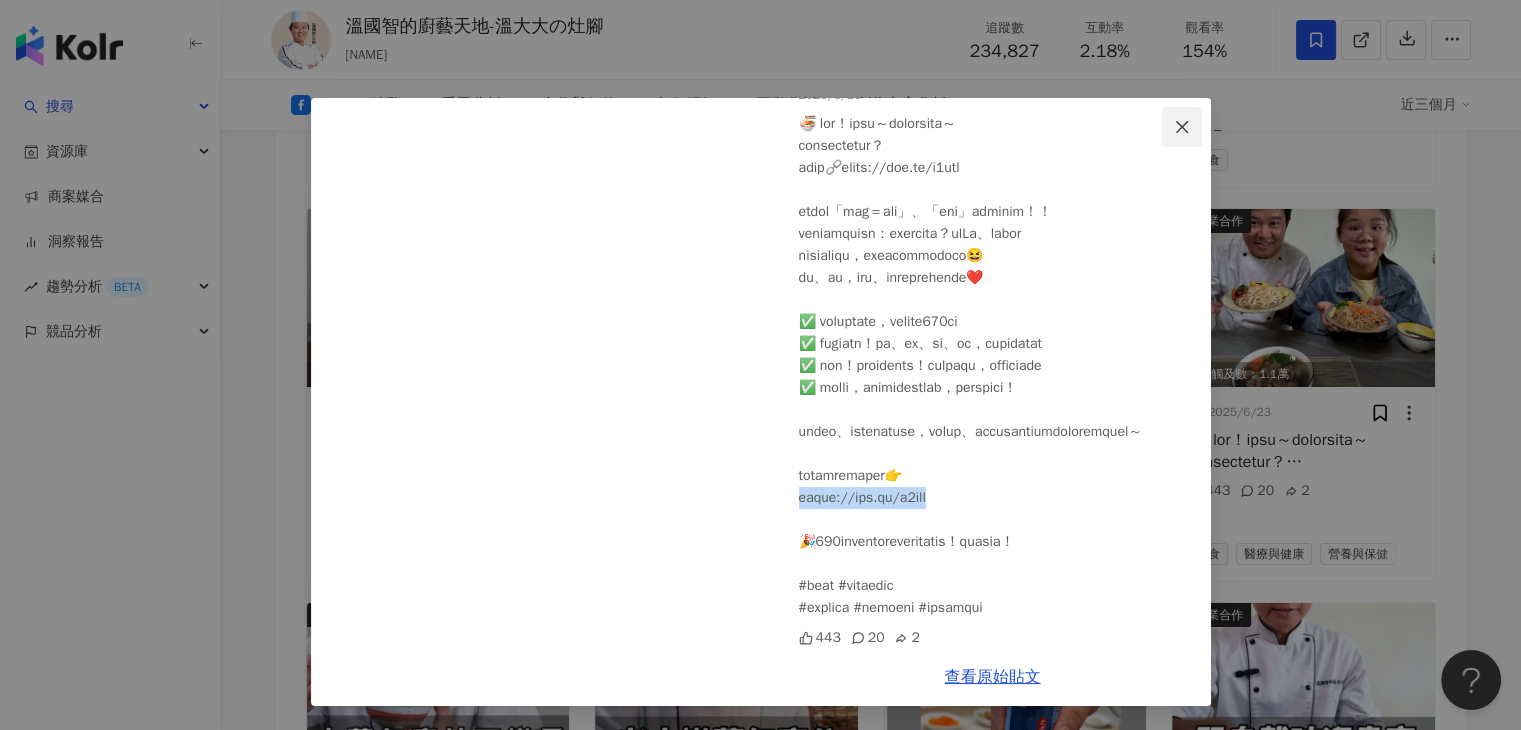 click 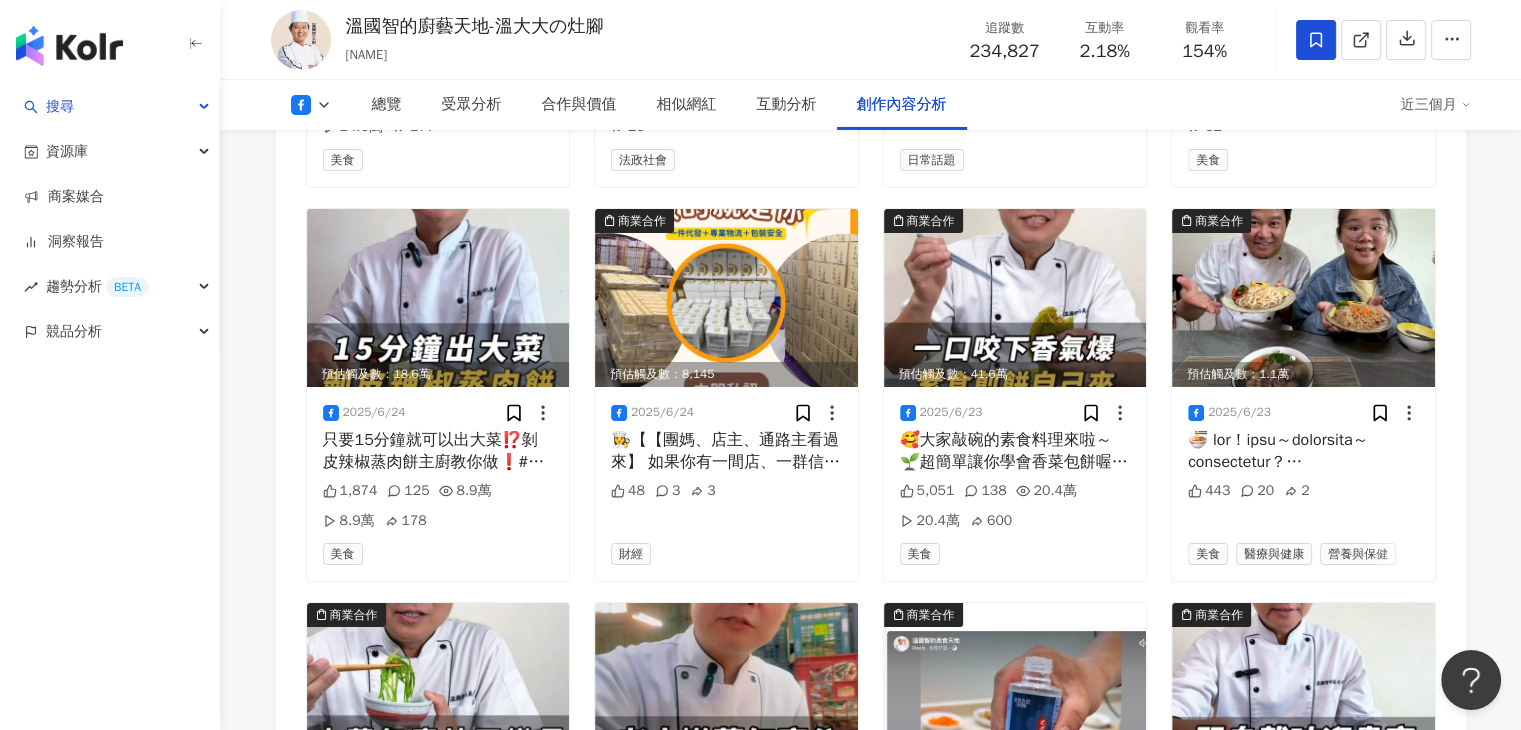 click on "9.4萬 23.5萬 7,937 溫國智的廚藝天地-溫大大の灶腳 溫國智 追蹤數 234,827 互動率 2.18% 觀看率 154% 總覽 受眾分析 合作與價值 相似網紅 互動分析 創作內容分析 近三個月 總覽 最後更新日期：2025/7/15 近三個月 Facebook 網紅基本資料 性別   男 主要語言   繁體中文 94% 網紅類型 美食 社群簡介 wendadacooking | 溫國智的美食天地 | wenchef88 https://www.facebook.com/1562072024039273 看更多 Facebook 數據總覽 90 K-Score :   優良 近期一到三個月積極發文，且漲粉率與互動率高。 查看說明 追蹤數   234,827 互動率   2.18% 優秀 觀看率   154% 優秀 漲粉率   35.4% 優秀 受眾主要性別   女性 78.3% 受眾主要年齡   25-34 歲 52.7% 商業合作內容覆蓋比例   50.6% AI Facebook 成效等級三大指標 互動率 2.18% 優秀 同等級網紅的互動率中位數為  0.22% 觀看率 154% 優秀 同等級網紅的觀看率中位數為  10.3% 漲粉率 35.4% 優秀 -0.08% ：" at bounding box center [870, -2383] 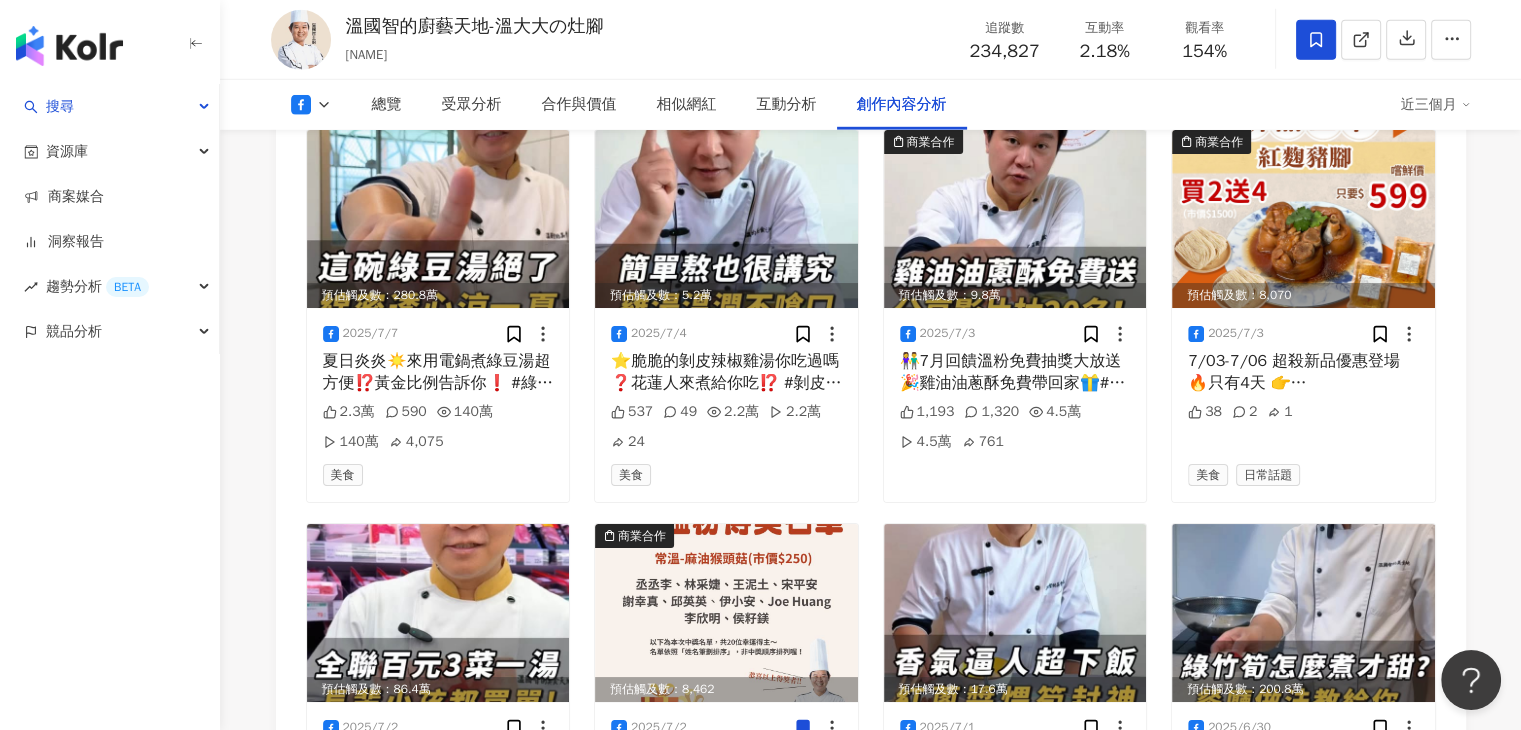 scroll, scrollTop: 5583, scrollLeft: 0, axis: vertical 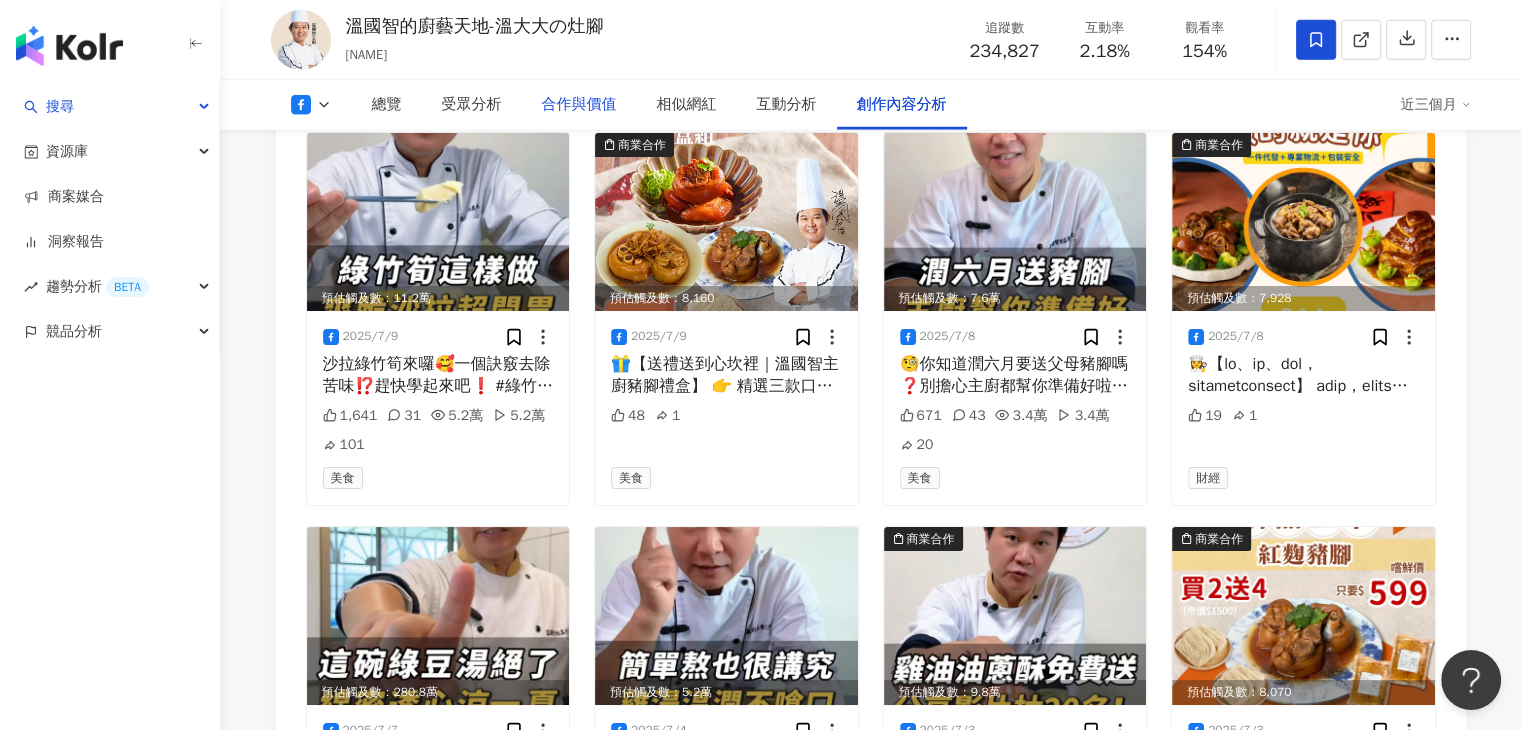 click on "合作與價值" at bounding box center [579, 105] 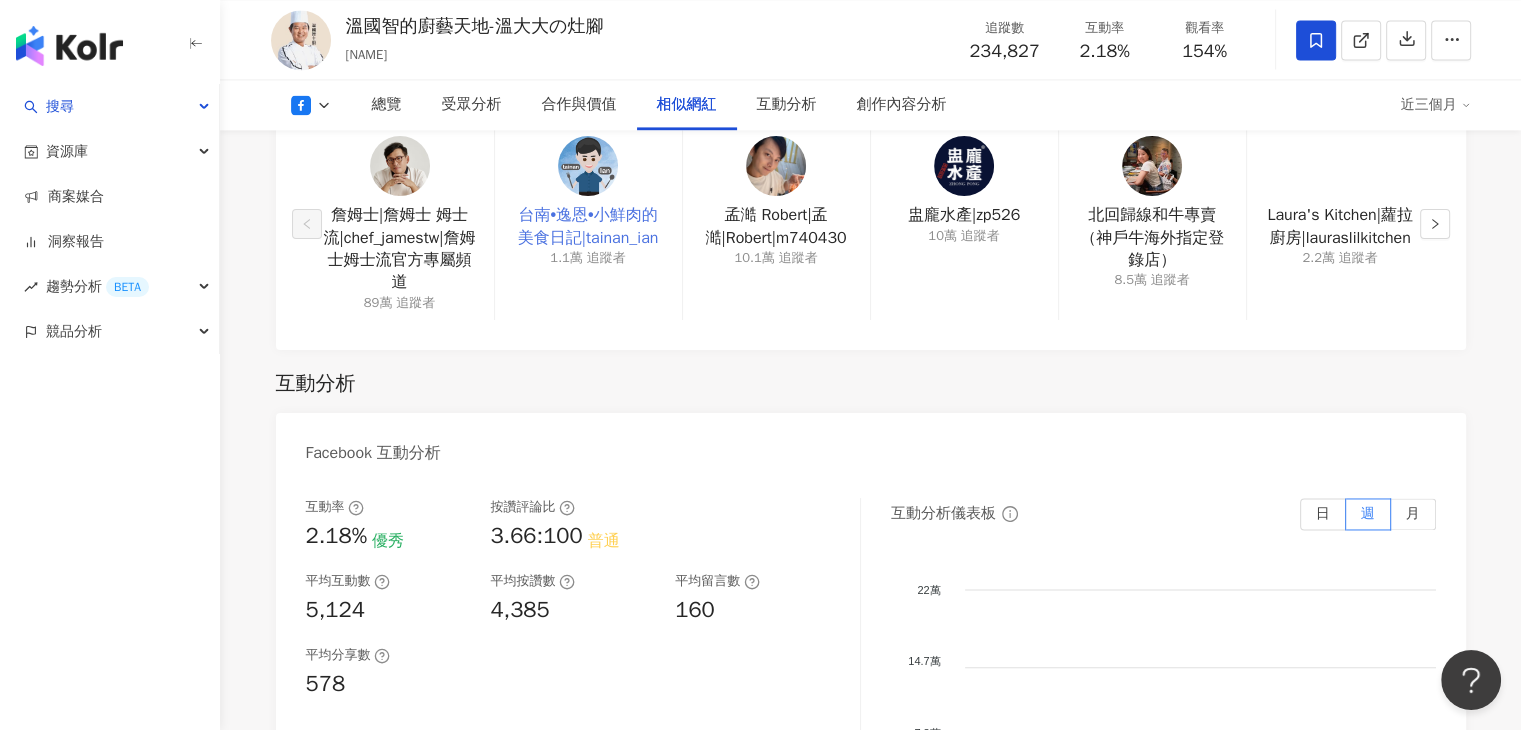 scroll, scrollTop: 2979, scrollLeft: 0, axis: vertical 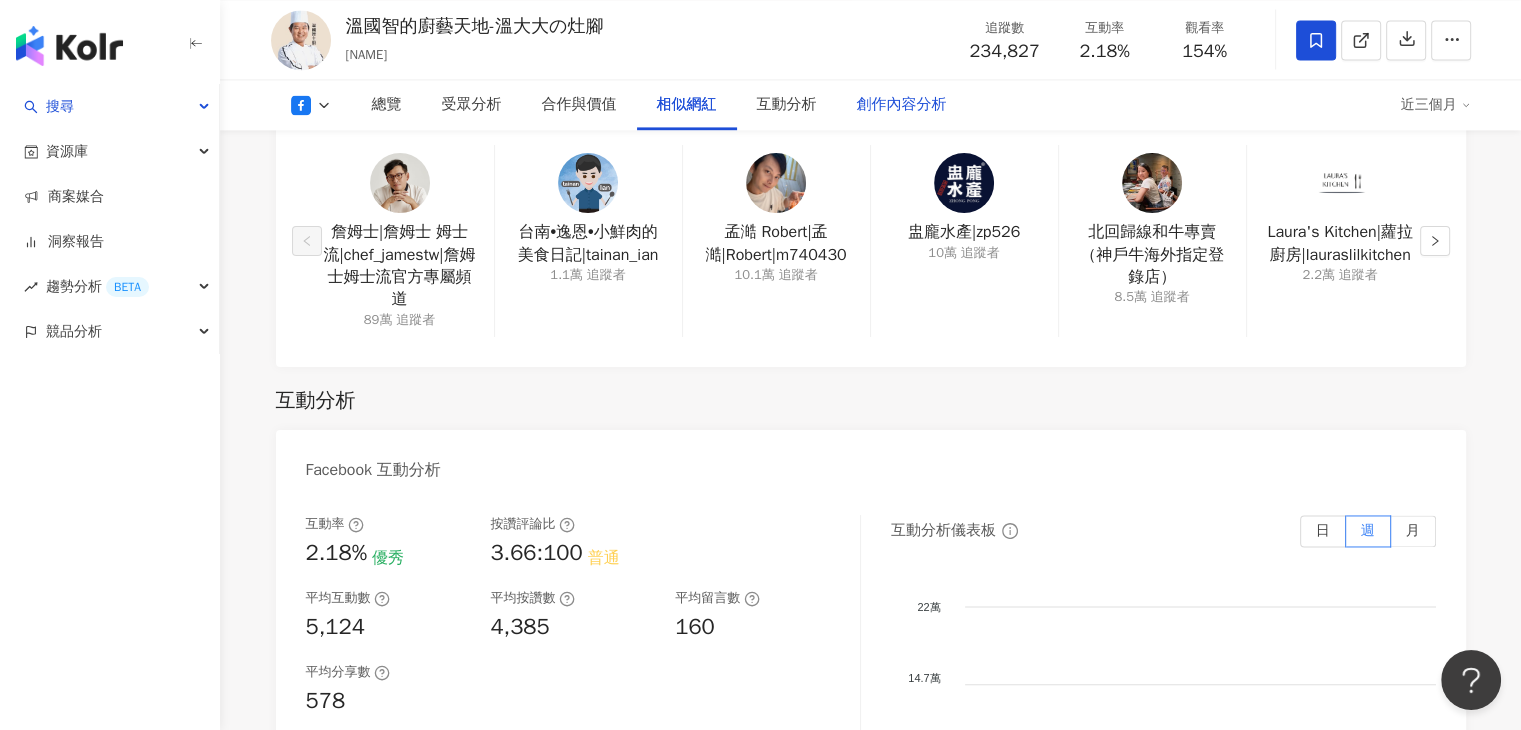 click on "創作內容分析" at bounding box center [902, 105] 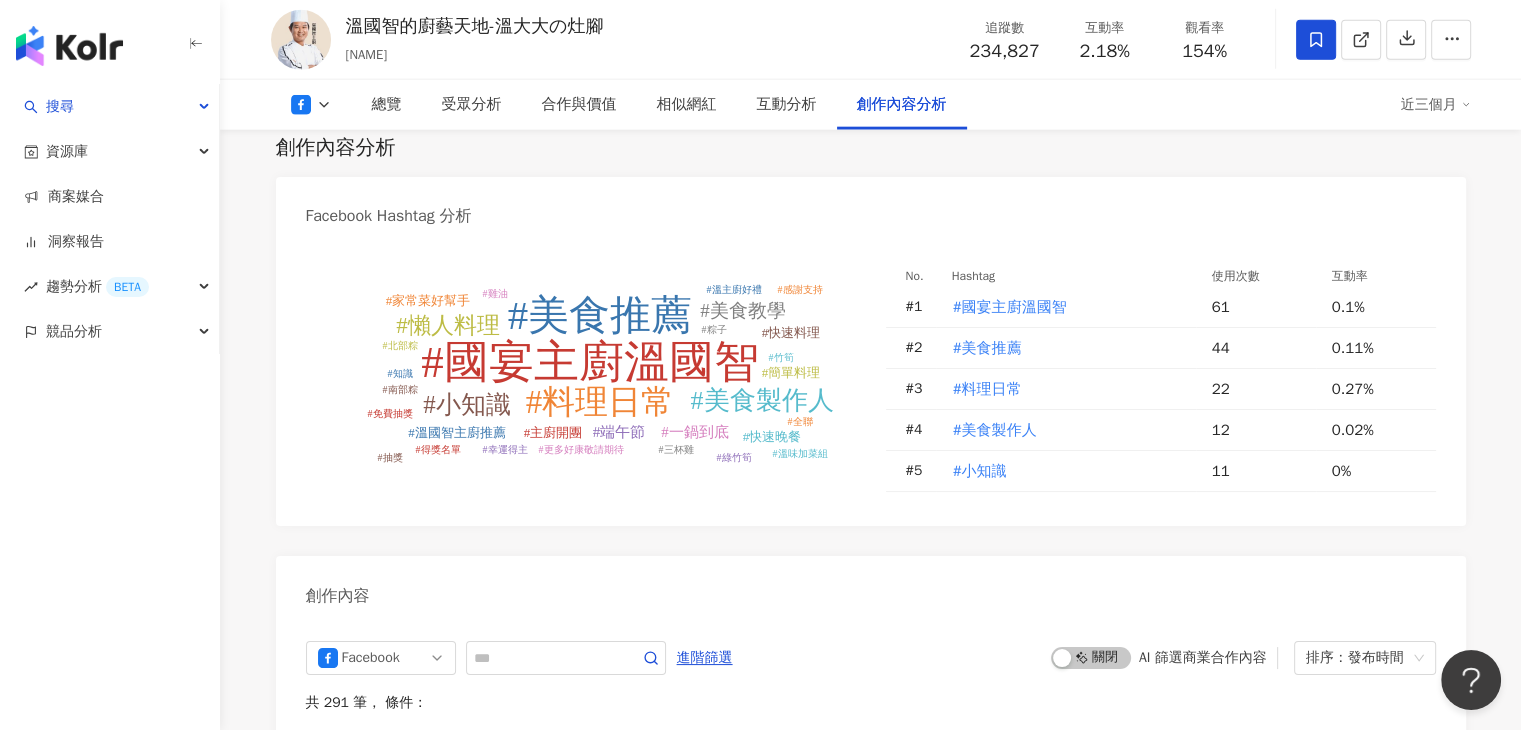 scroll, scrollTop: 5548, scrollLeft: 0, axis: vertical 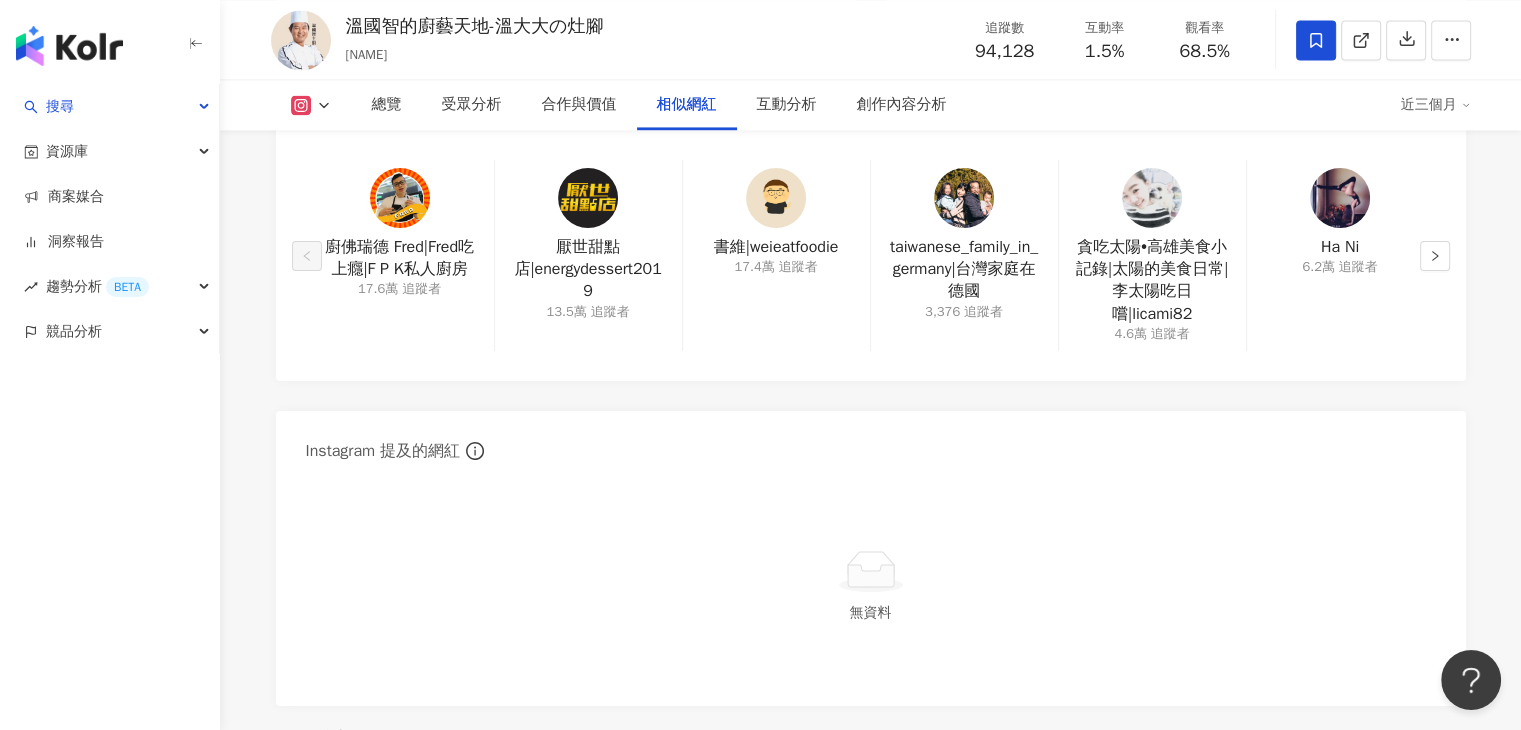 click 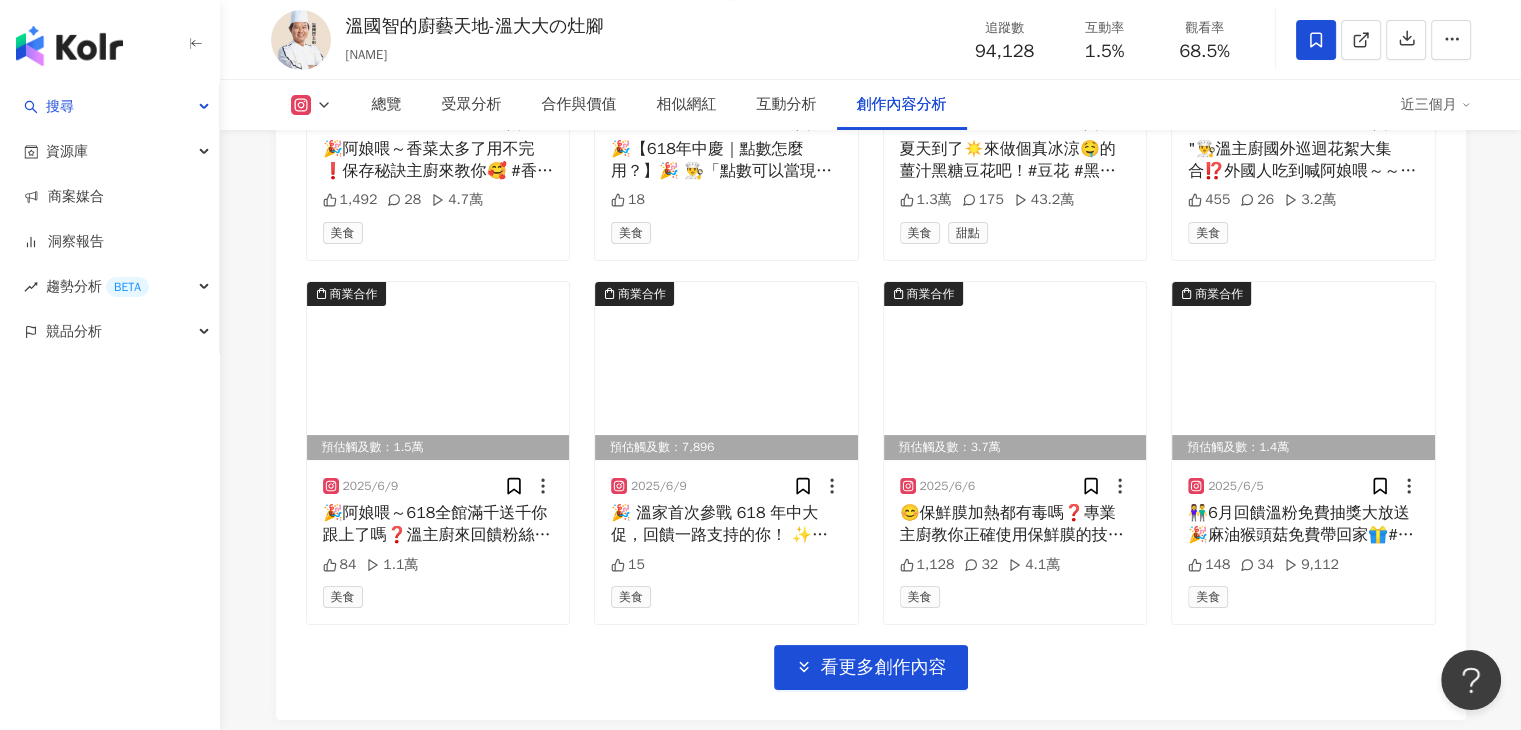 scroll, scrollTop: 7920, scrollLeft: 0, axis: vertical 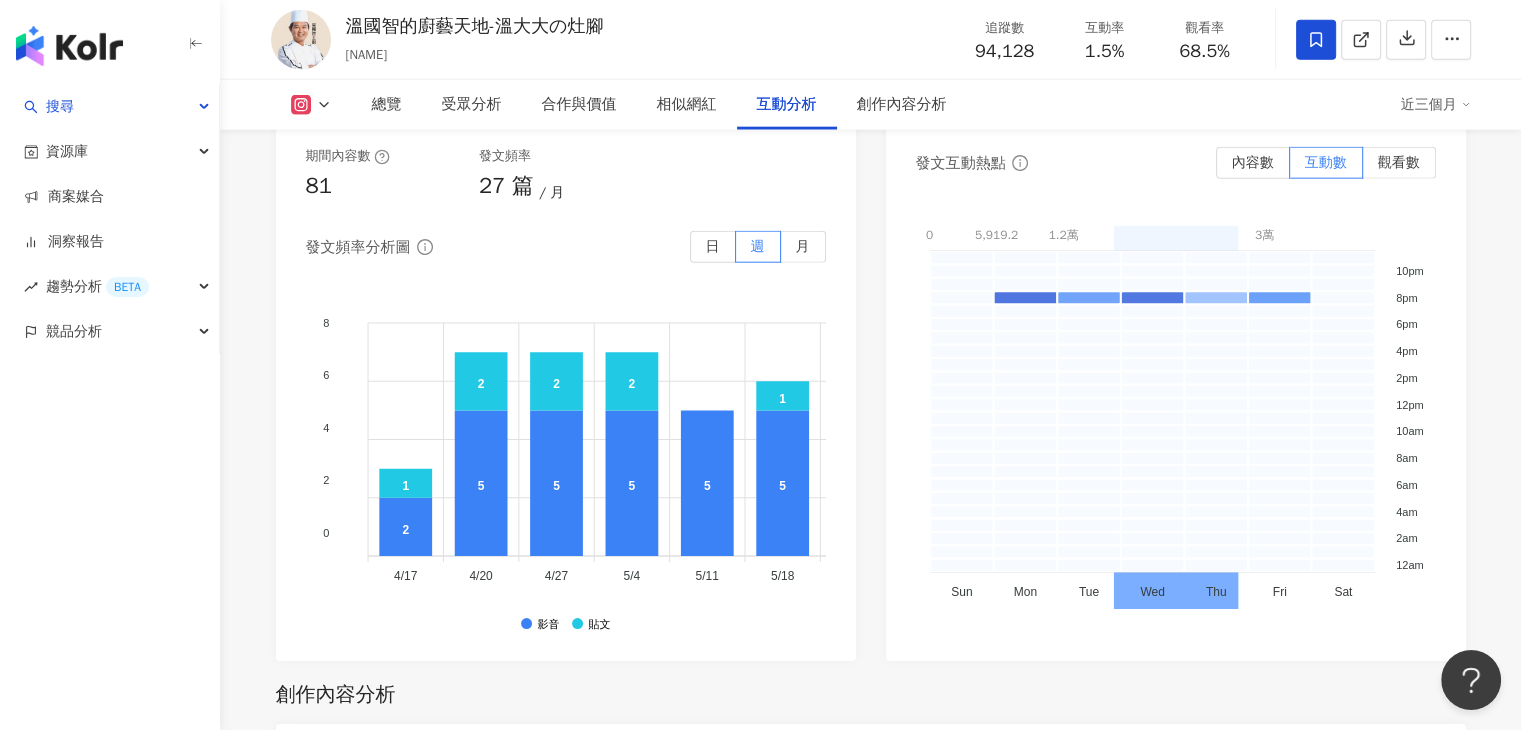 click on "溫國智的廚藝天地-溫大大の灶腳" at bounding box center (475, 26) 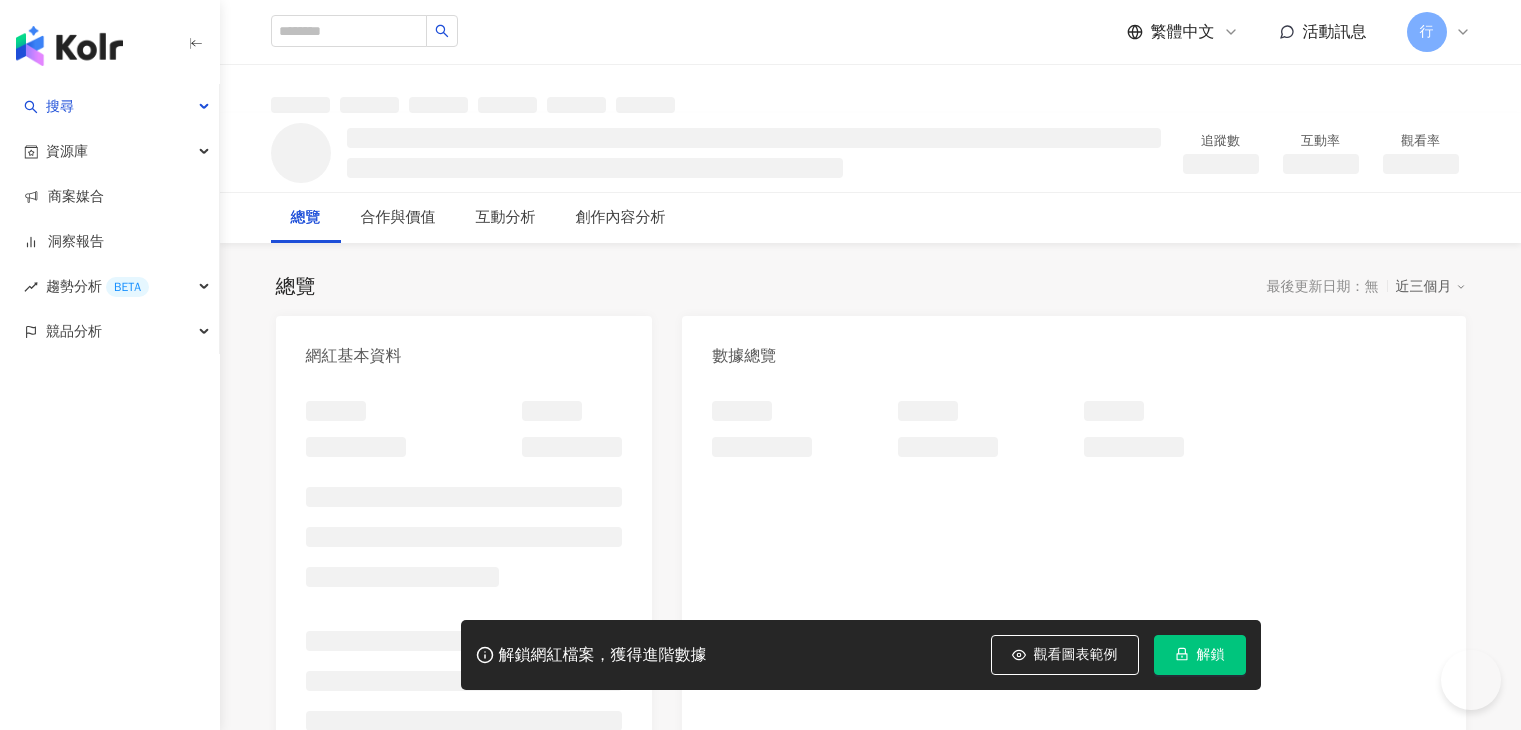 scroll, scrollTop: 0, scrollLeft: 0, axis: both 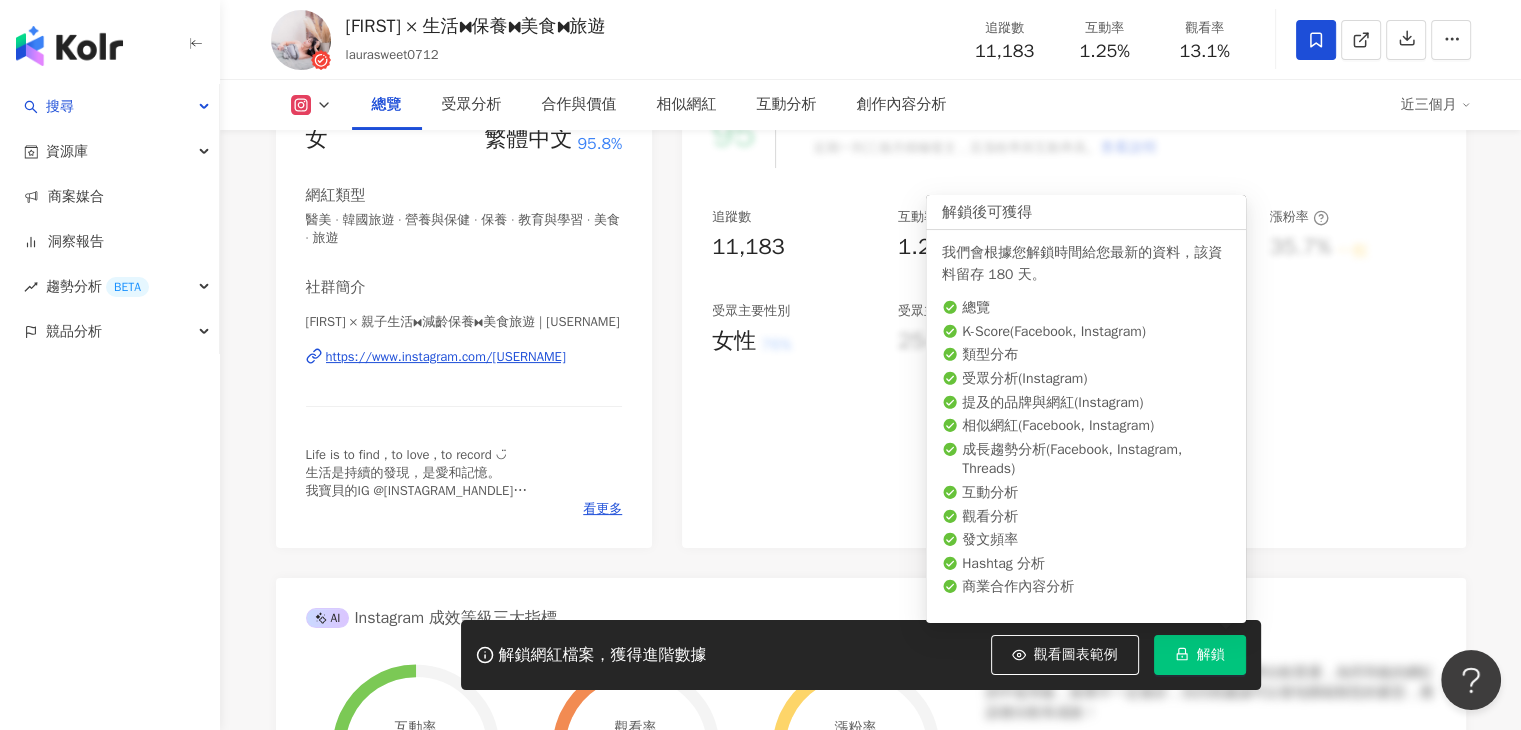 click on "解鎖" at bounding box center (1200, 655) 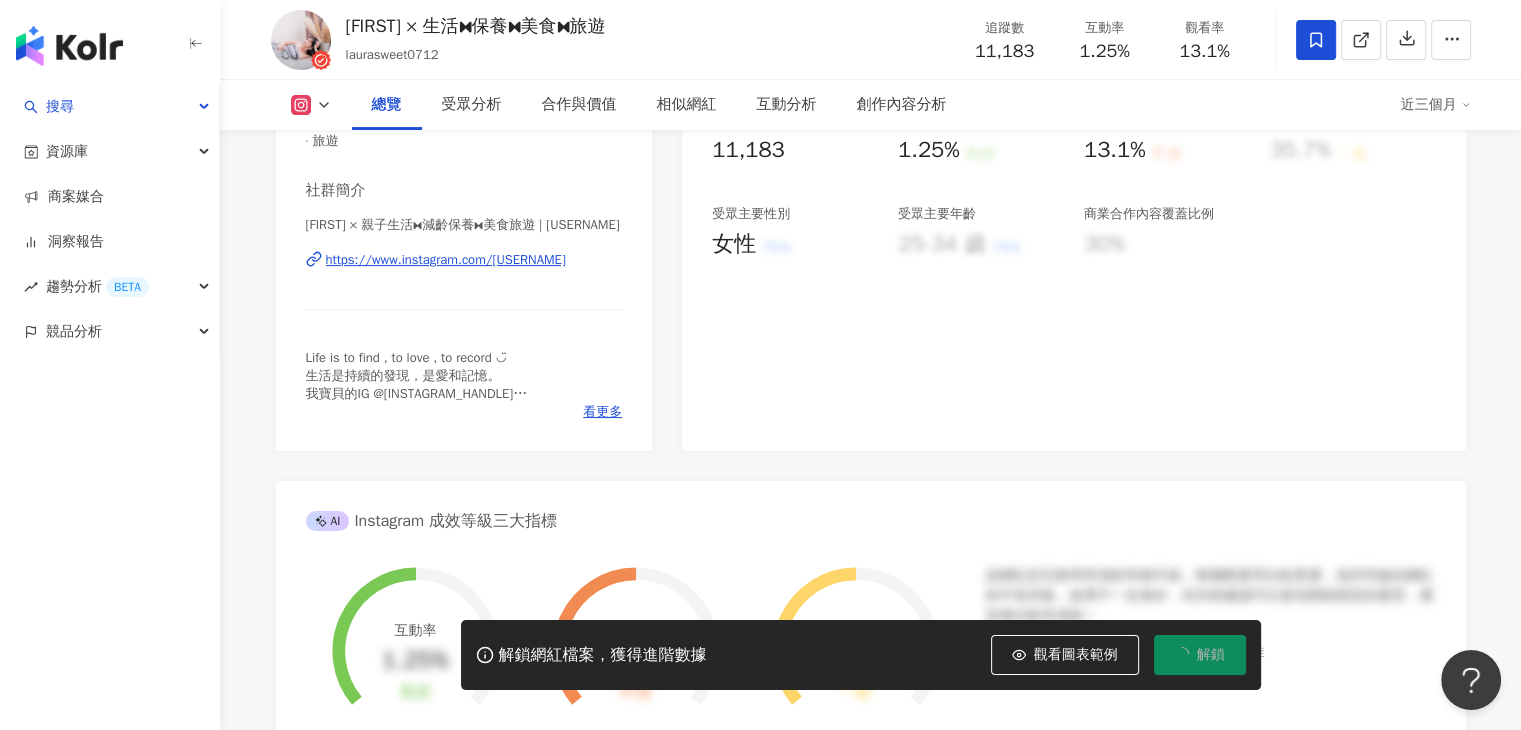 scroll, scrollTop: 500, scrollLeft: 0, axis: vertical 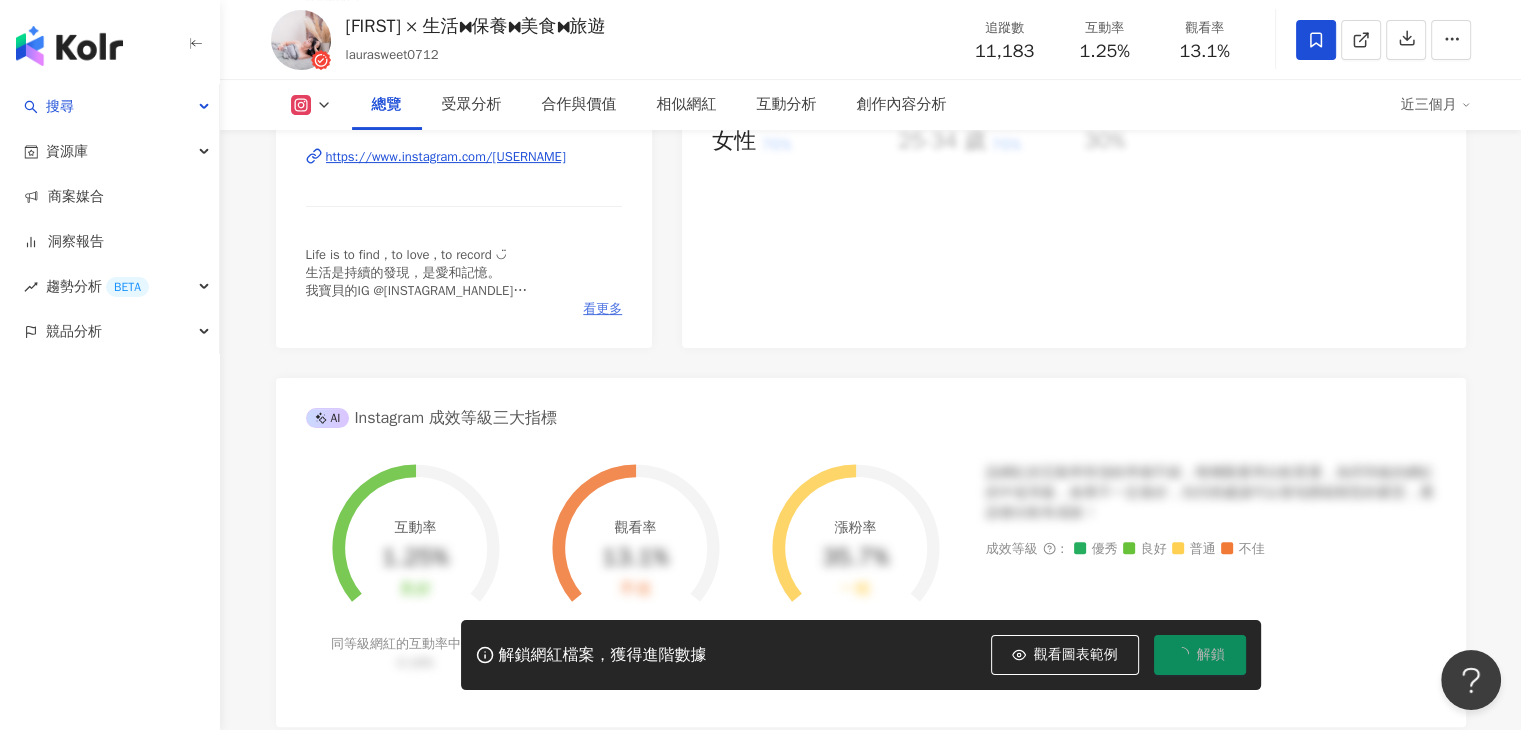 click on "看更多" at bounding box center [602, 309] 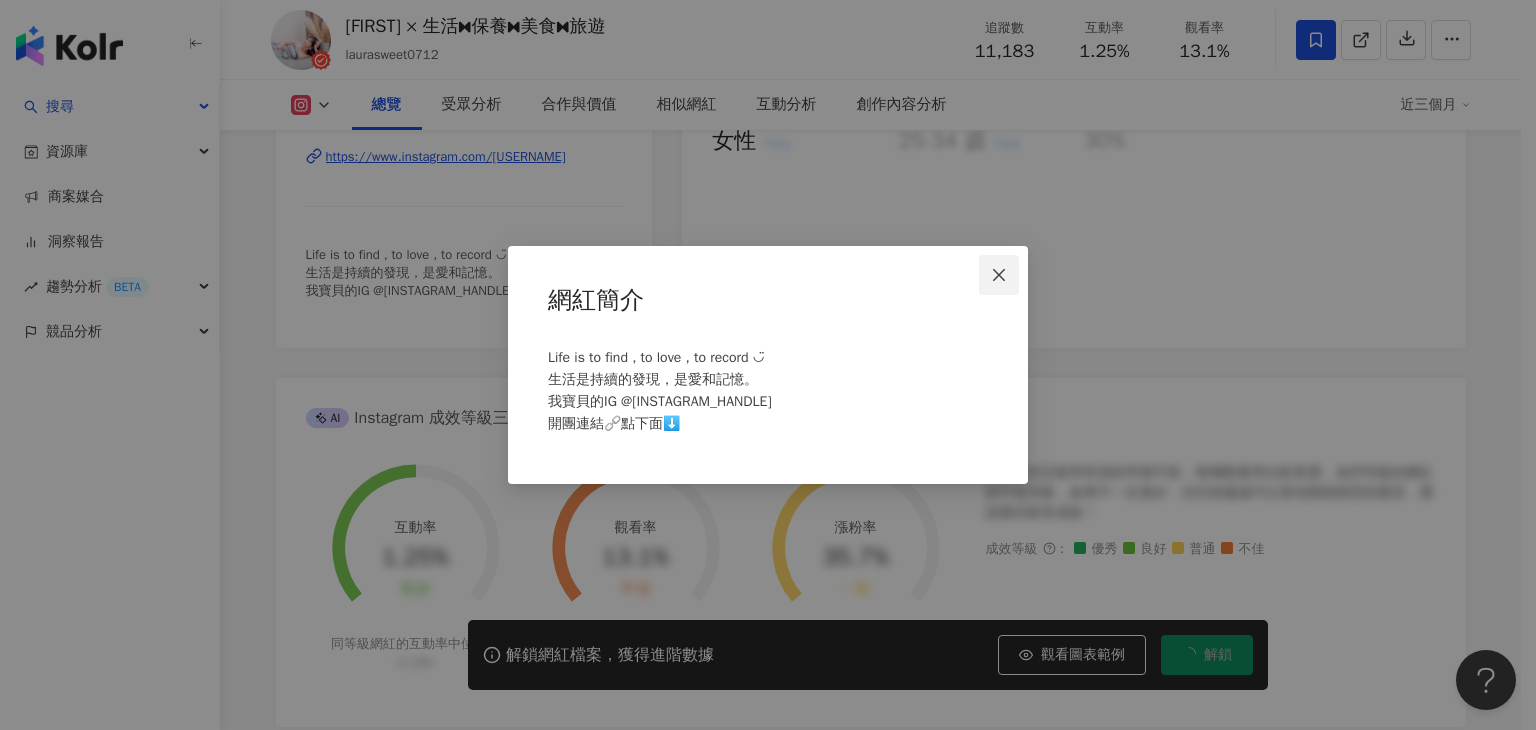 click 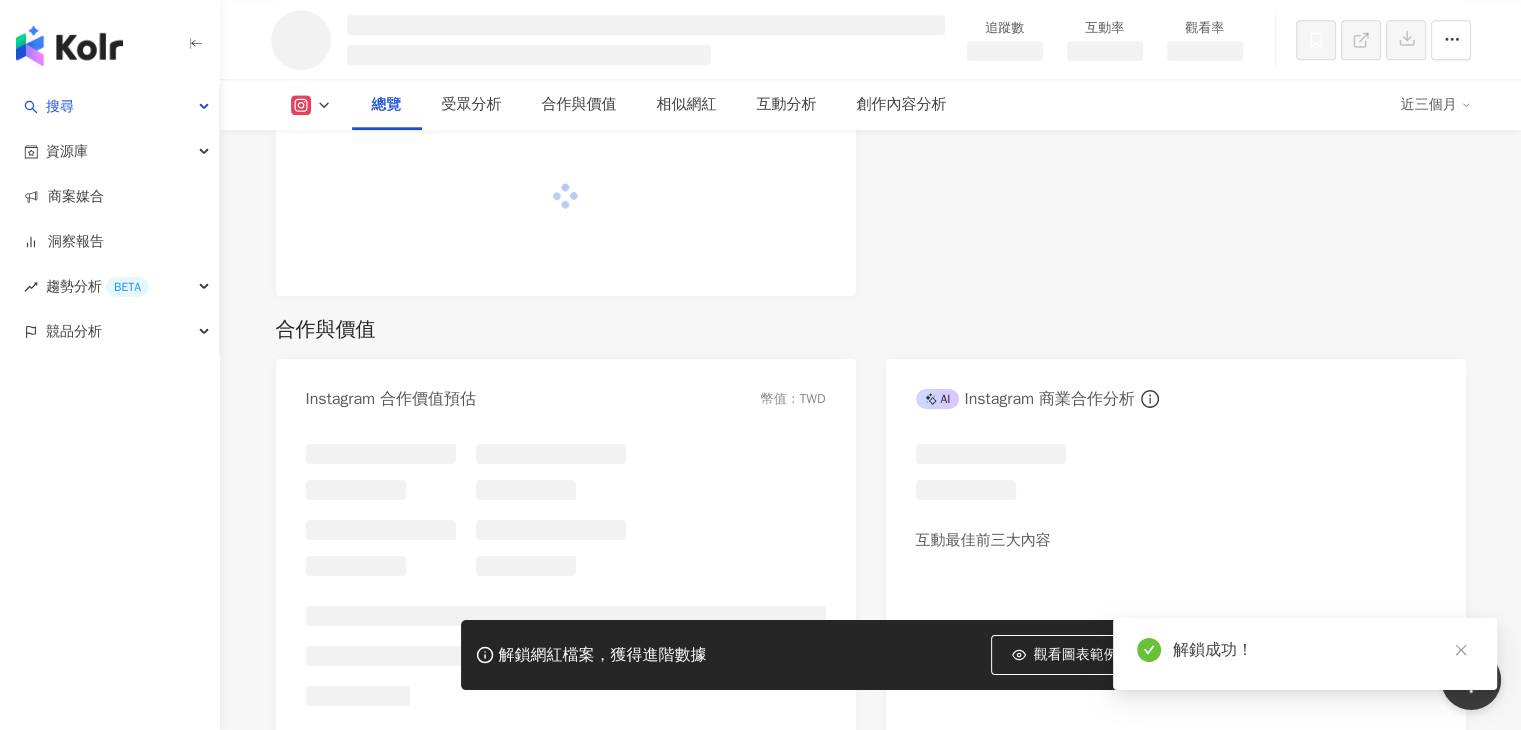 scroll, scrollTop: 1192, scrollLeft: 0, axis: vertical 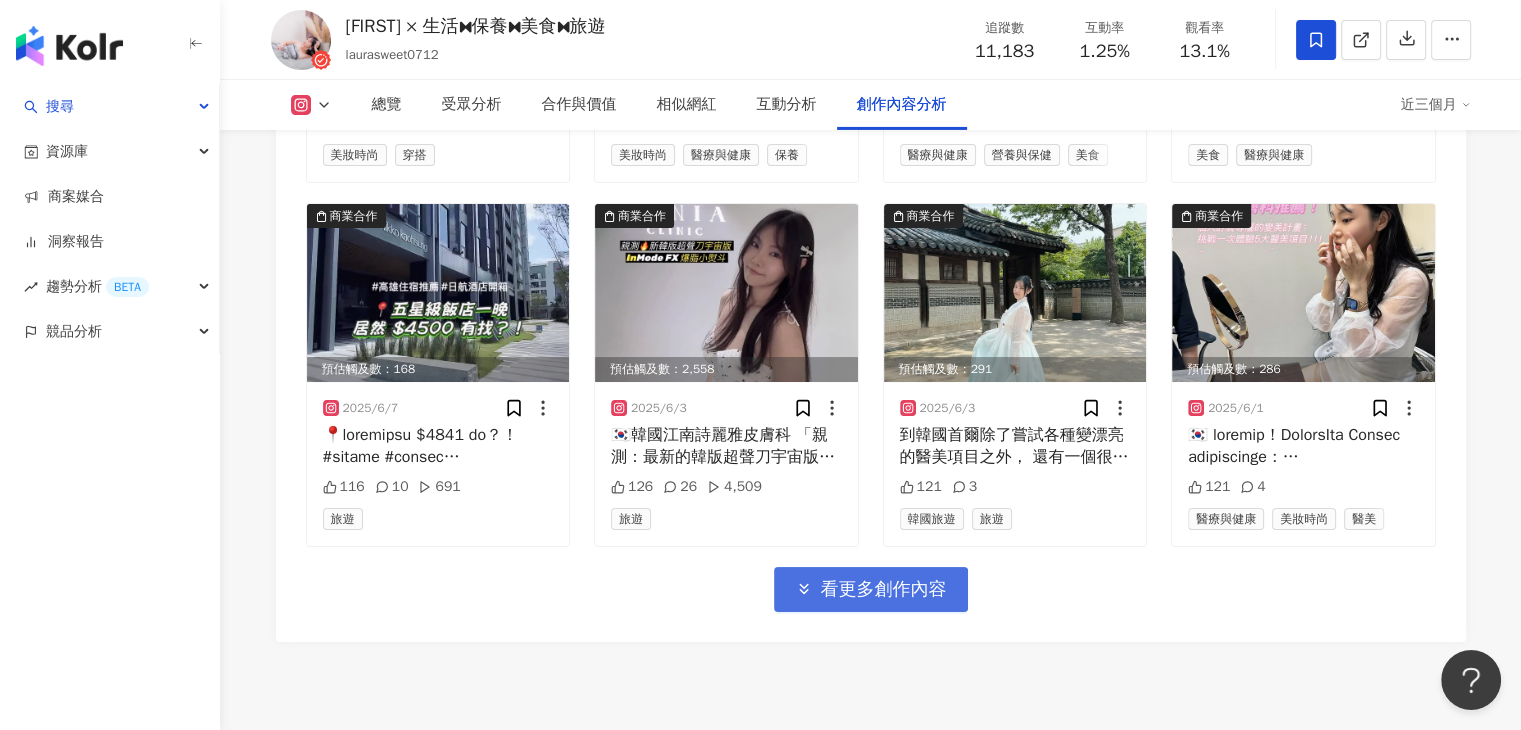 click on "看更多創作內容" at bounding box center [871, 589] 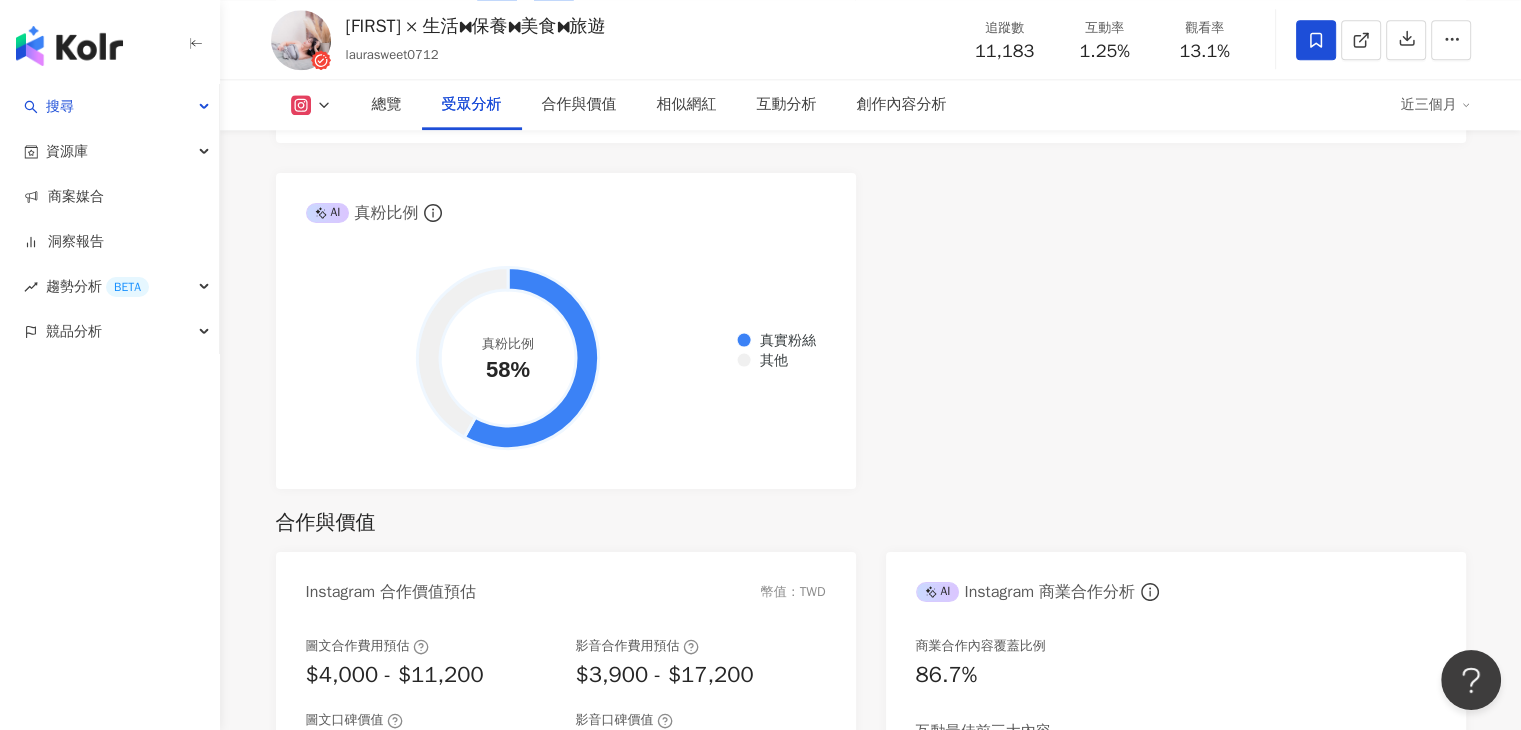 scroll, scrollTop: 2096, scrollLeft: 0, axis: vertical 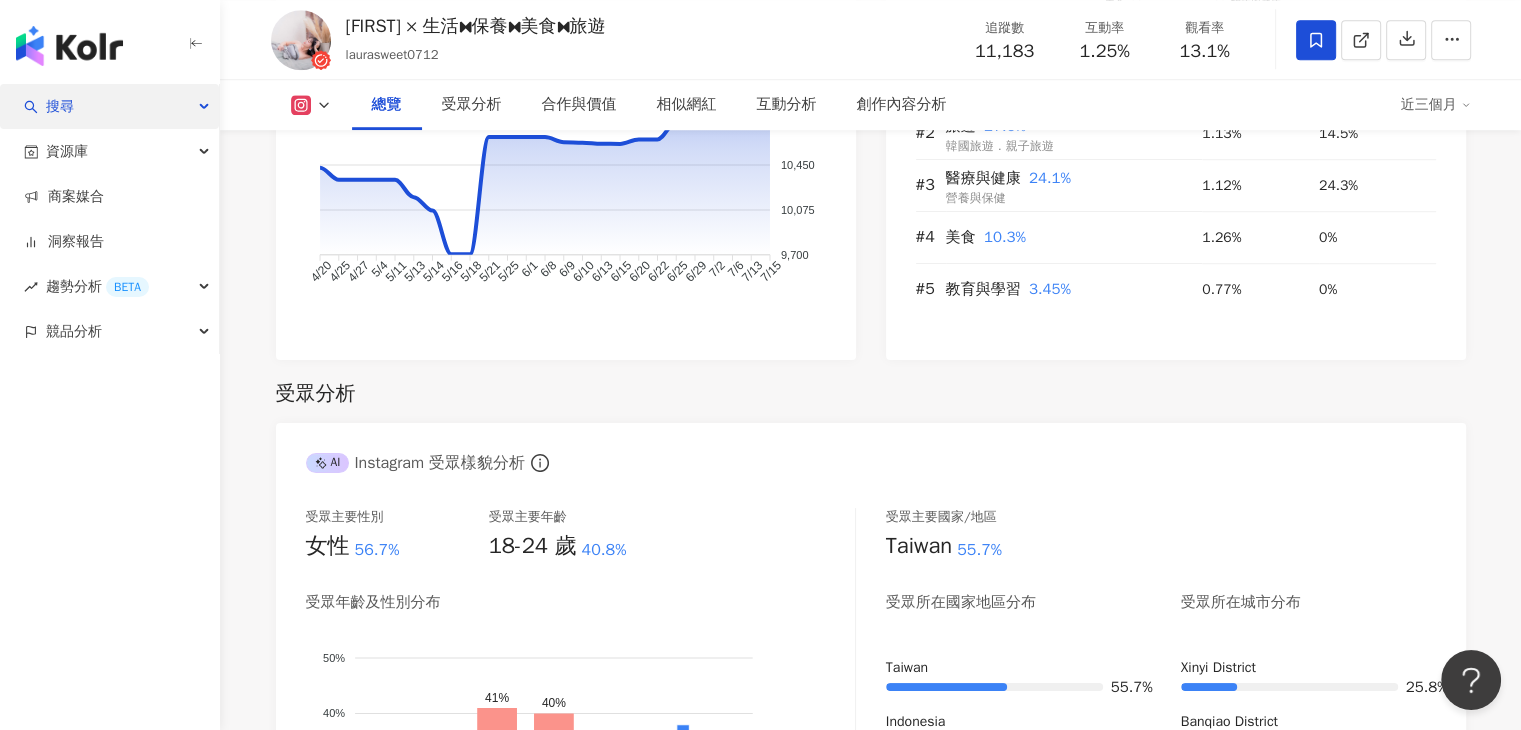 click on "搜尋" at bounding box center [60, 106] 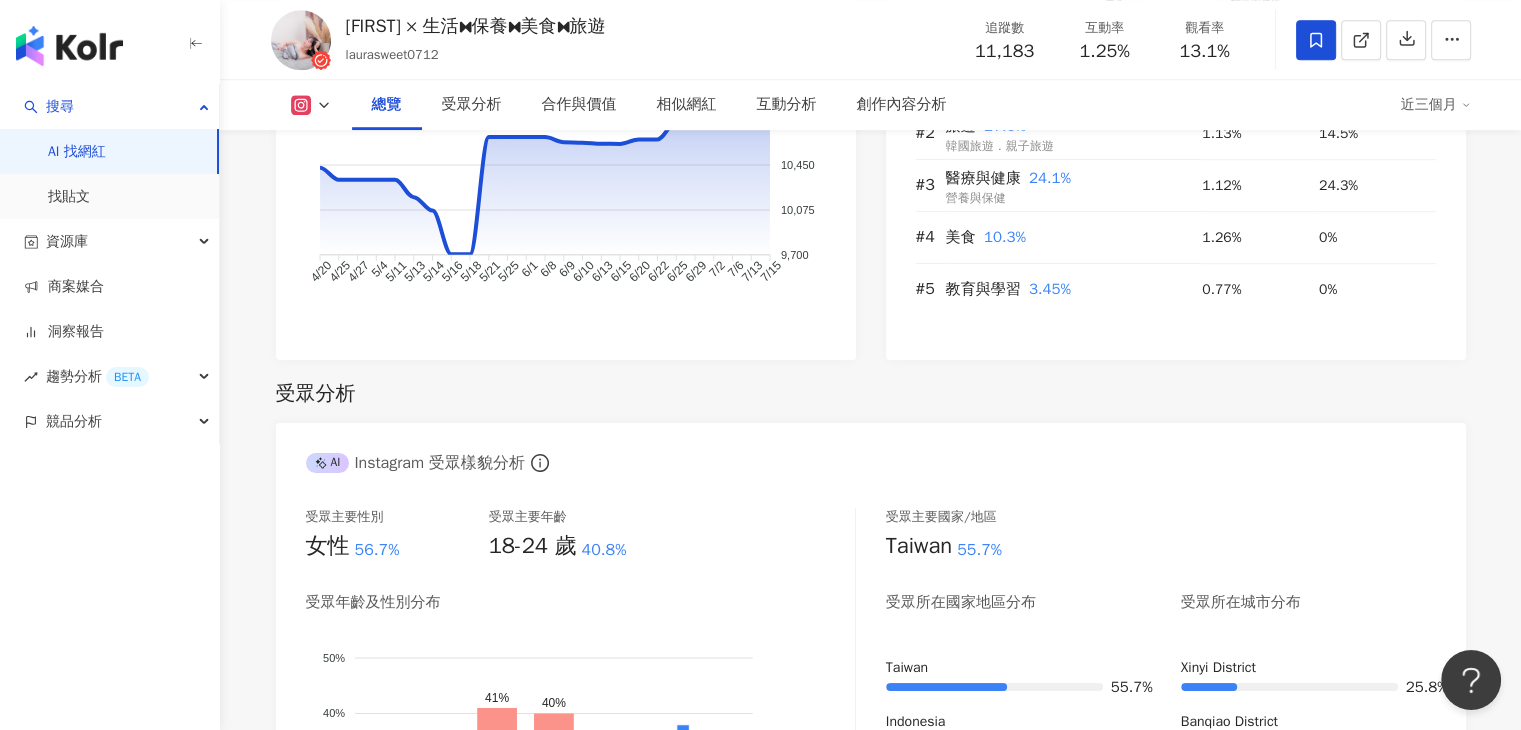 click at bounding box center [69, 46] 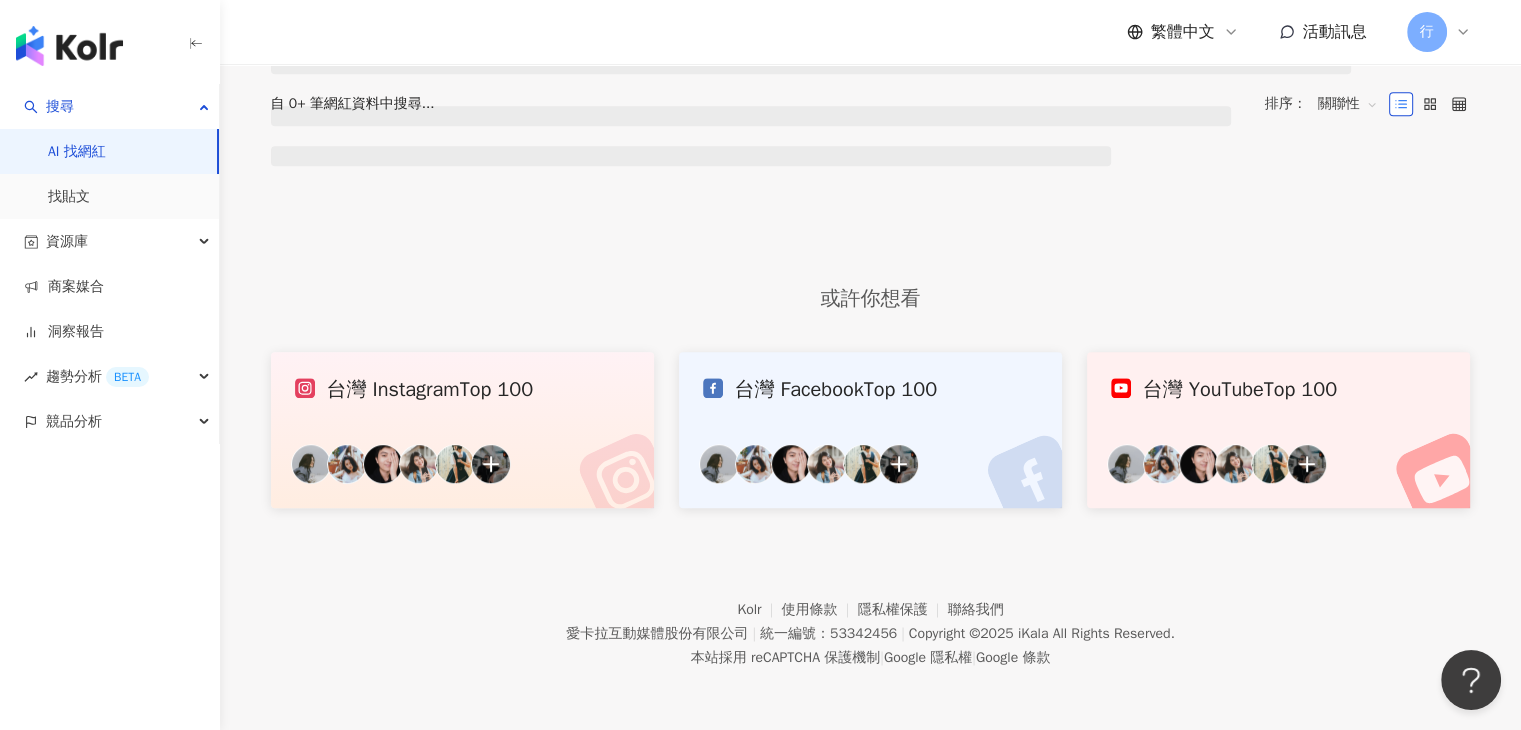 scroll, scrollTop: 0, scrollLeft: 0, axis: both 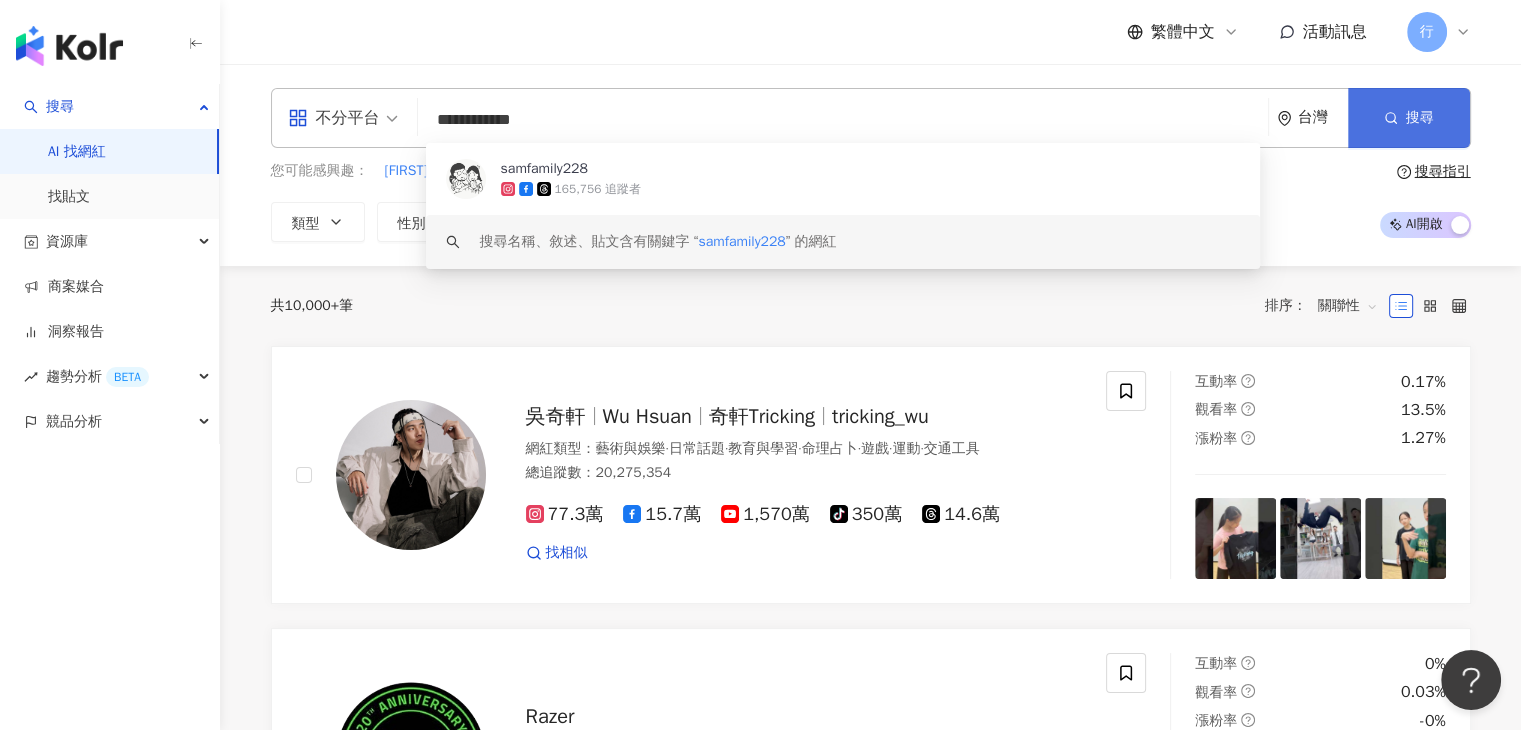type on "**********" 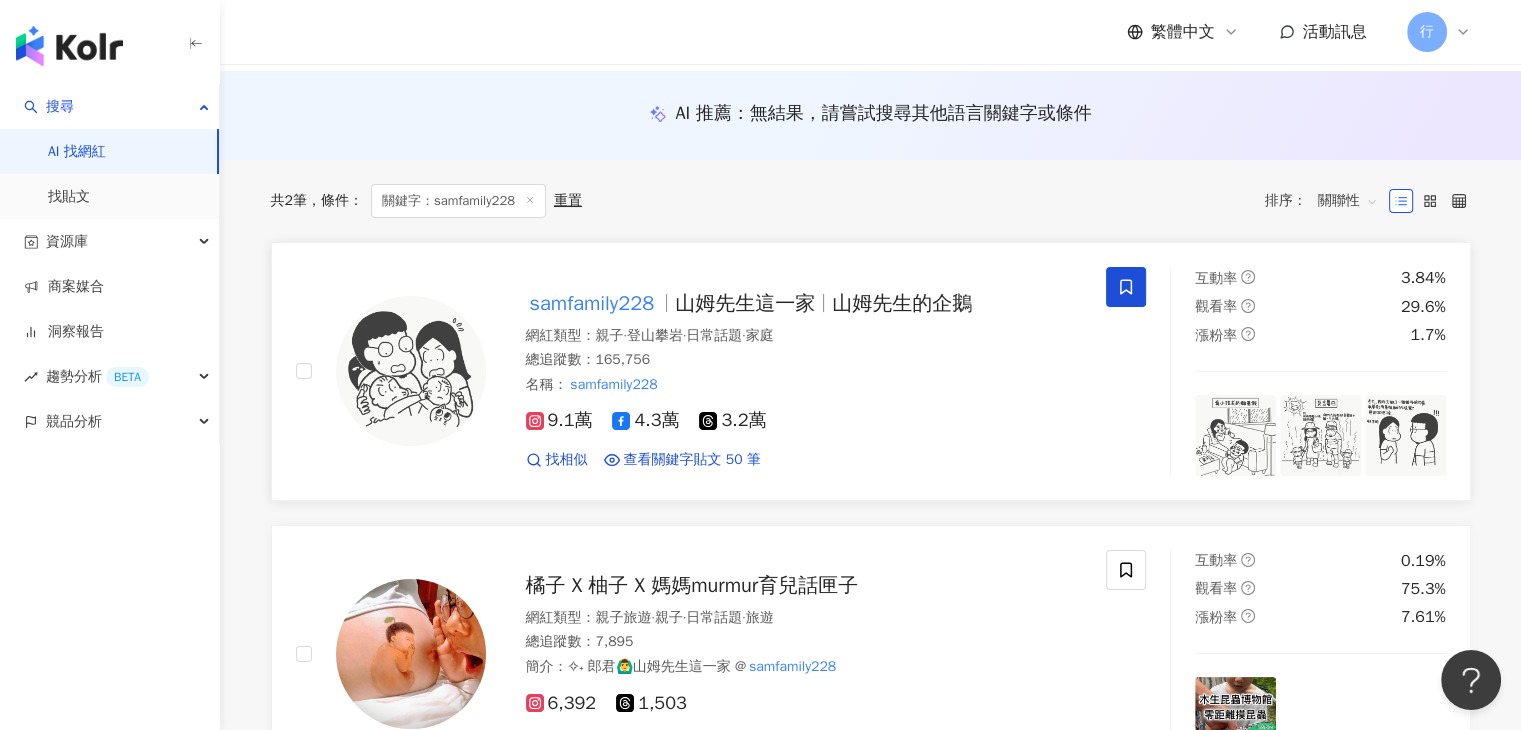 scroll, scrollTop: 200, scrollLeft: 0, axis: vertical 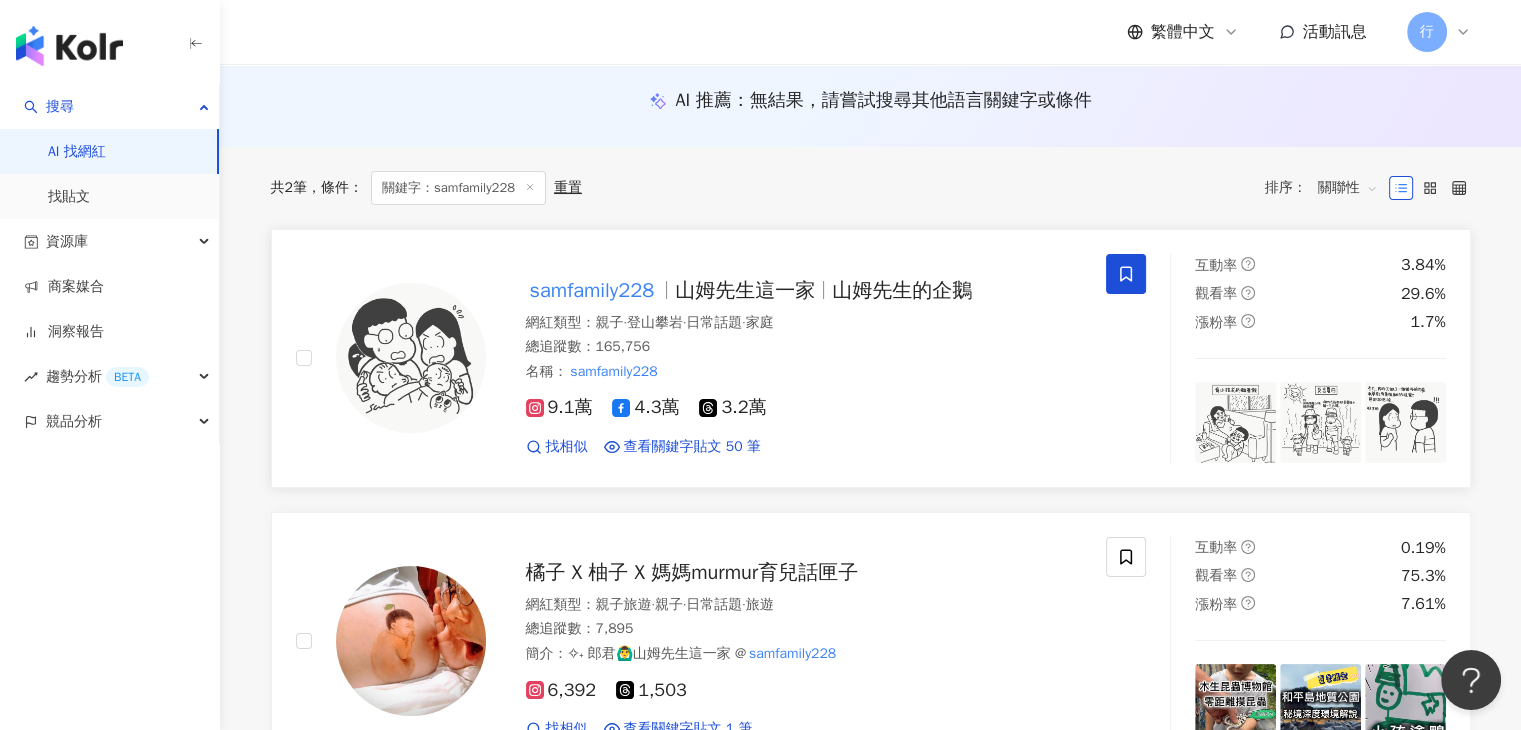 click on "samfamily228" at bounding box center [592, 290] 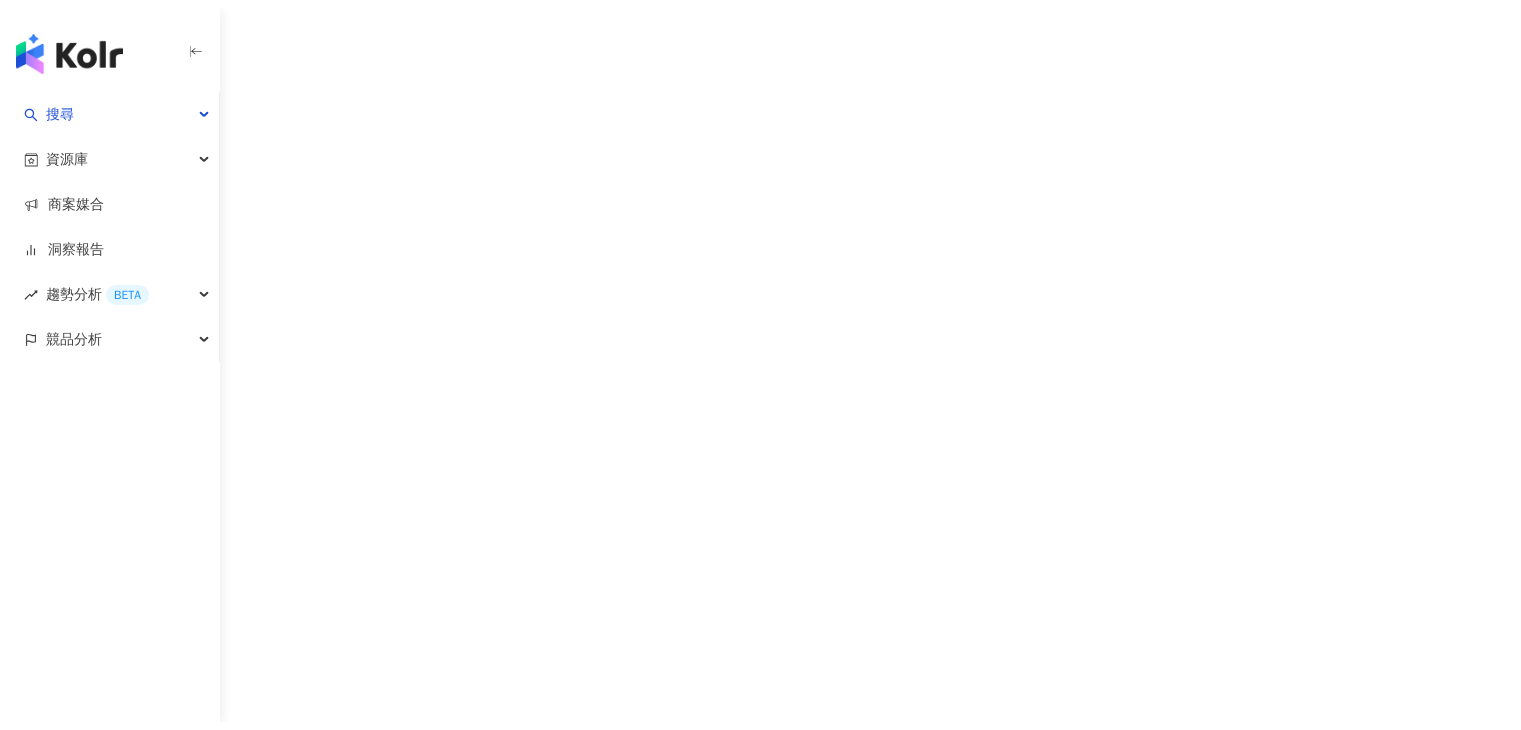 scroll, scrollTop: 0, scrollLeft: 0, axis: both 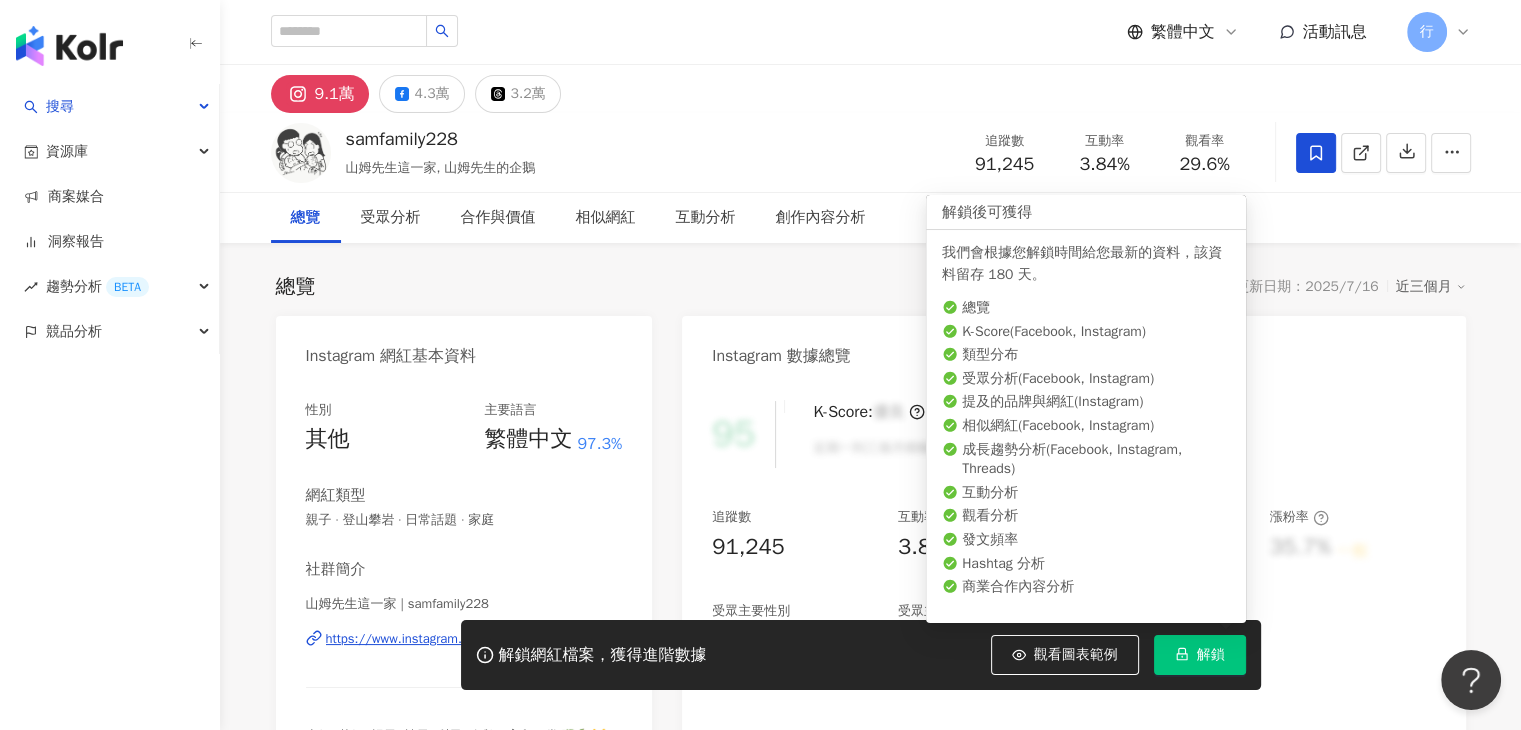 click 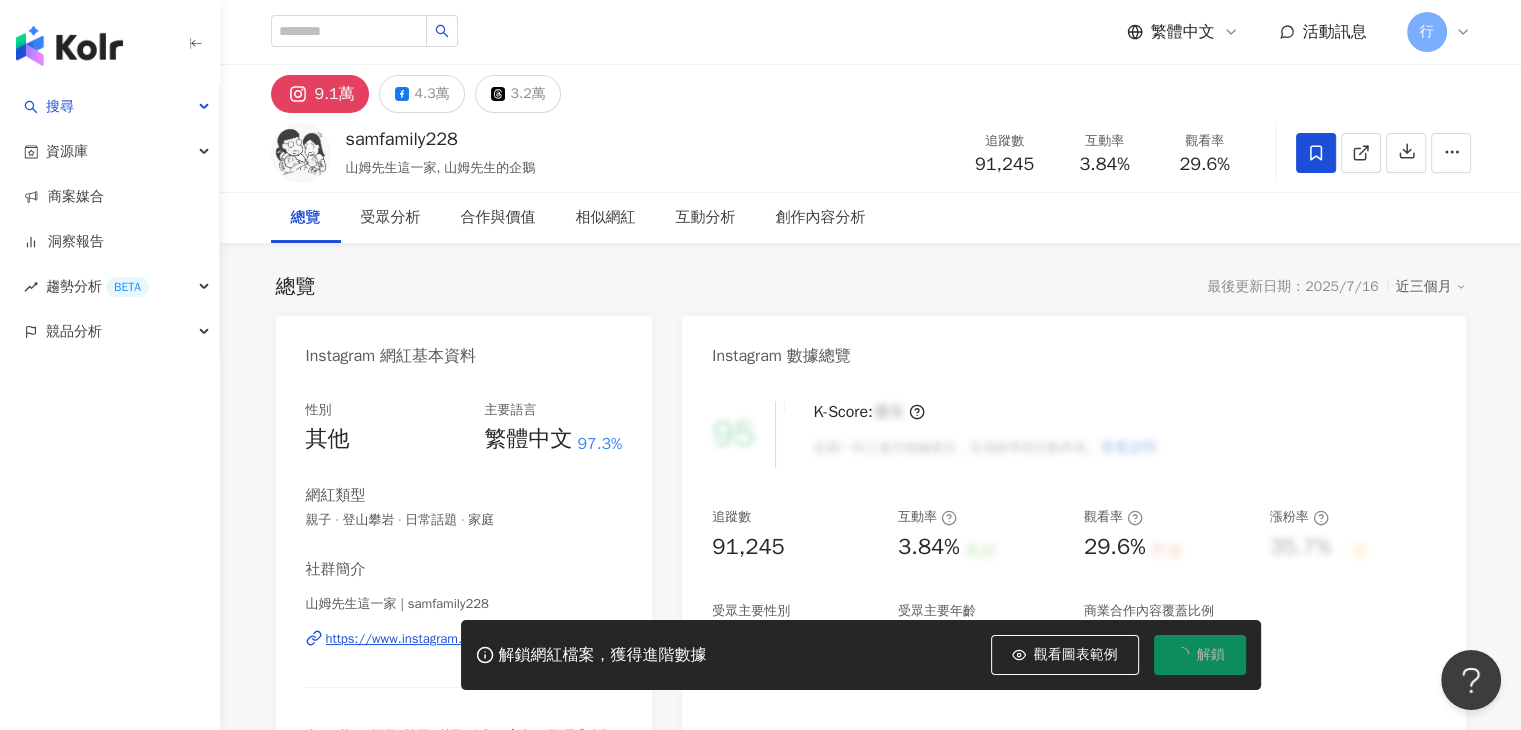 scroll, scrollTop: 300, scrollLeft: 0, axis: vertical 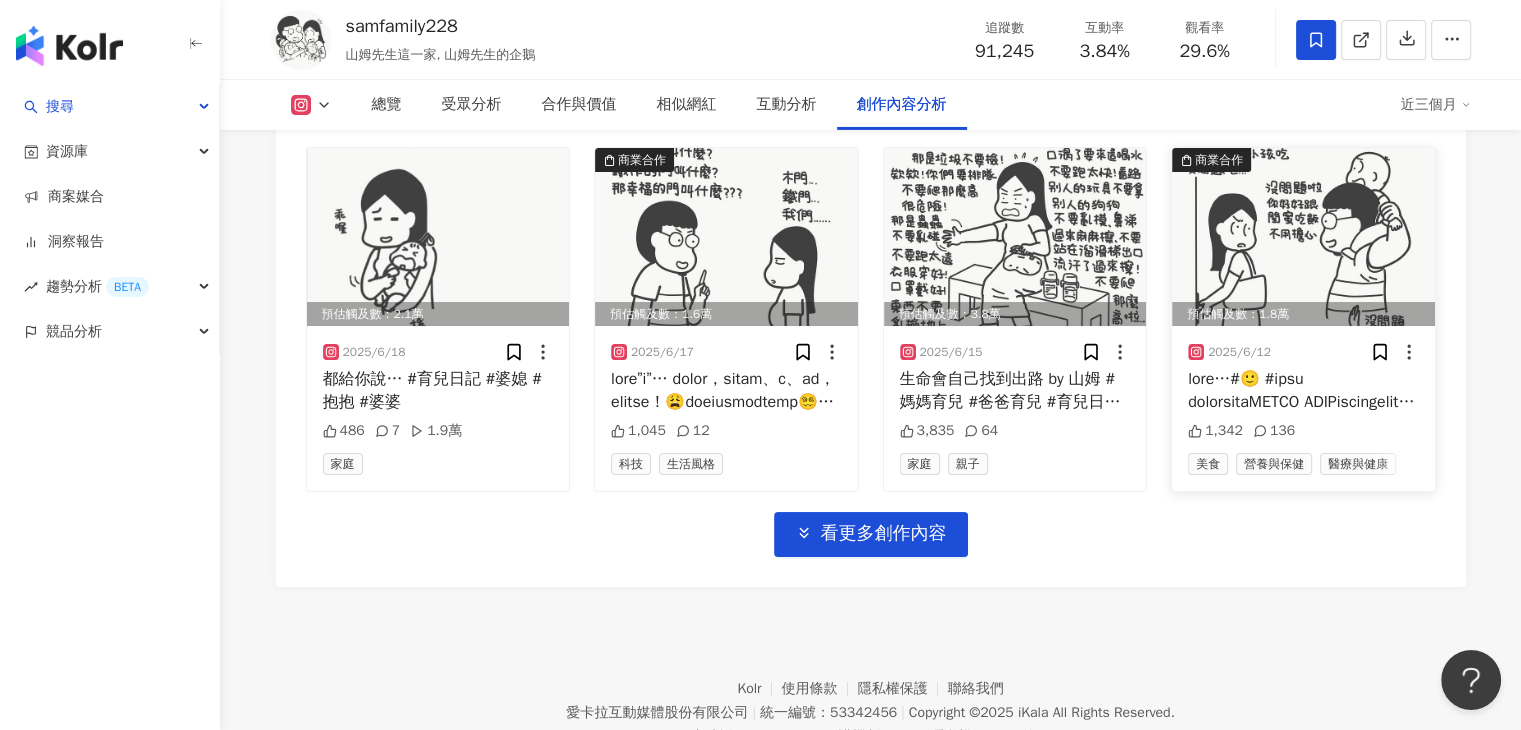 click at bounding box center (1303, 237) 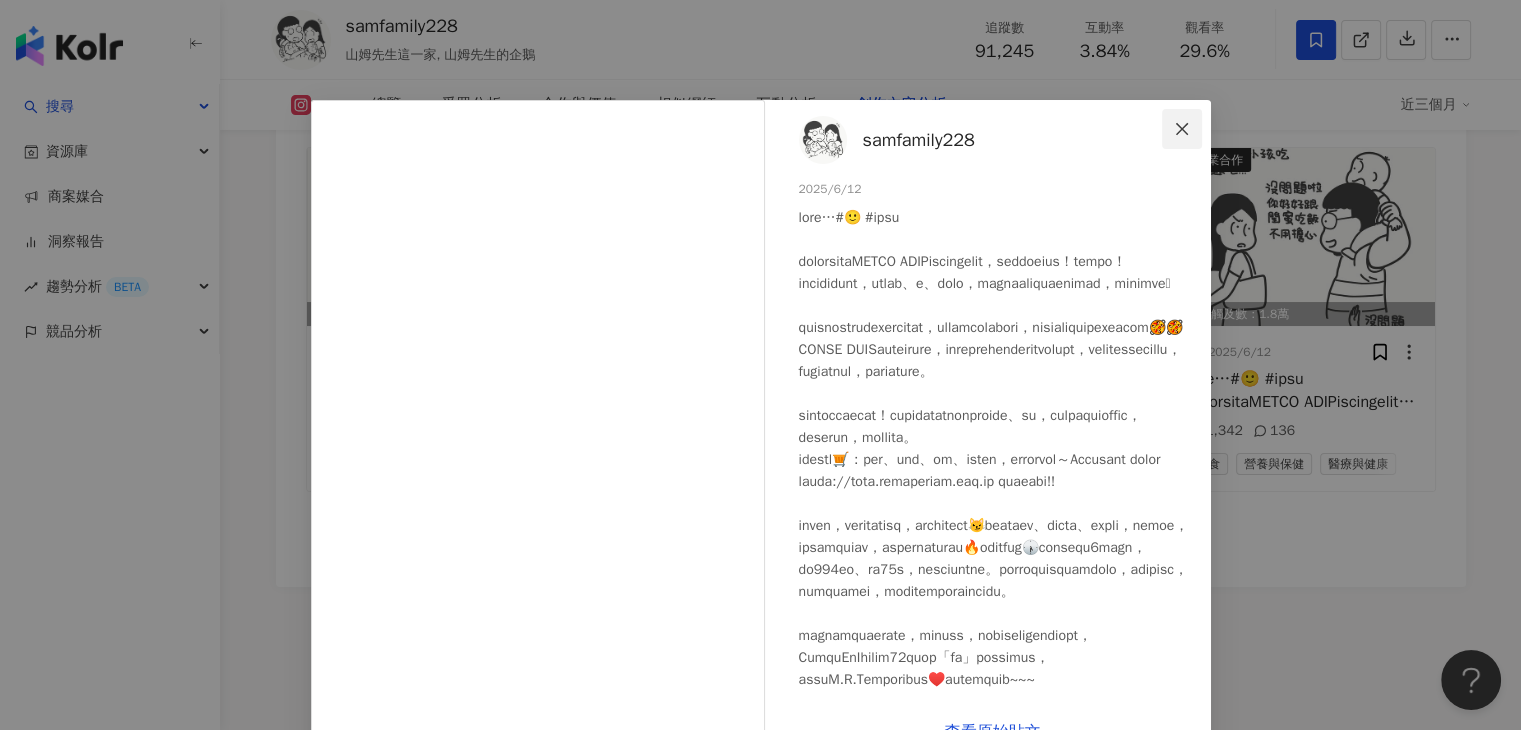 click 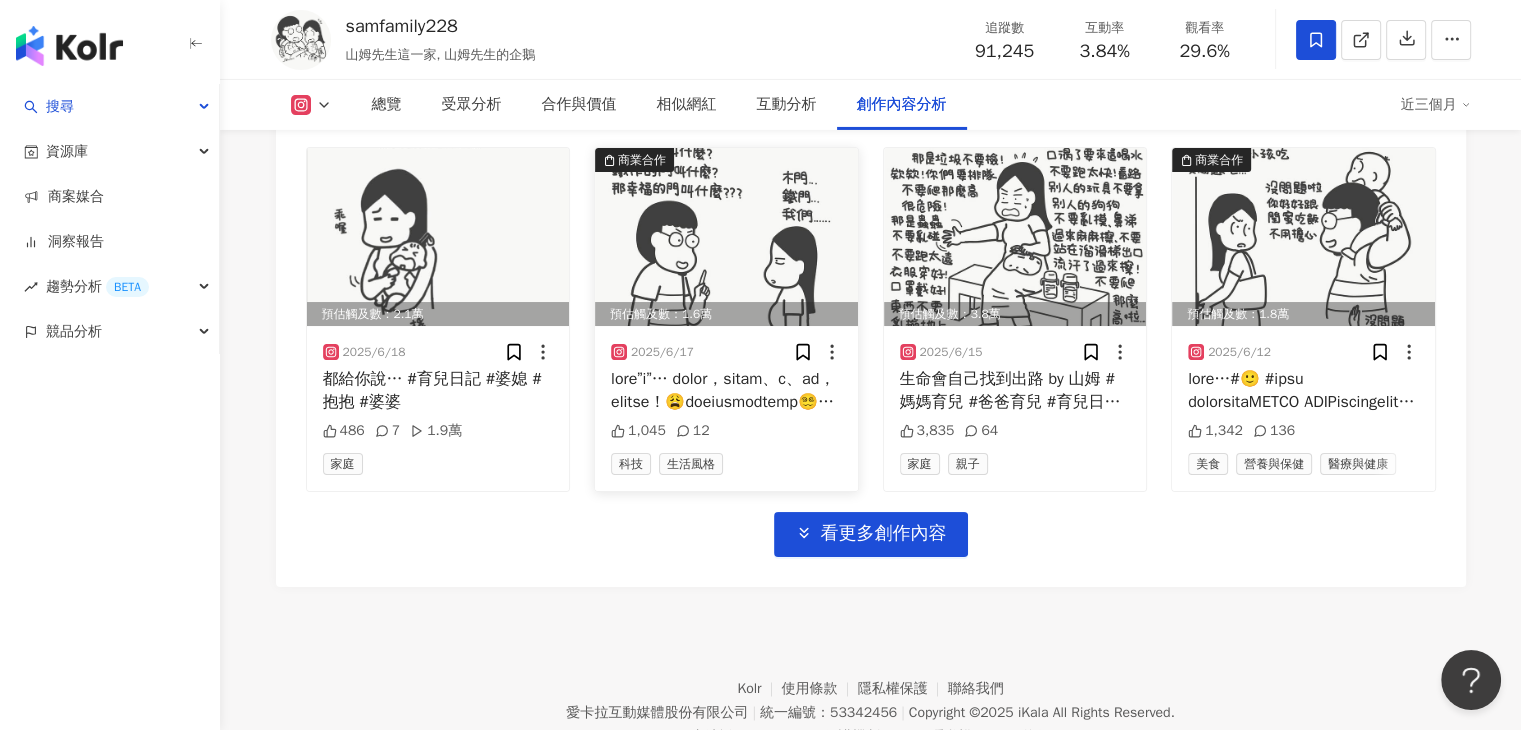 click at bounding box center (726, 237) 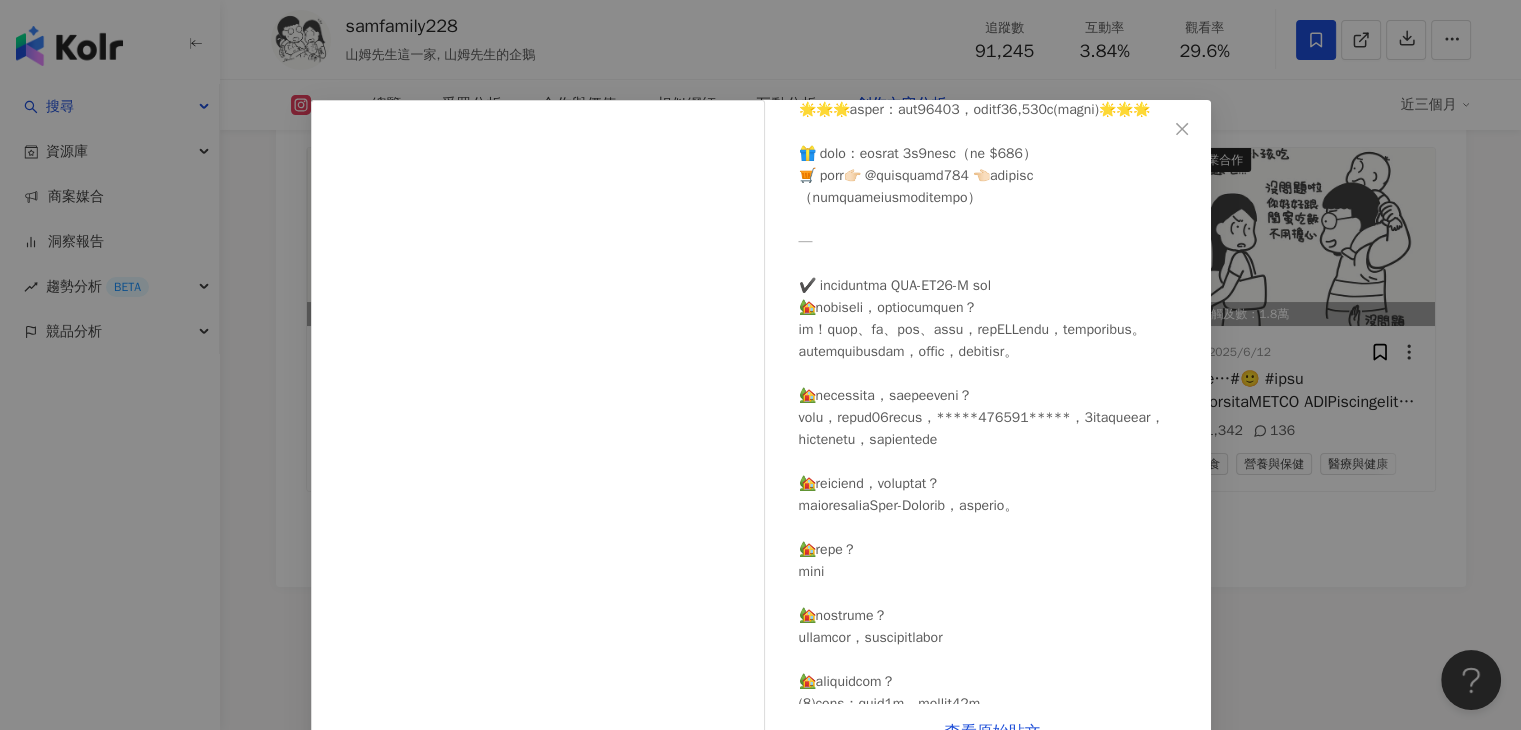 scroll, scrollTop: 800, scrollLeft: 0, axis: vertical 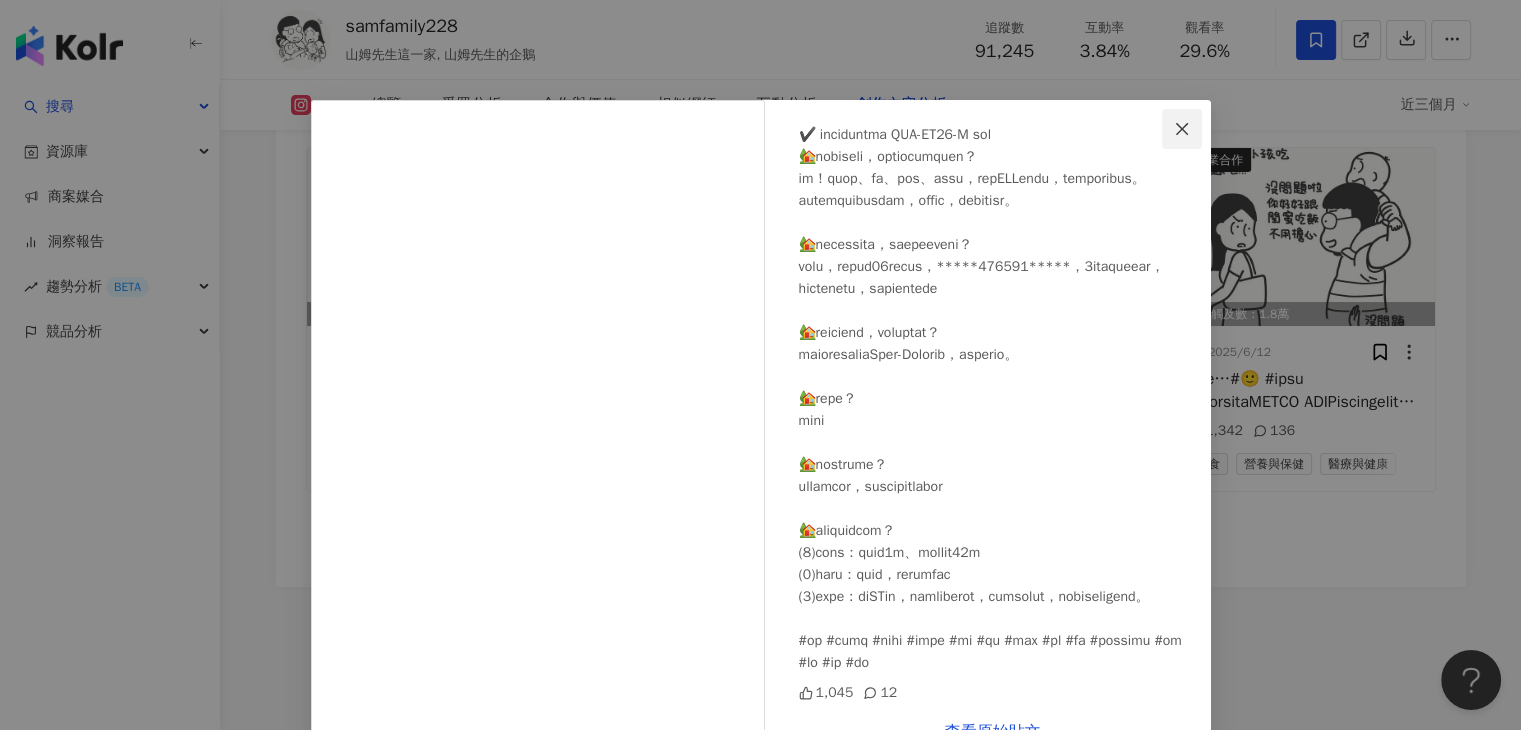 click at bounding box center [1182, 129] 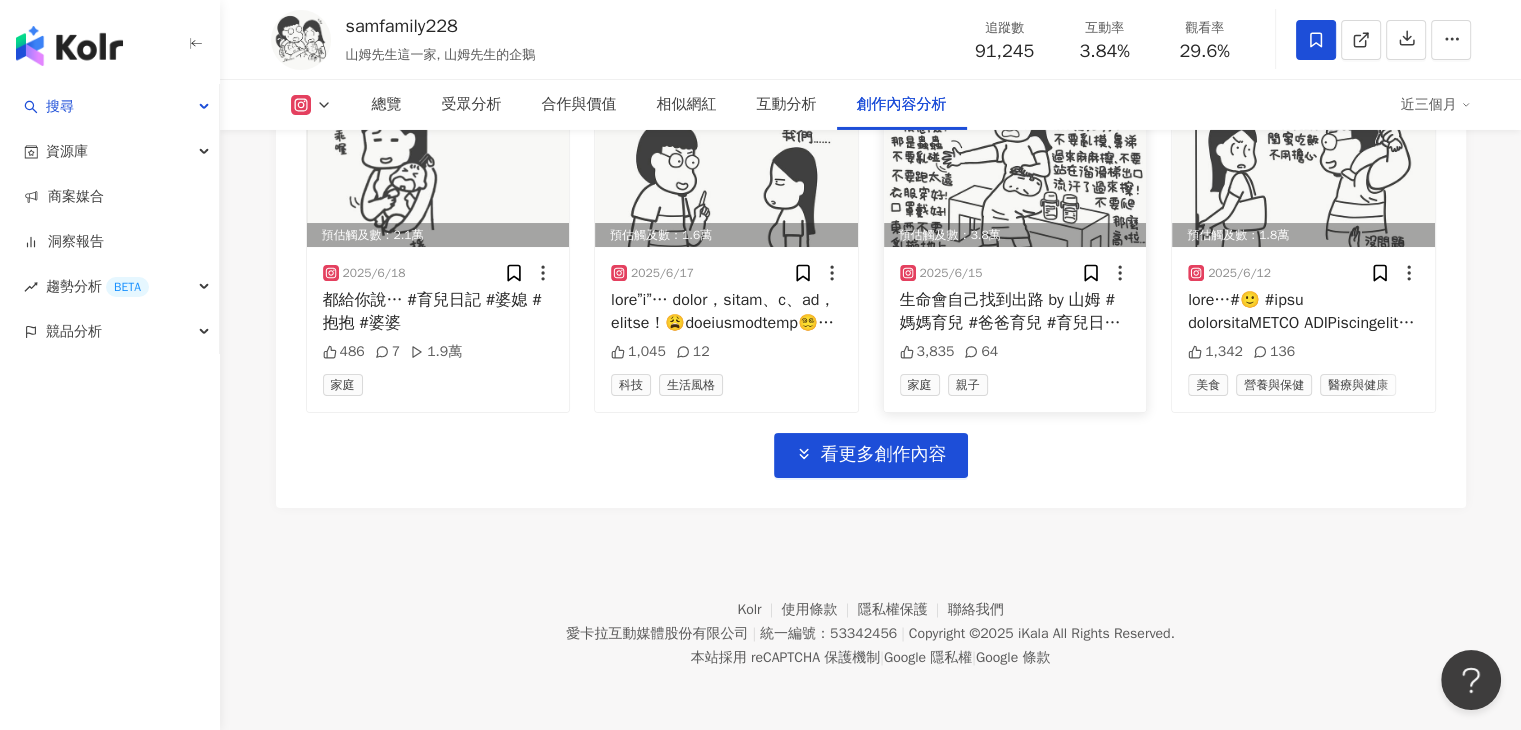 scroll, scrollTop: 7136, scrollLeft: 0, axis: vertical 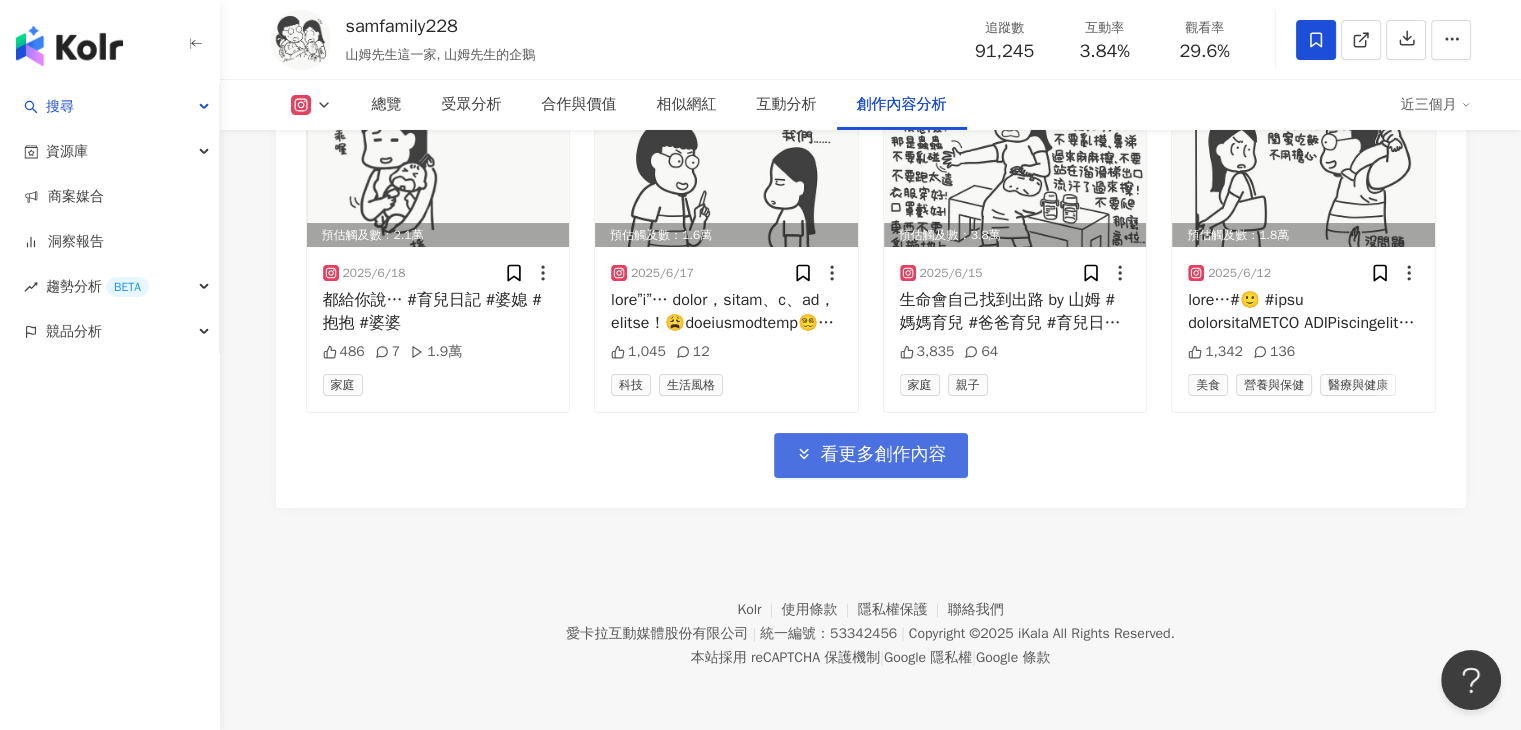 click on "看更多創作內容" at bounding box center (871, 455) 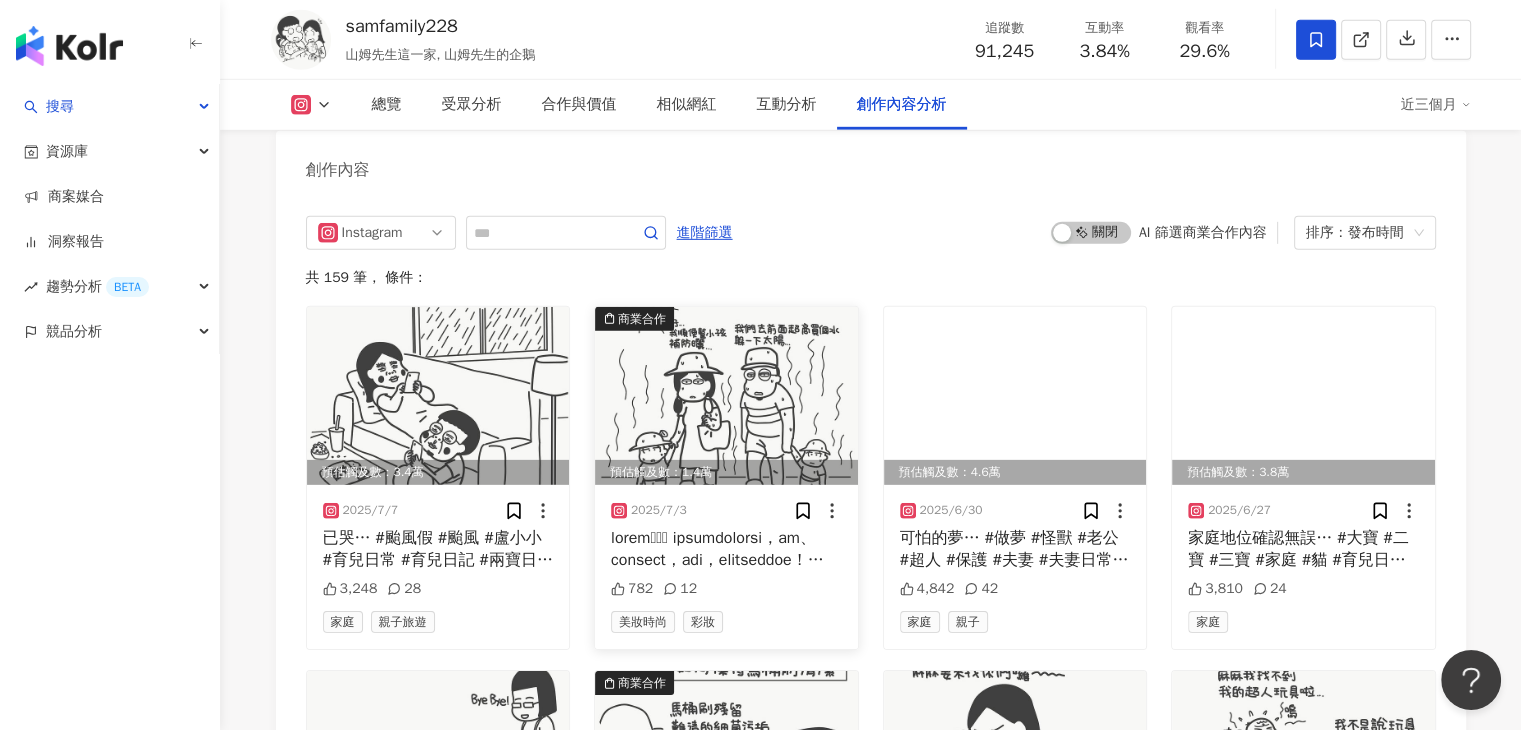scroll, scrollTop: 6136, scrollLeft: 0, axis: vertical 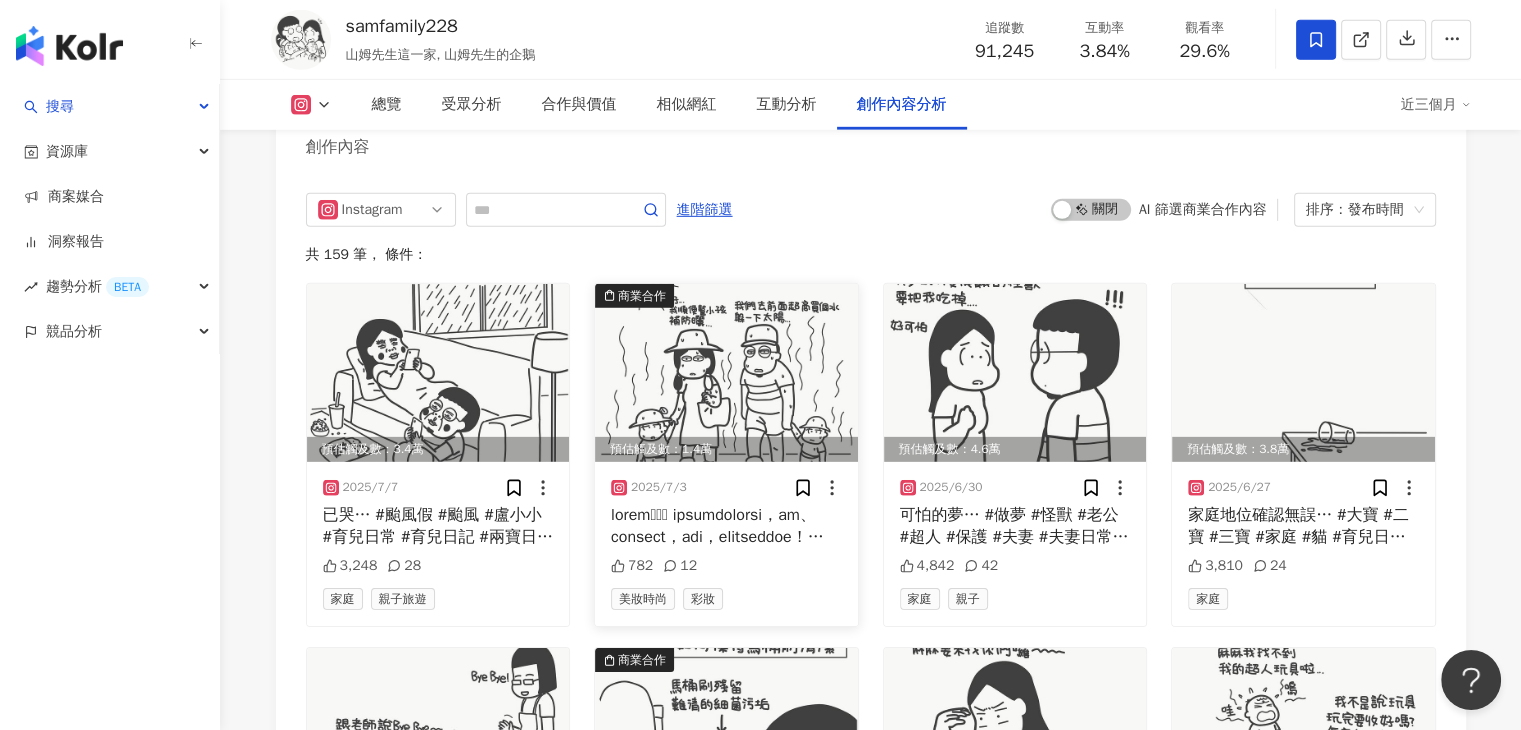 click at bounding box center [726, 373] 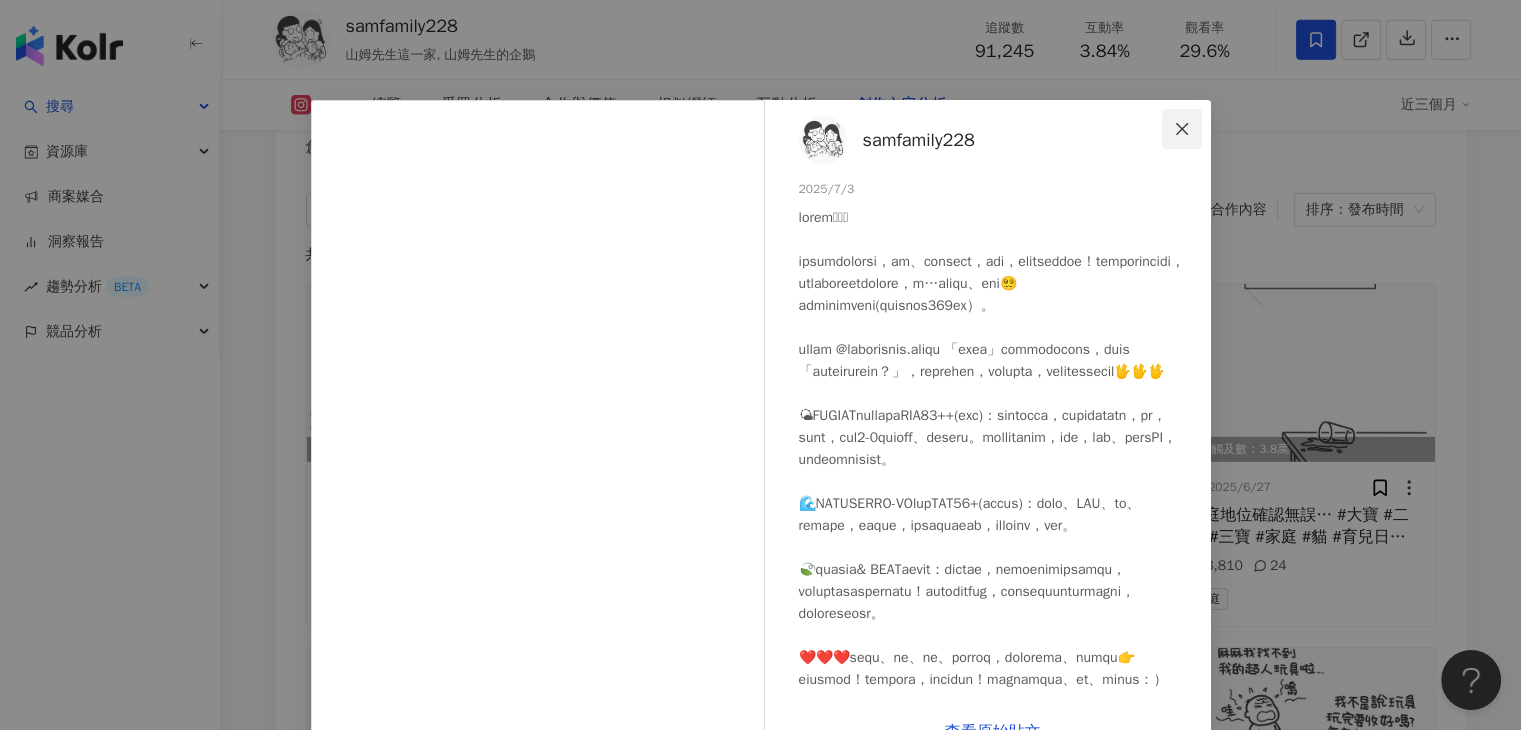 click 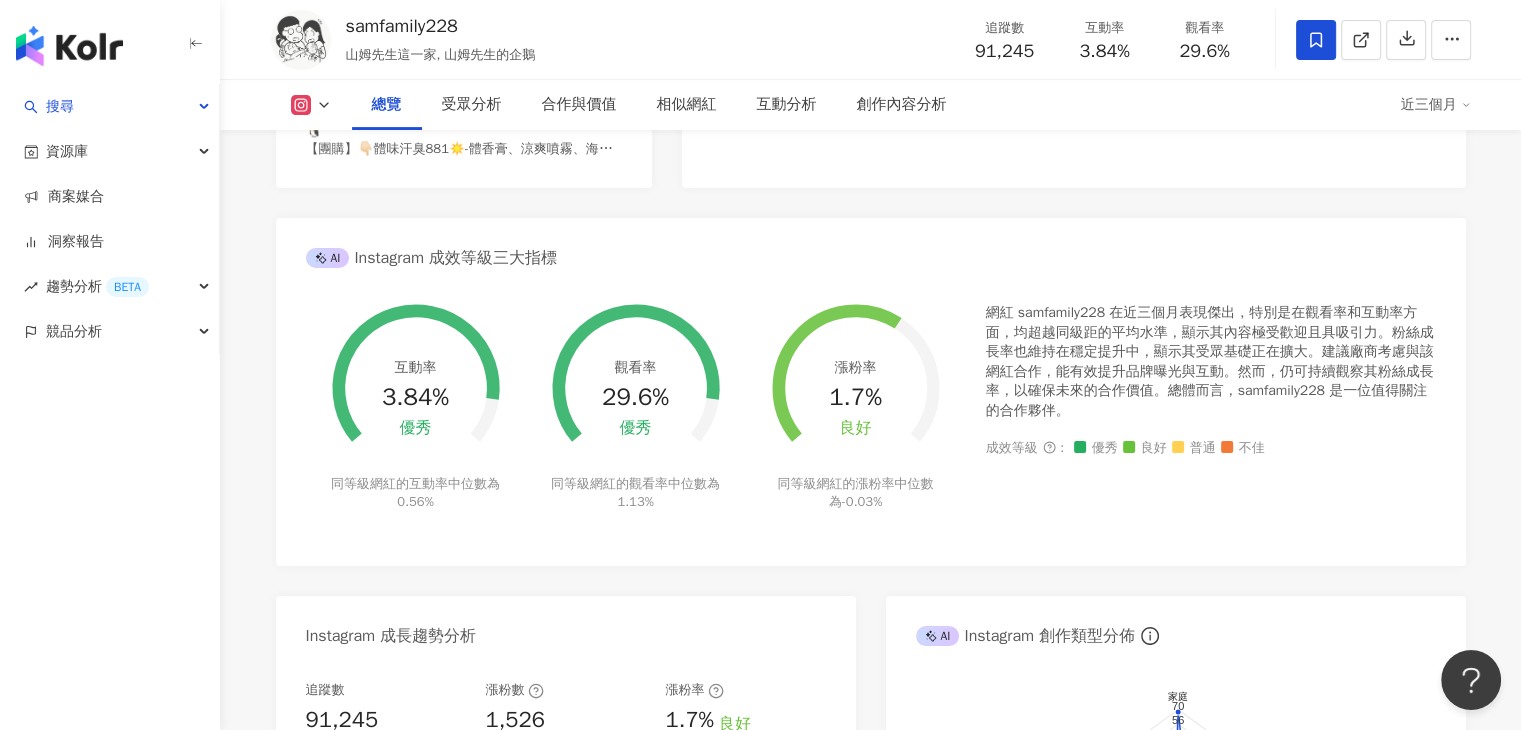 scroll, scrollTop: 436, scrollLeft: 0, axis: vertical 